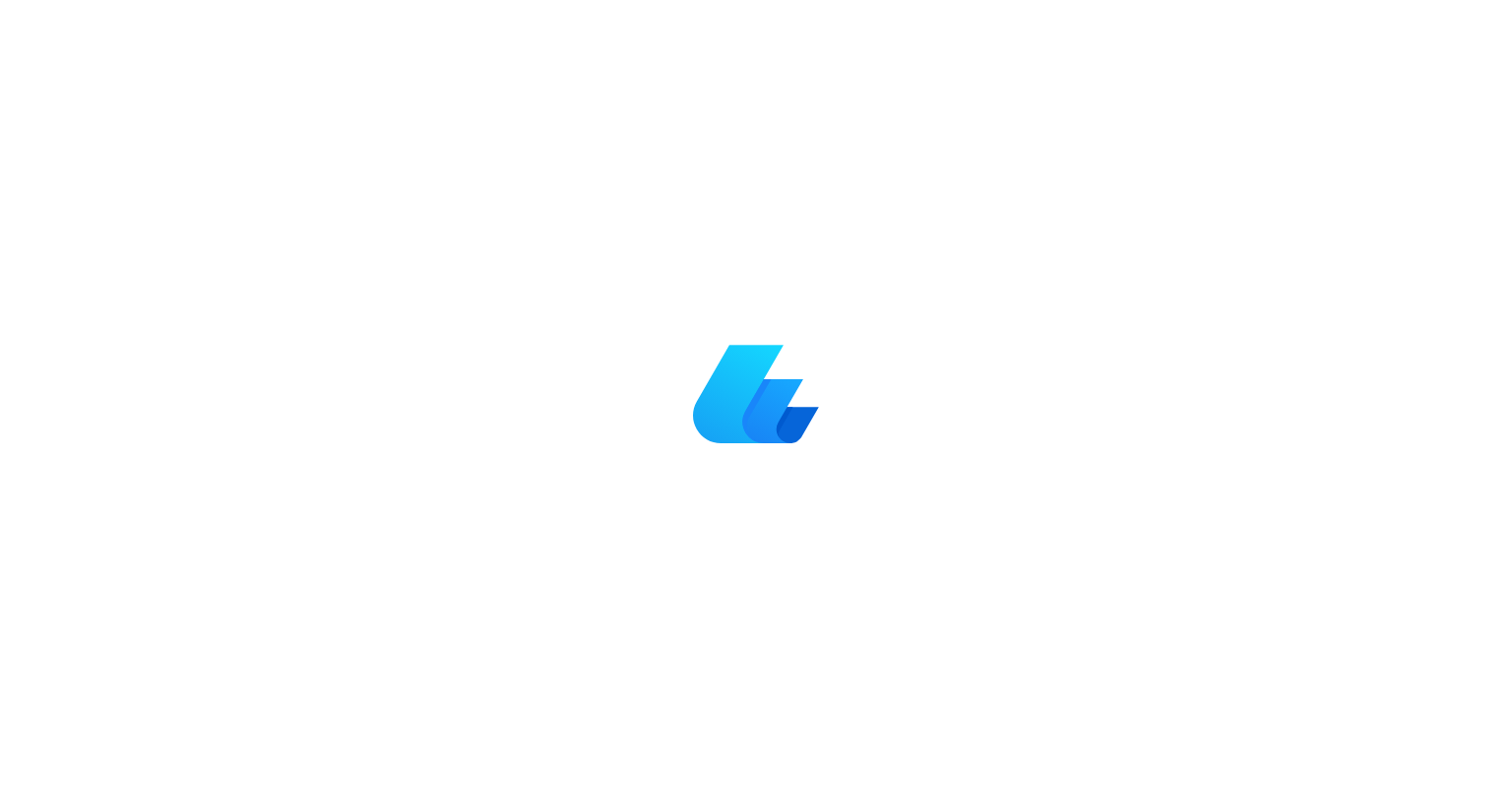 scroll, scrollTop: 0, scrollLeft: 0, axis: both 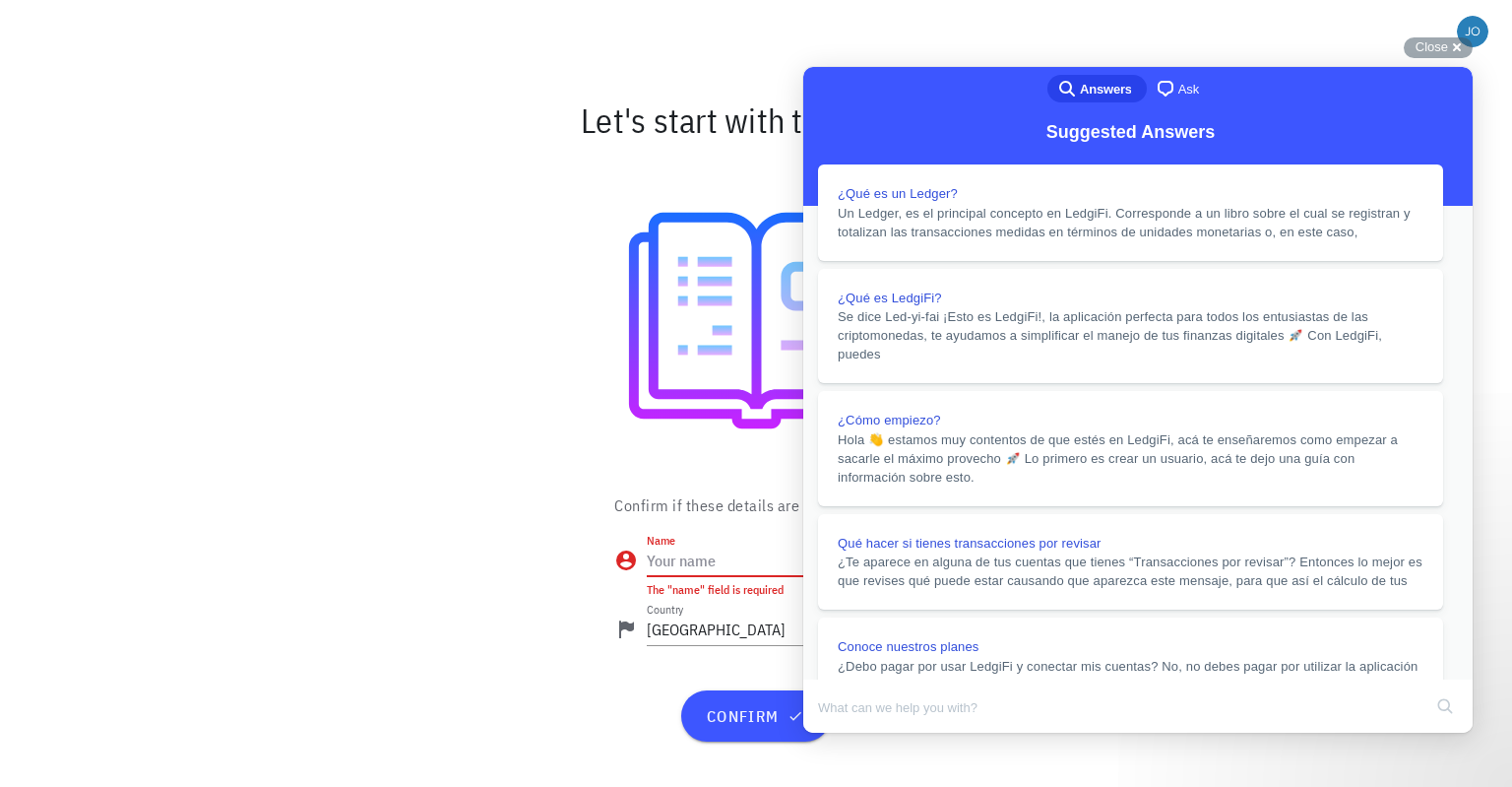 click on "Name" at bounding box center [772, 560] 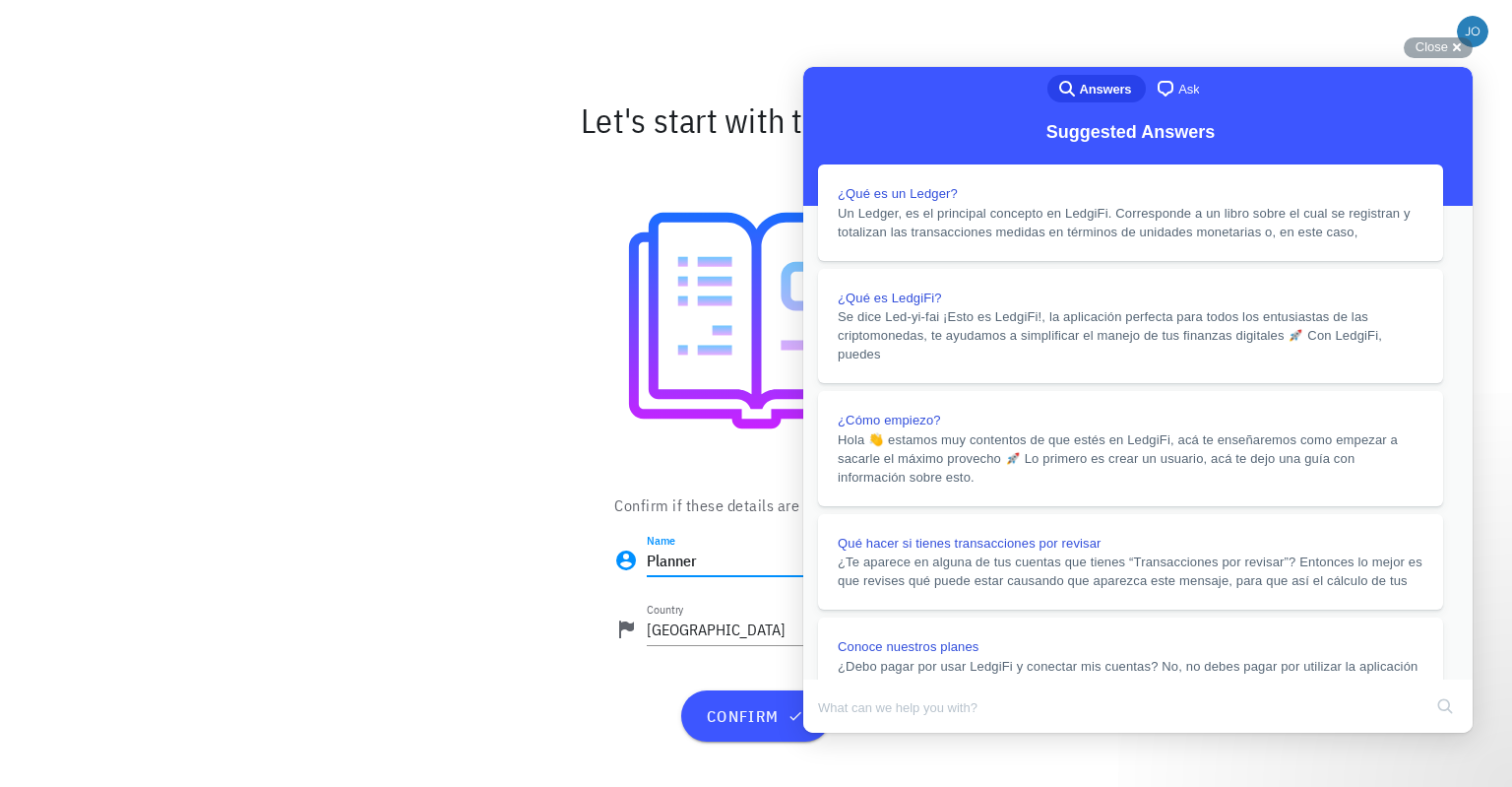 scroll, scrollTop: 788, scrollLeft: 0, axis: vertical 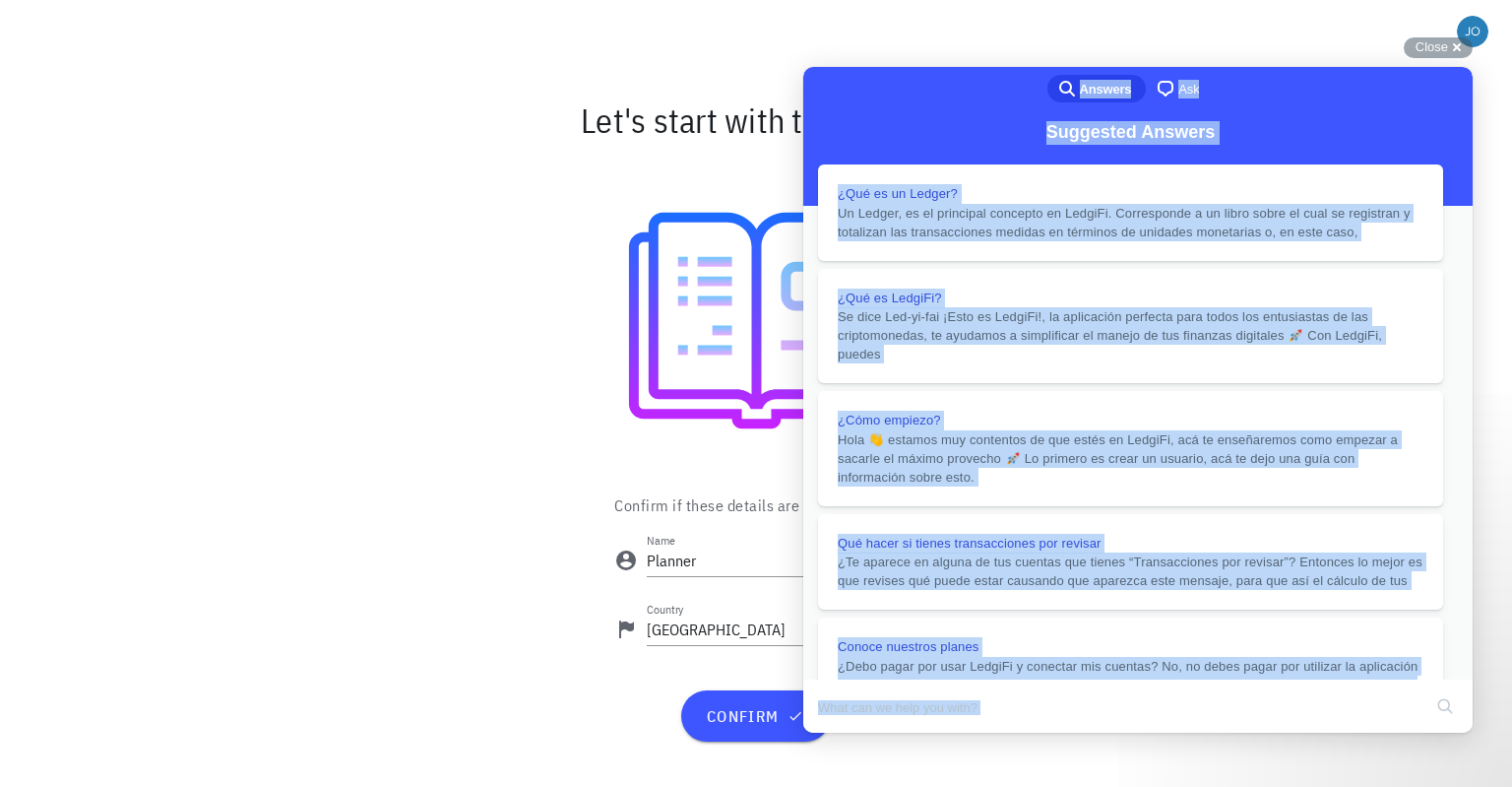 drag, startPoint x: 1185, startPoint y: 82, endPoint x: -284, endPoint y: 115, distance: 1469.3706 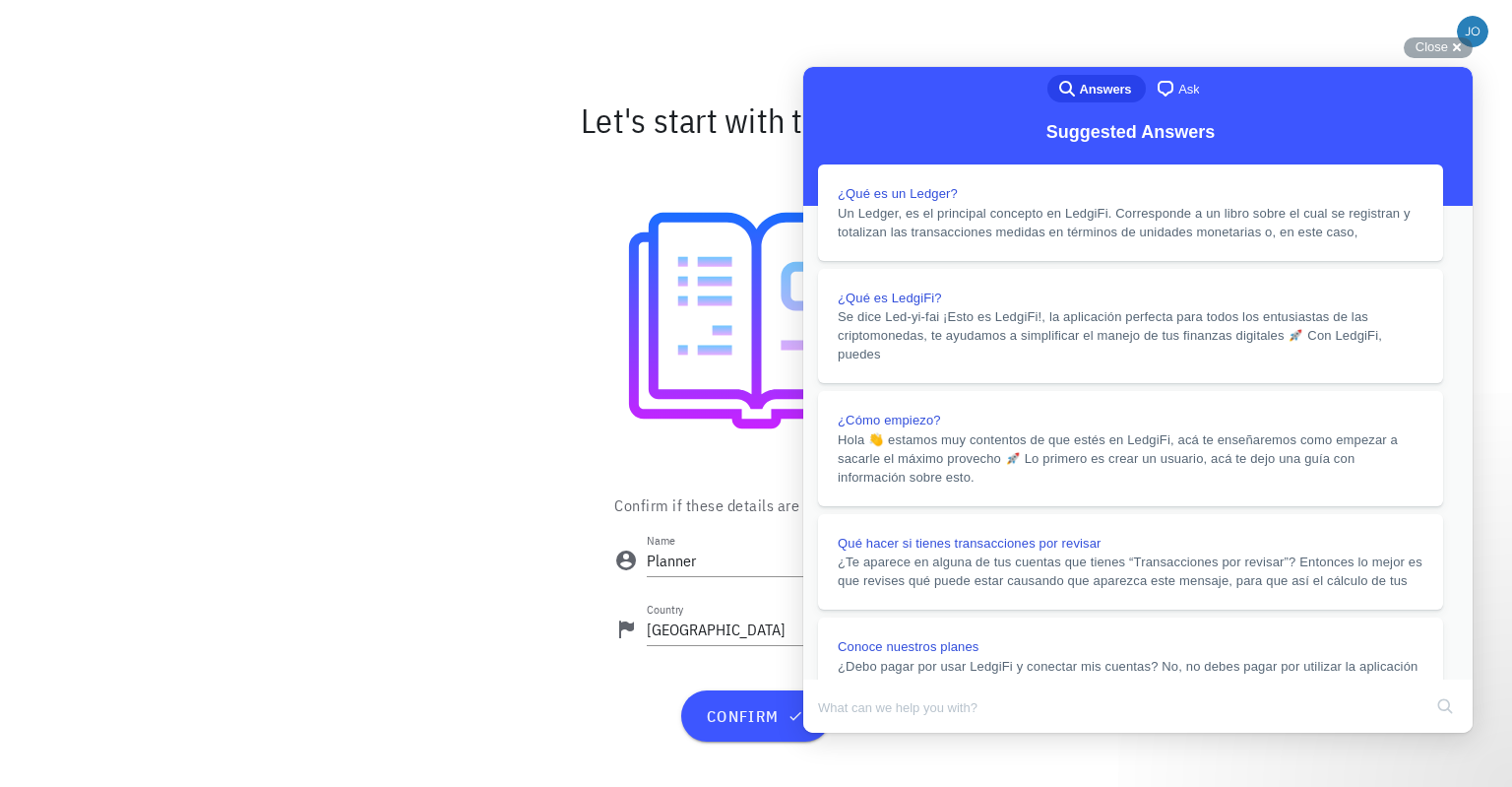 drag, startPoint x: 1078, startPoint y: 76, endPoint x: 855, endPoint y: 77, distance: 223.00224 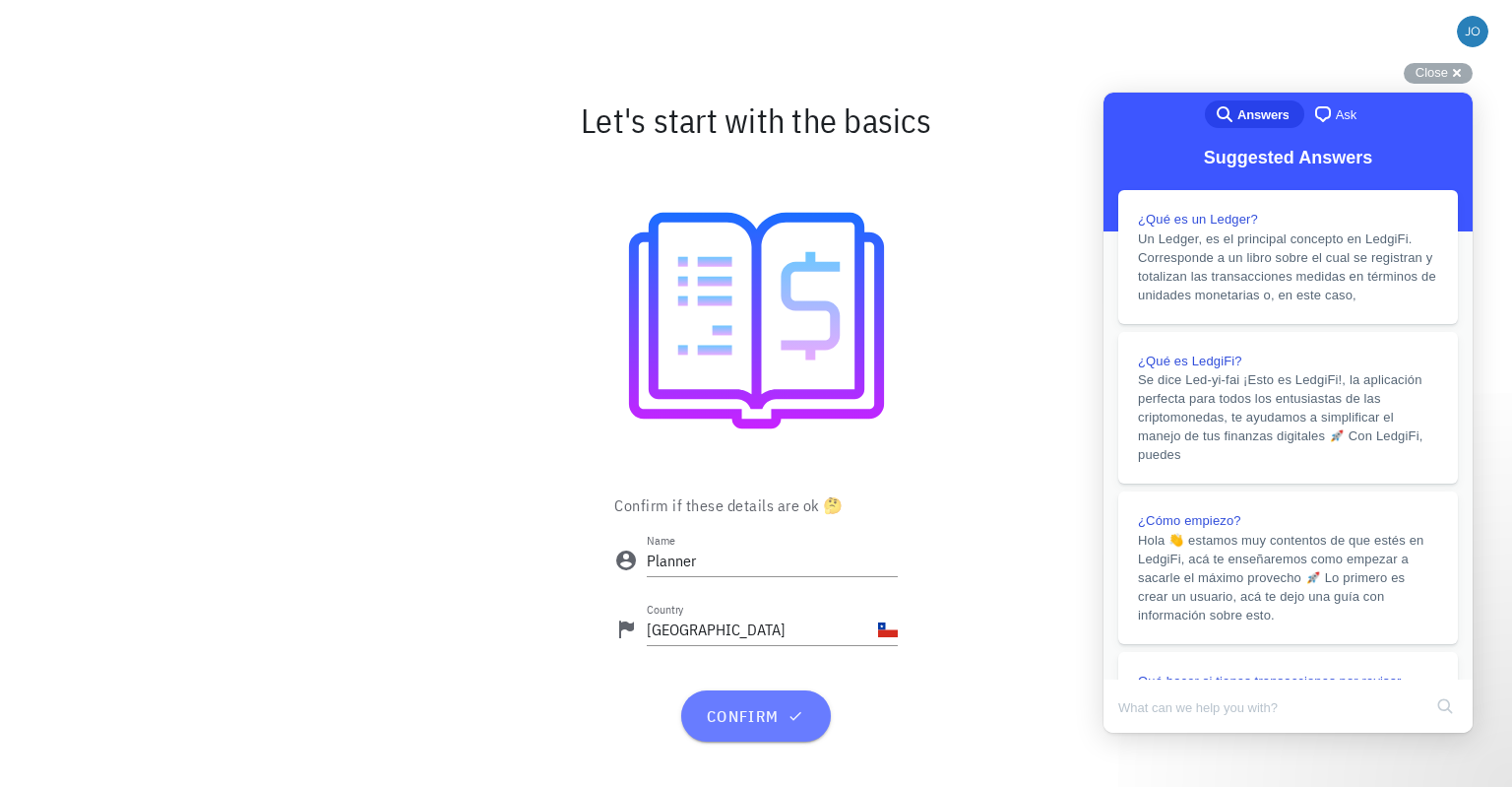 click on "confirm" at bounding box center [755, 716] 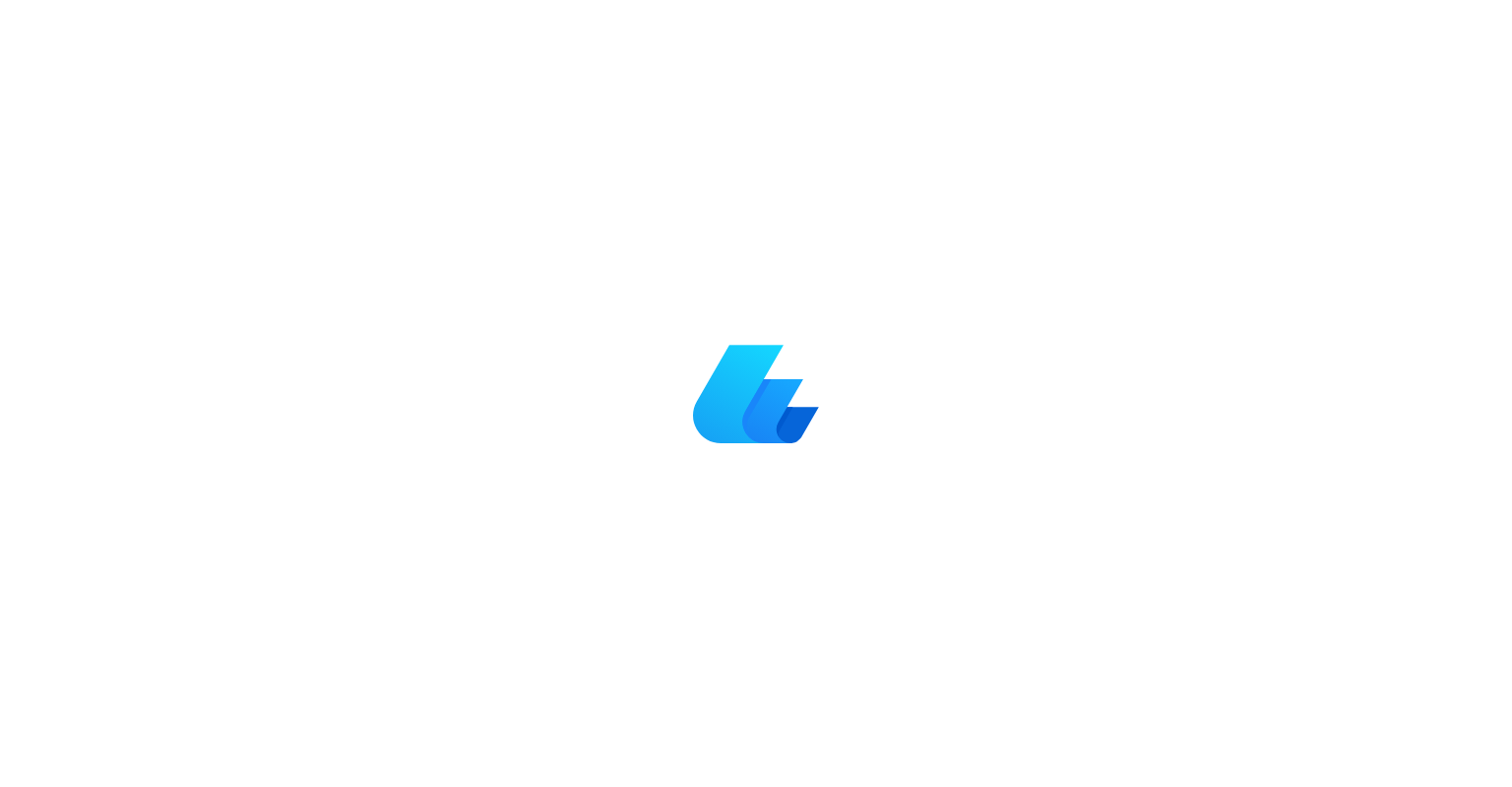 scroll, scrollTop: 0, scrollLeft: 0, axis: both 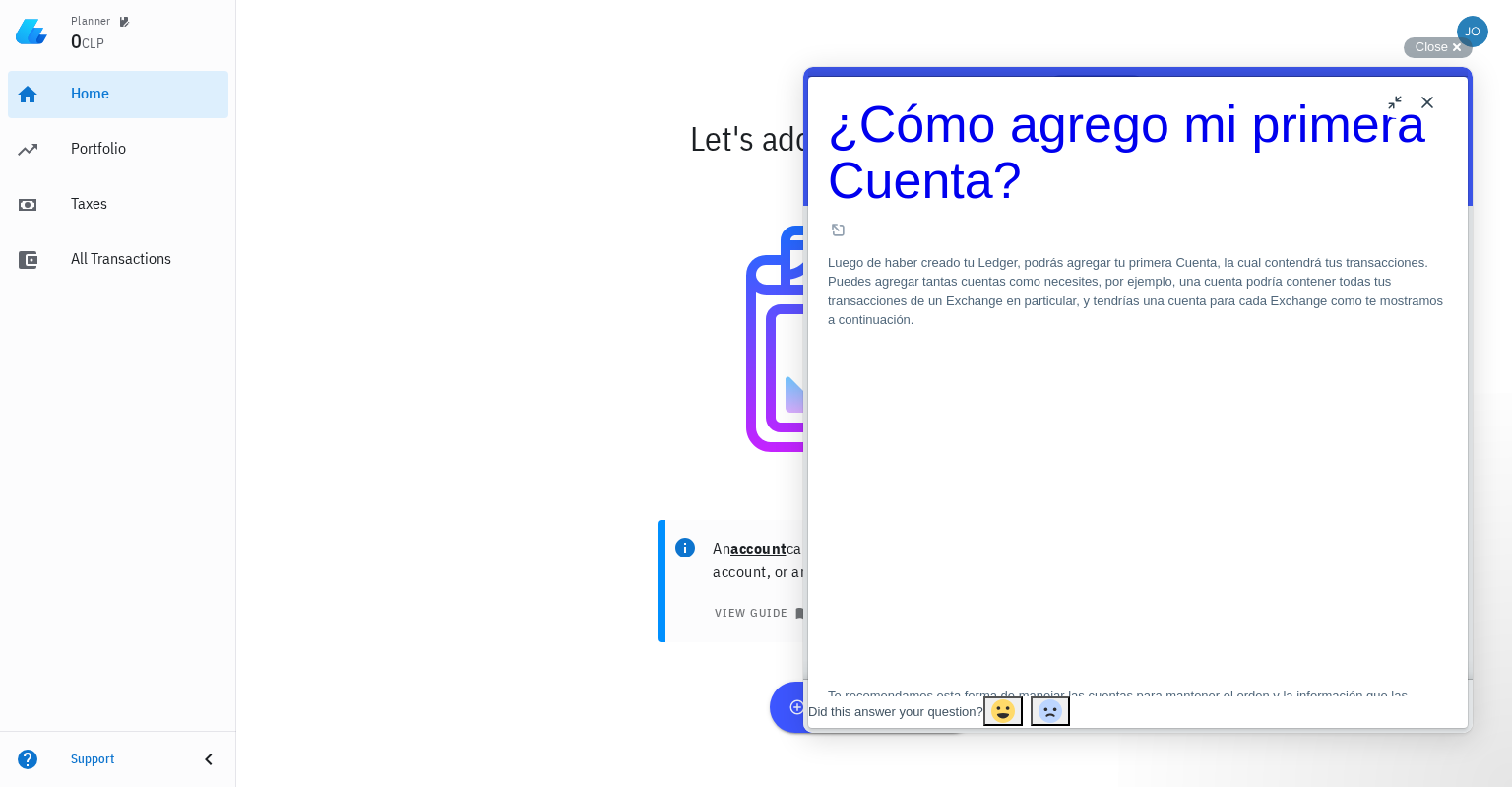 click on "Close" at bounding box center [1427, 102] 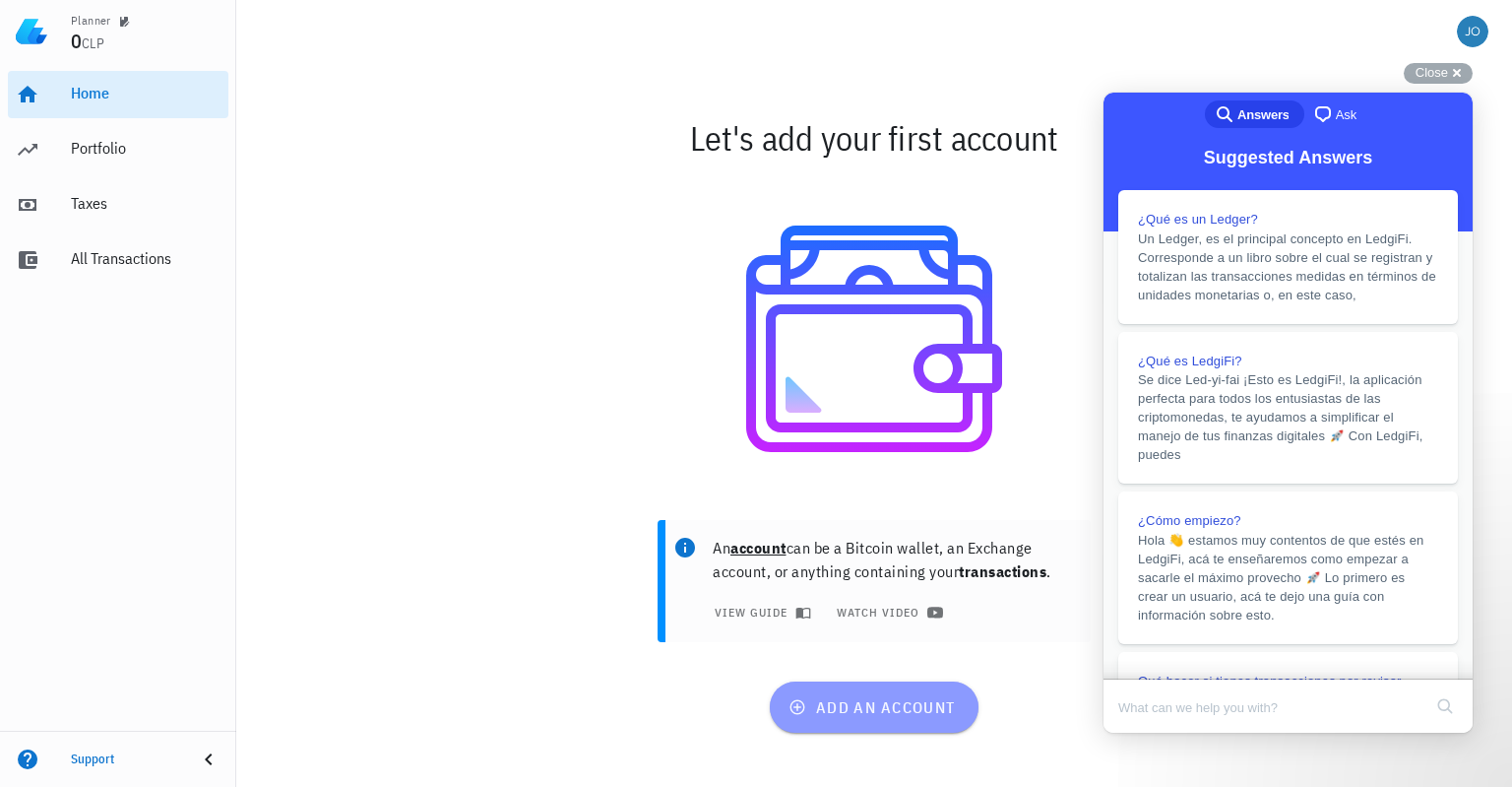 click on "add an account" at bounding box center [873, 707] 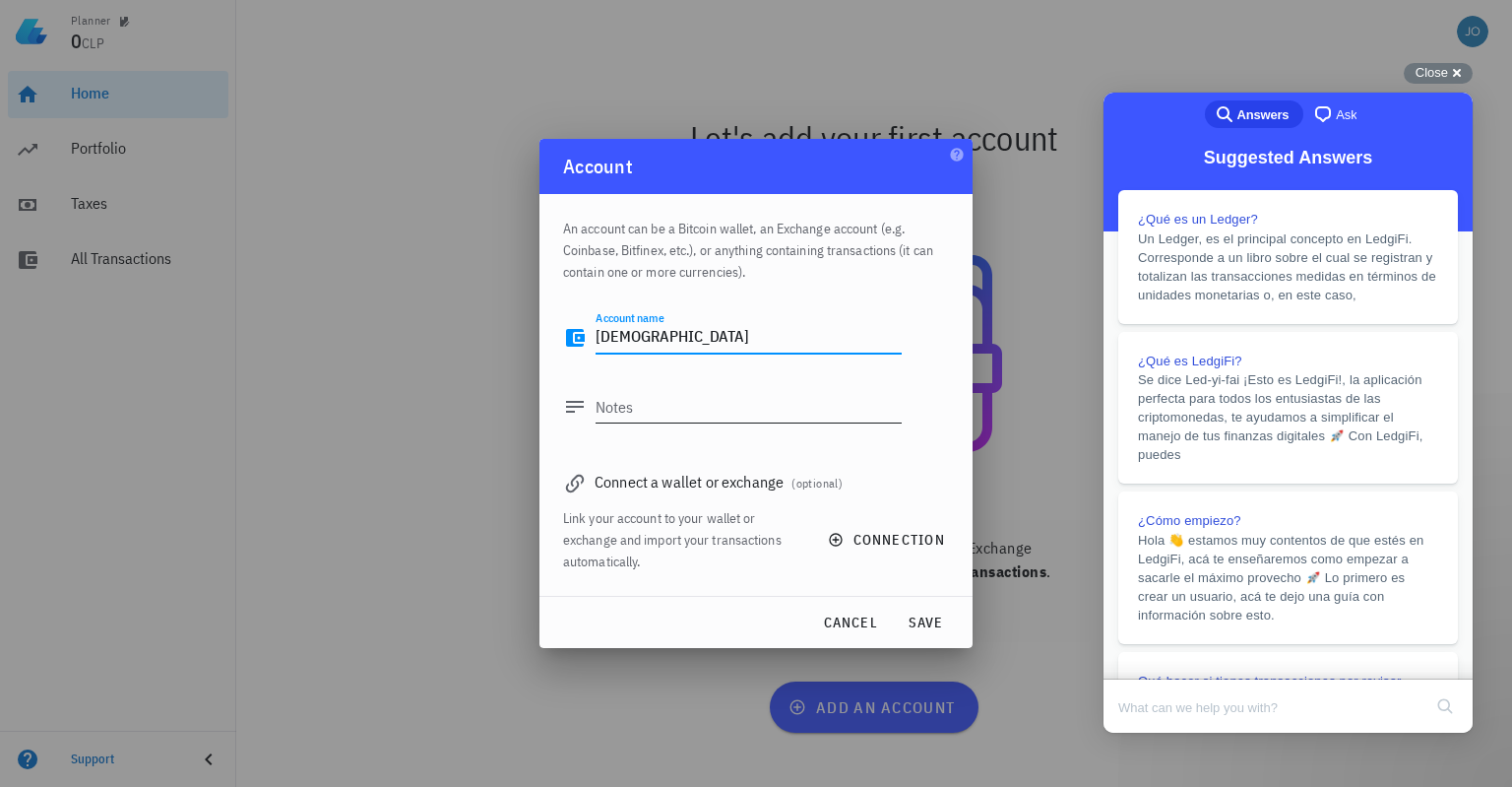 type on "[DEMOGRAPHIC_DATA]" 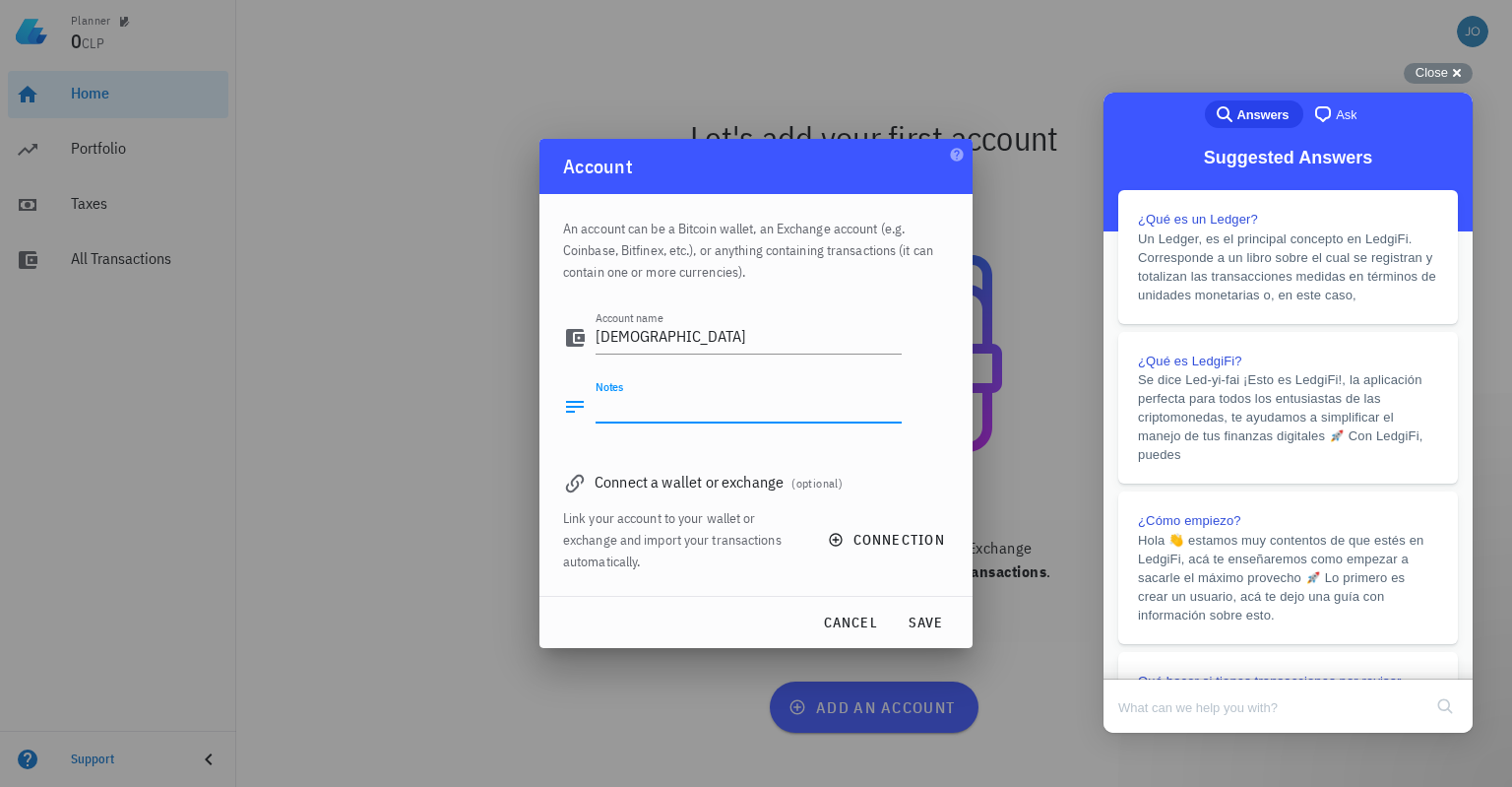 click on "Notes" at bounding box center [748, 407] 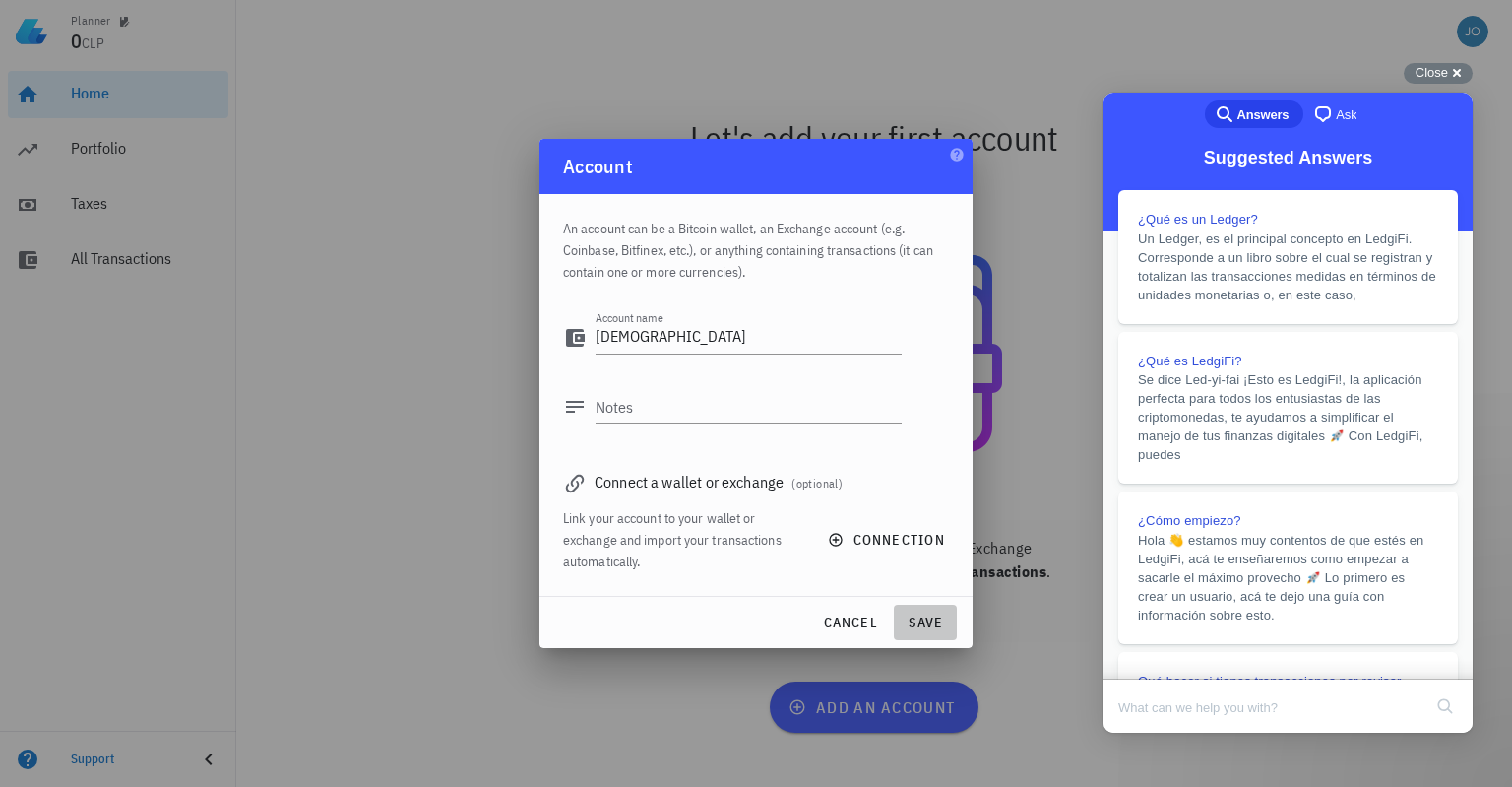 click on "save" at bounding box center (925, 623) 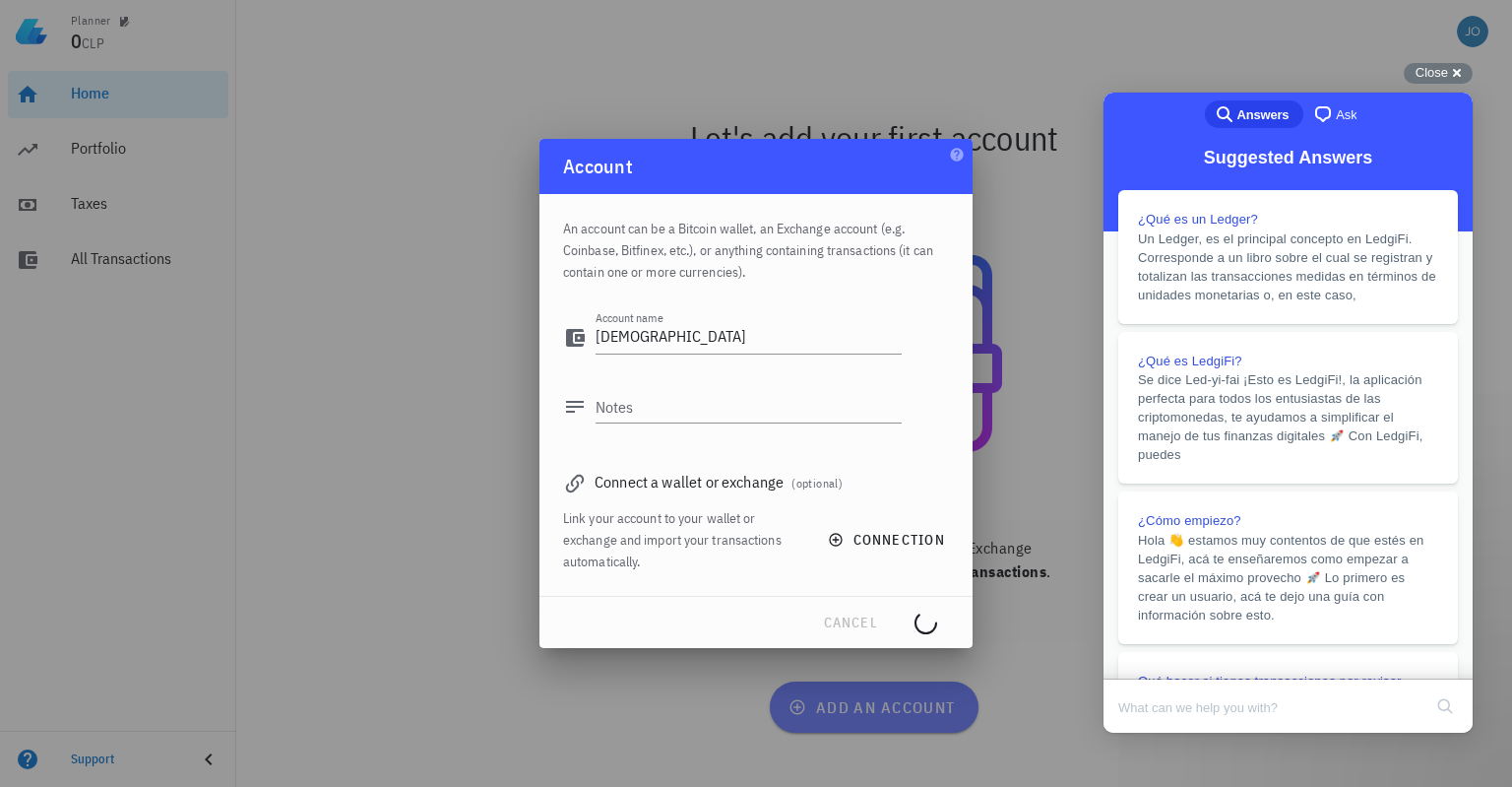 type 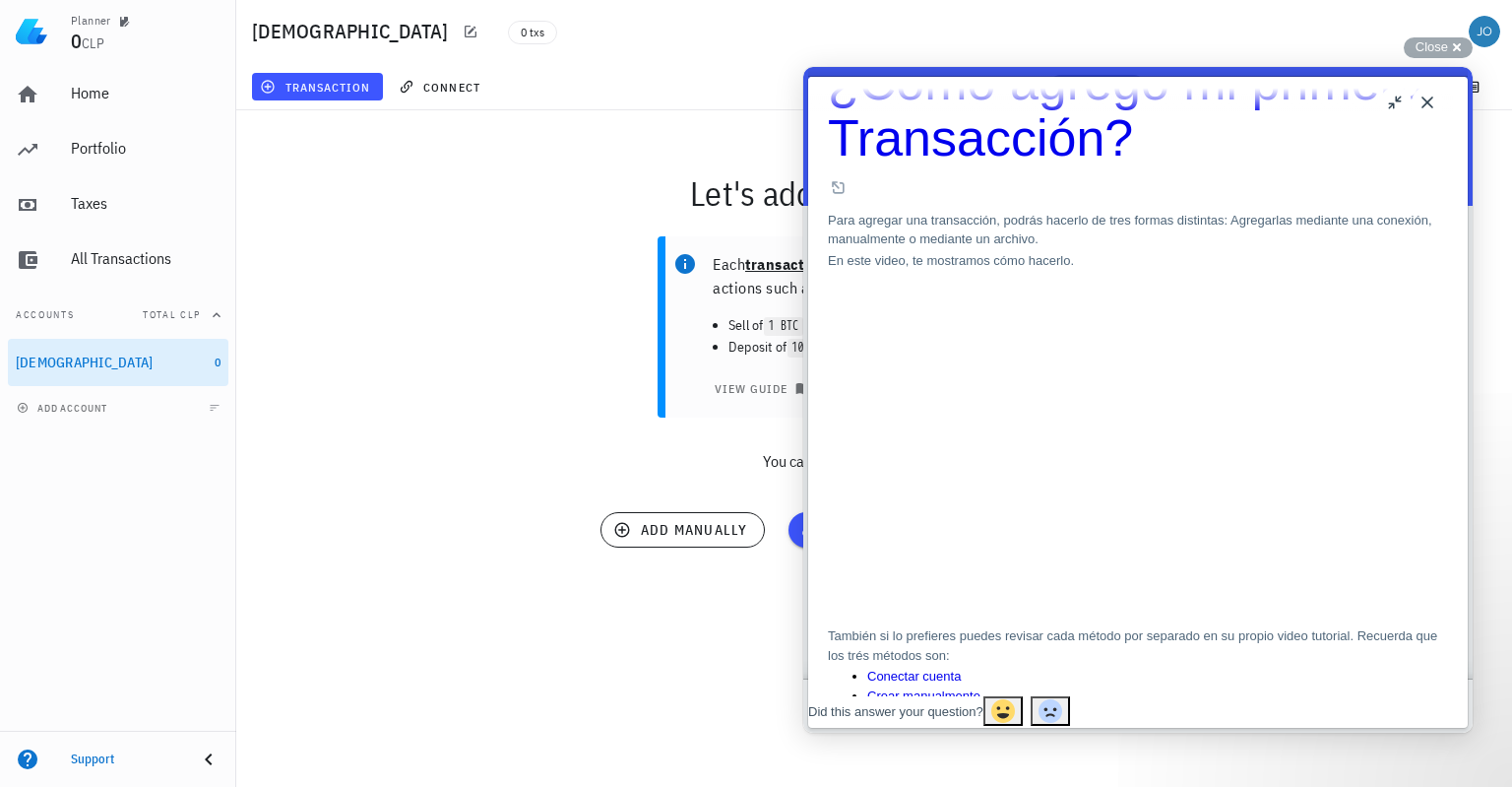 scroll, scrollTop: 0, scrollLeft: 0, axis: both 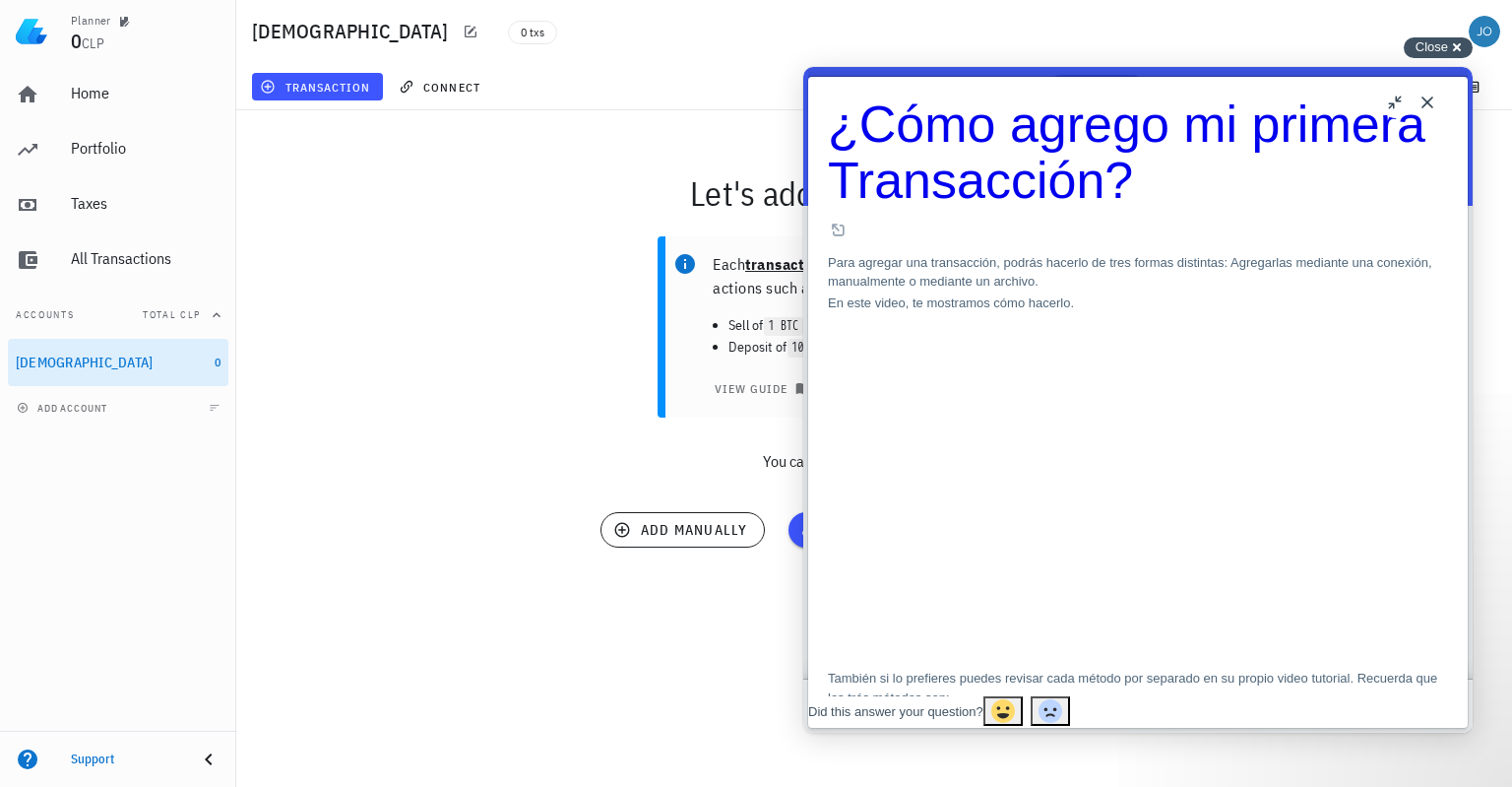 click on "Close cross-small" at bounding box center (1438, 47) 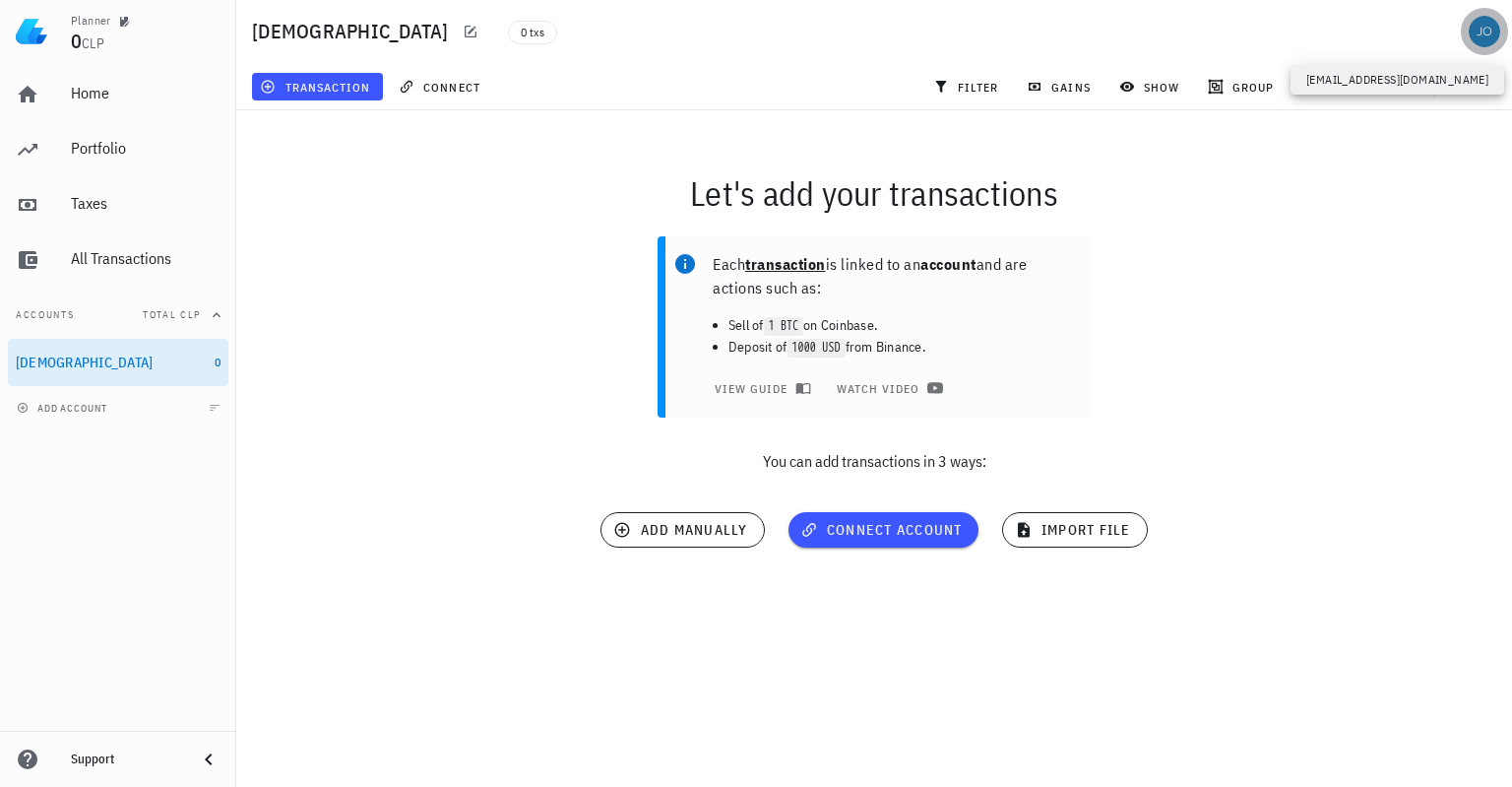 click at bounding box center (1484, 32) 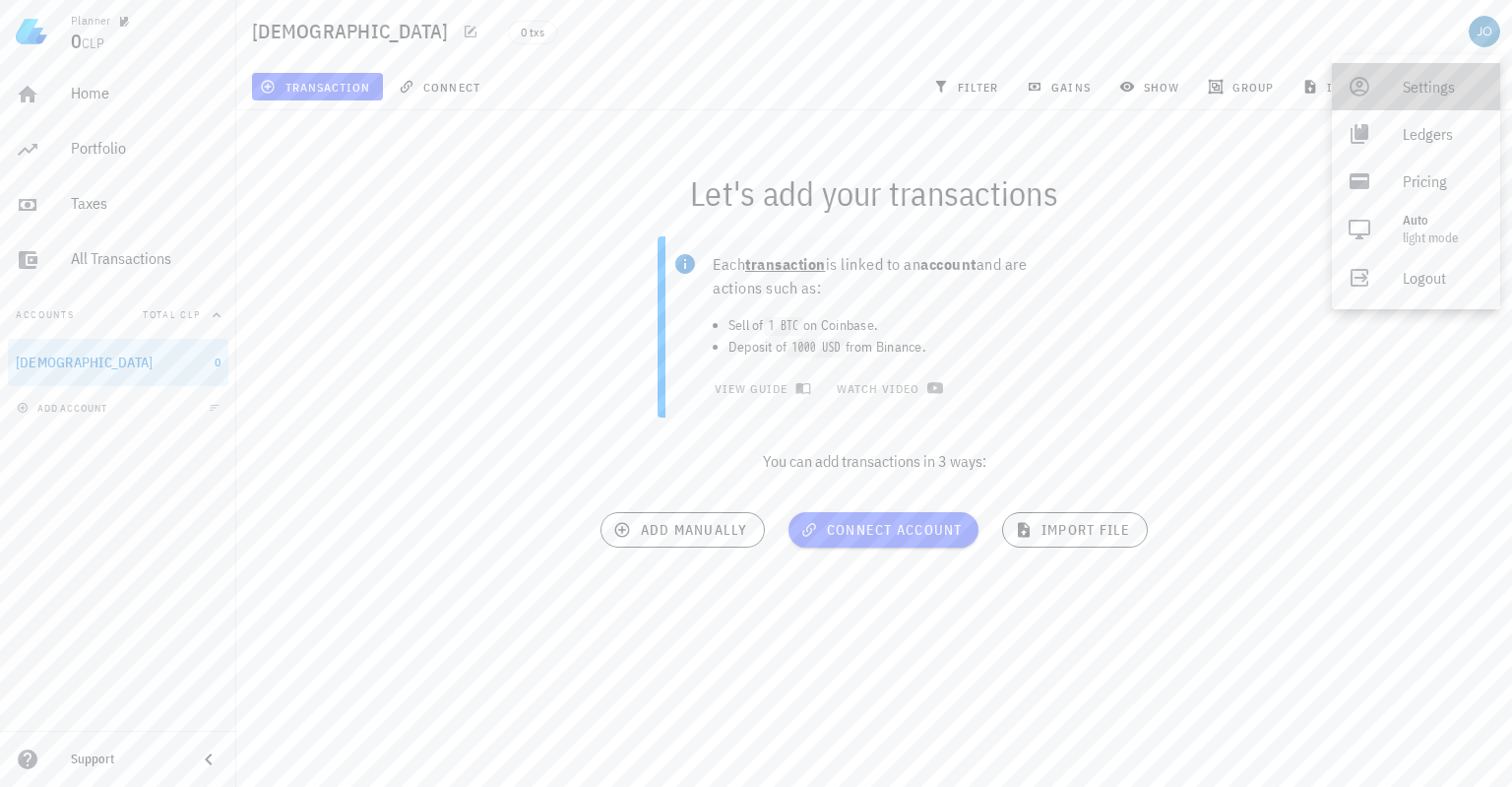 click on "Settings" at bounding box center (1443, 87) 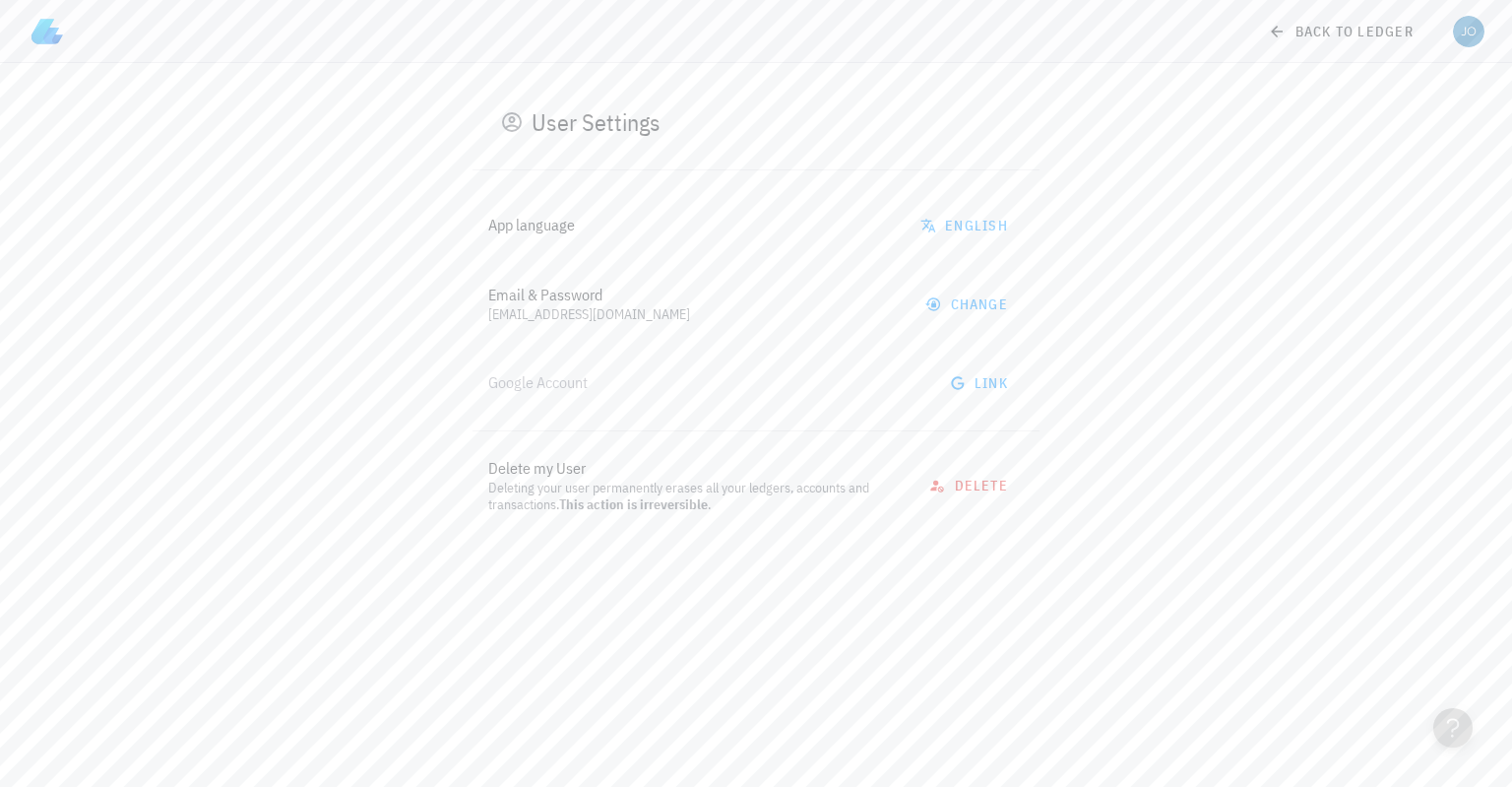click on "App language" at bounding box center (690, 225) 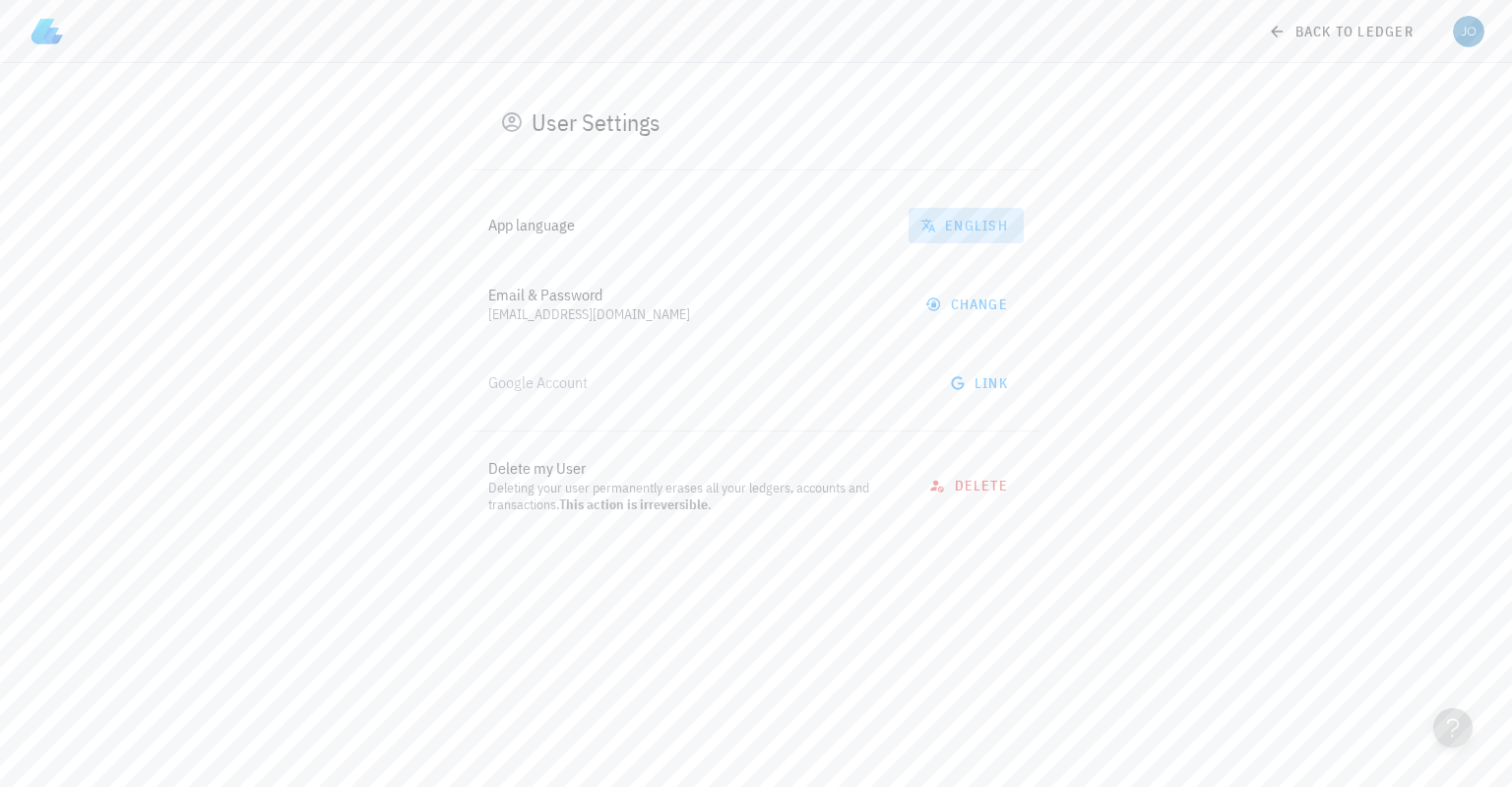 click on "English" at bounding box center [966, 226] 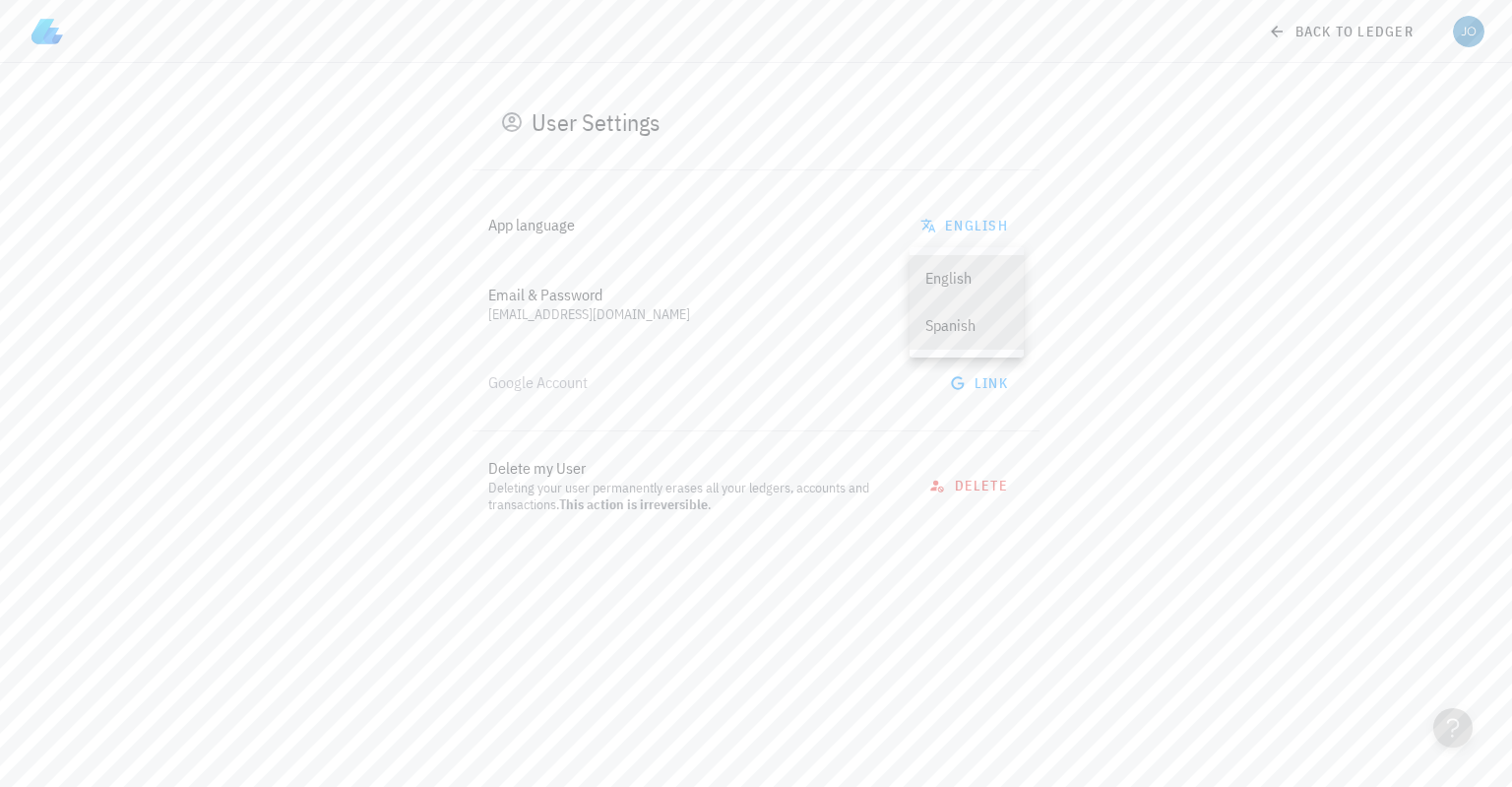 click on "Spanish" at bounding box center (967, 325) 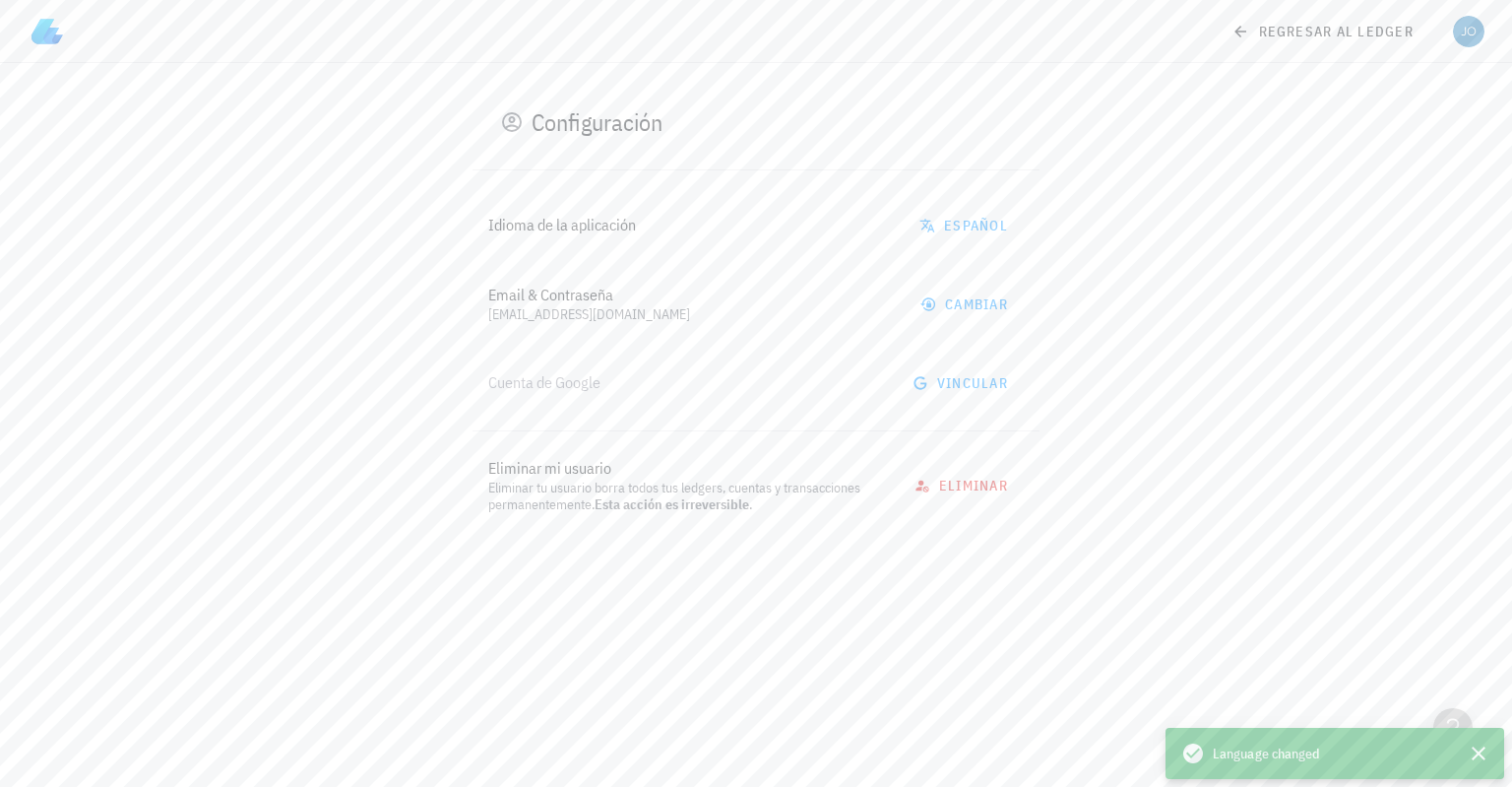 click on "Configuración
Idioma de la aplicación
Español
Email & Contraseña
josetorresaguirre1977@gmail.com
cambiar
Cuenta de Google
vincular
Eliminar mi usuario
Eliminar tu usuario borra todos tus ledgers, cuentas y transacciones permanentemente.
Esta acción es irreversible .
eliminar" at bounding box center (756, 311) 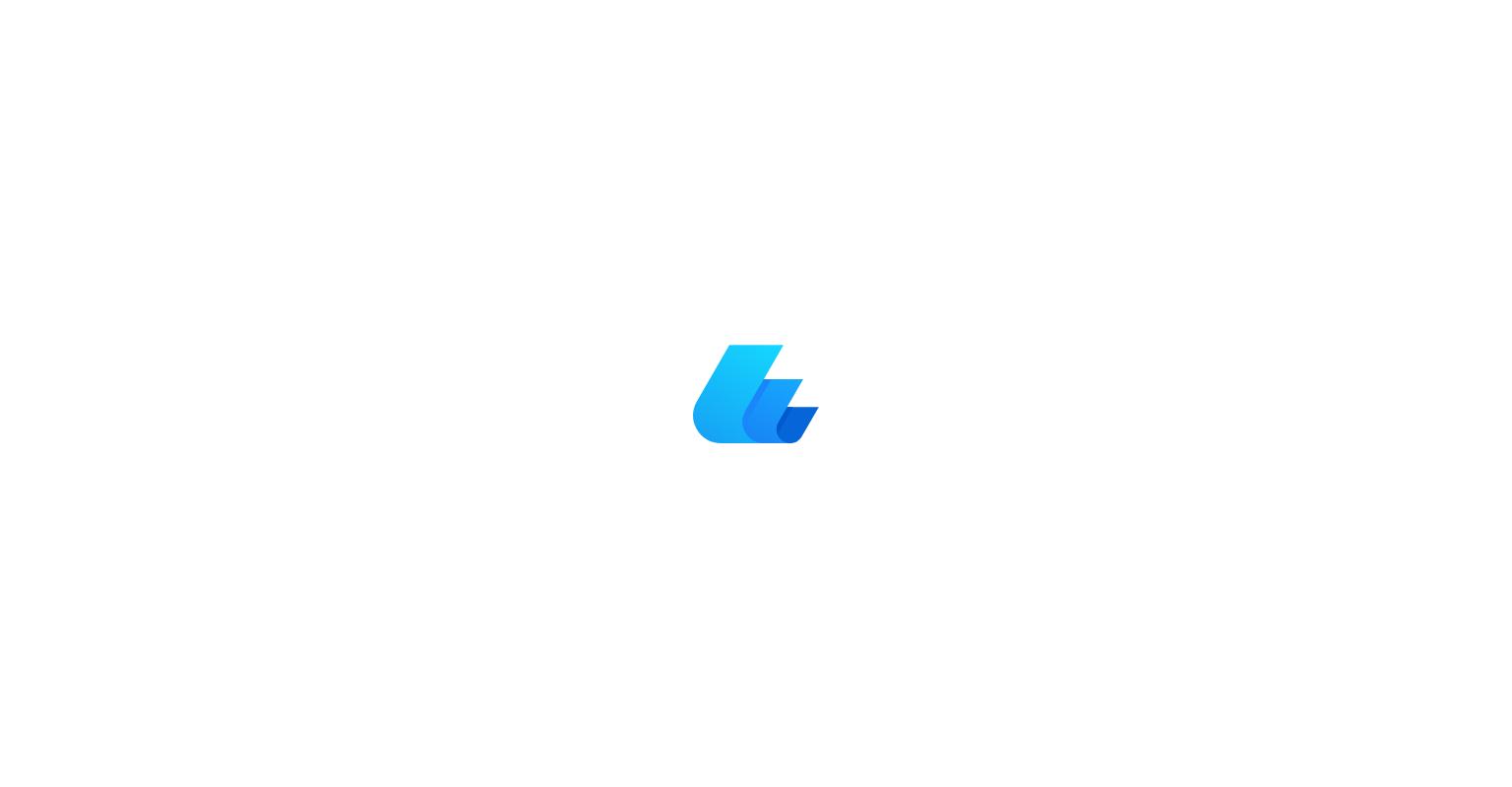 scroll, scrollTop: 0, scrollLeft: 0, axis: both 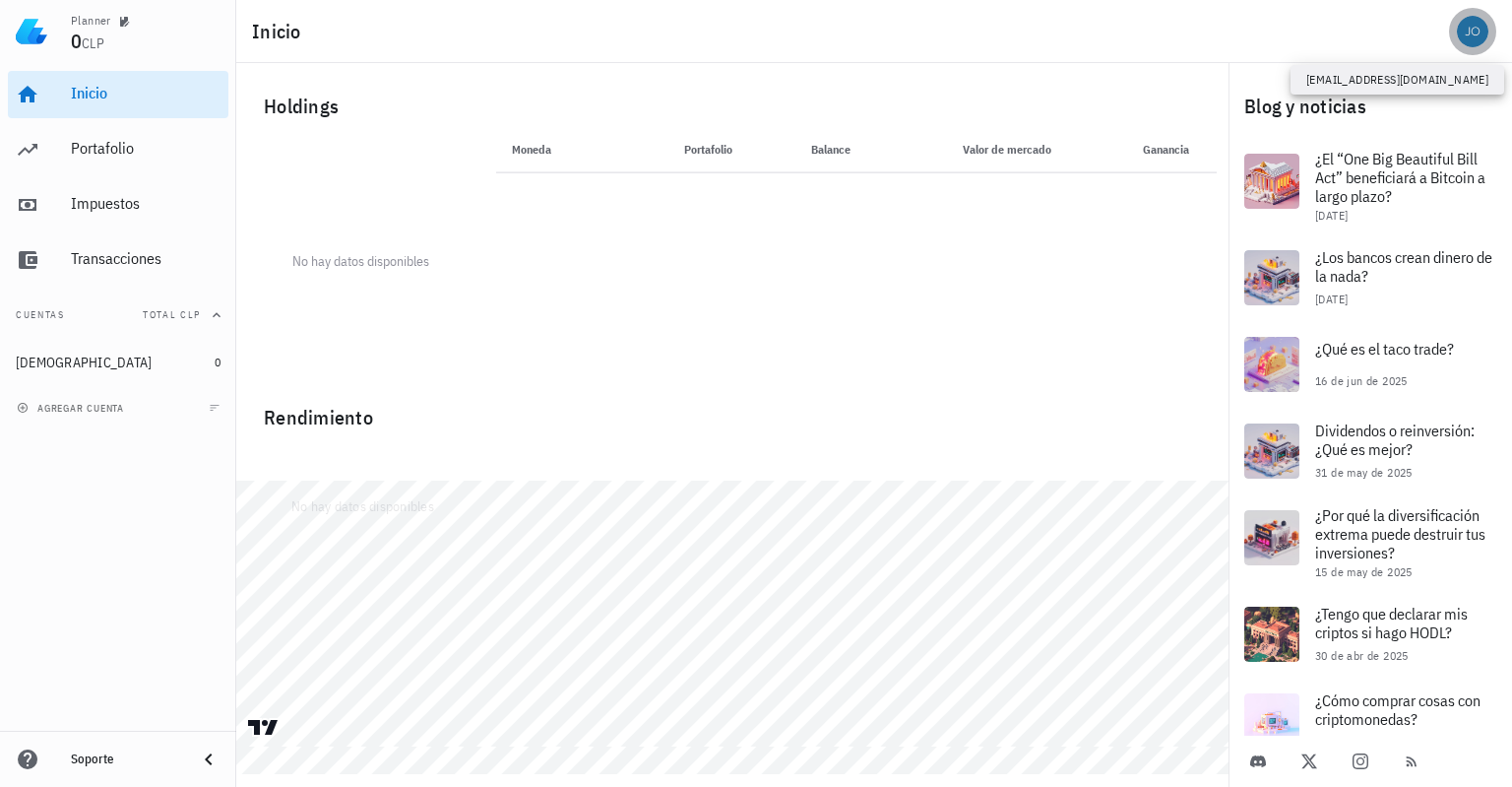 click at bounding box center (1473, 32) 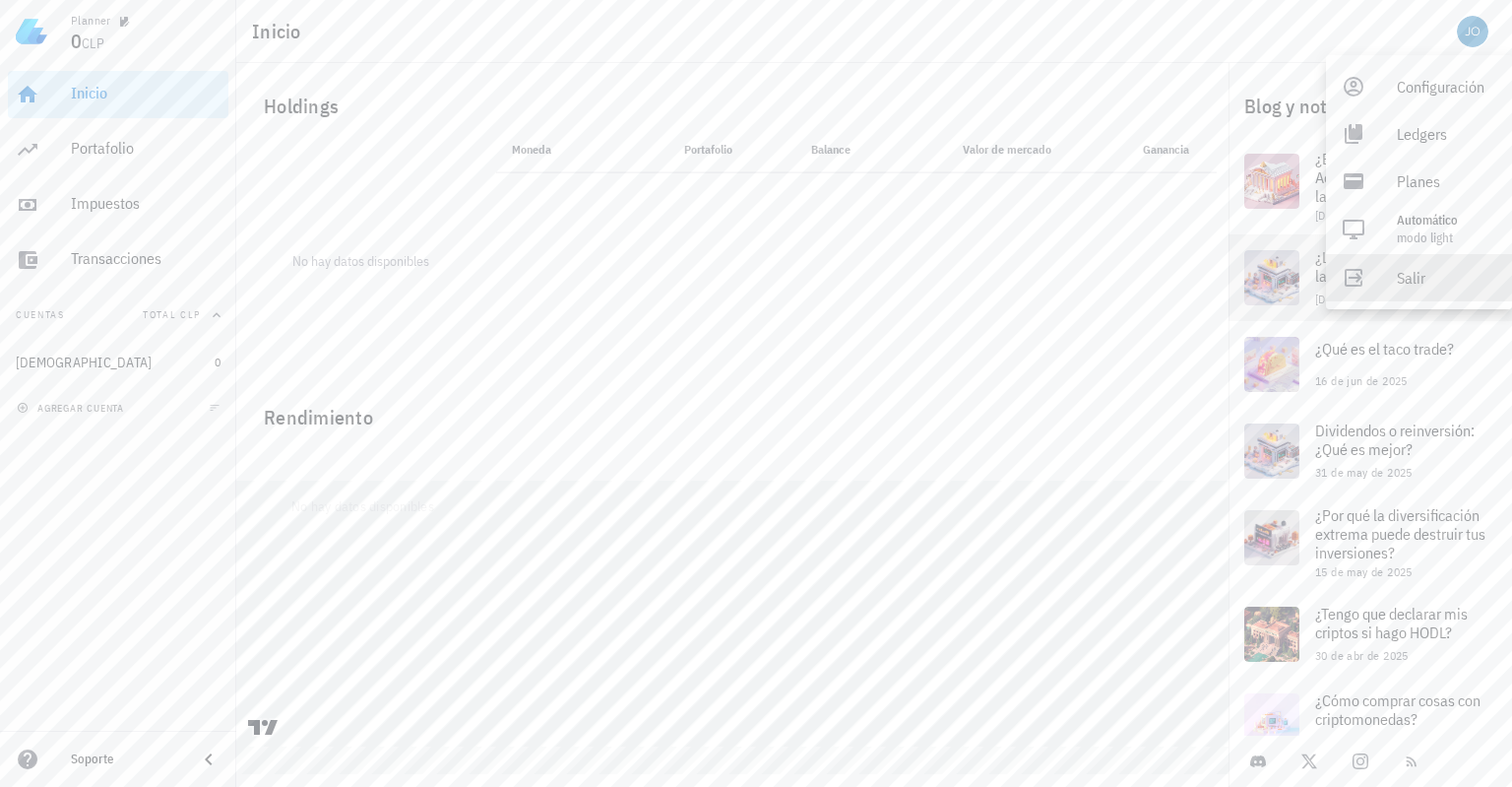 click on "Salir" at bounding box center (1446, 278) 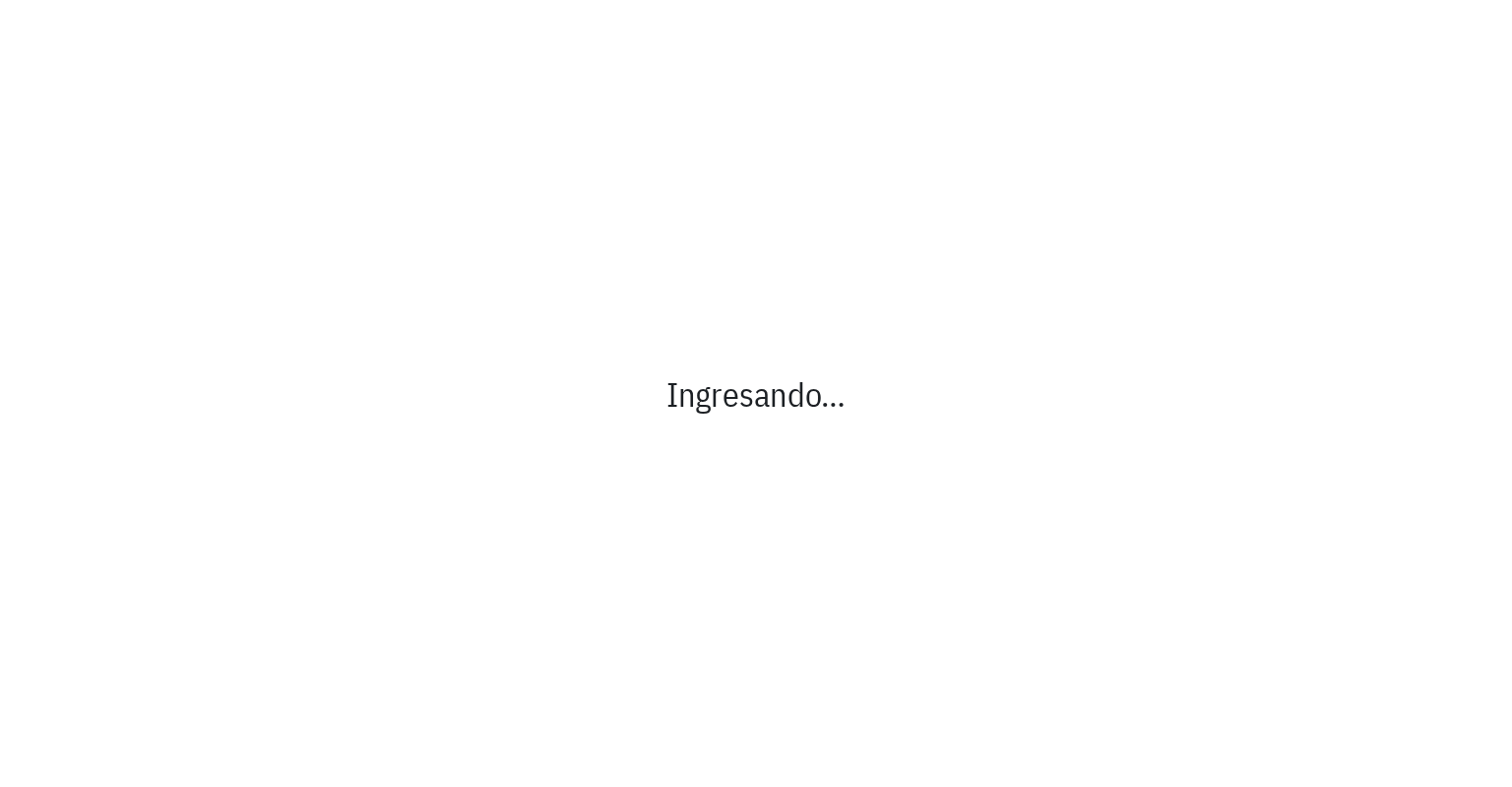 scroll, scrollTop: 0, scrollLeft: 0, axis: both 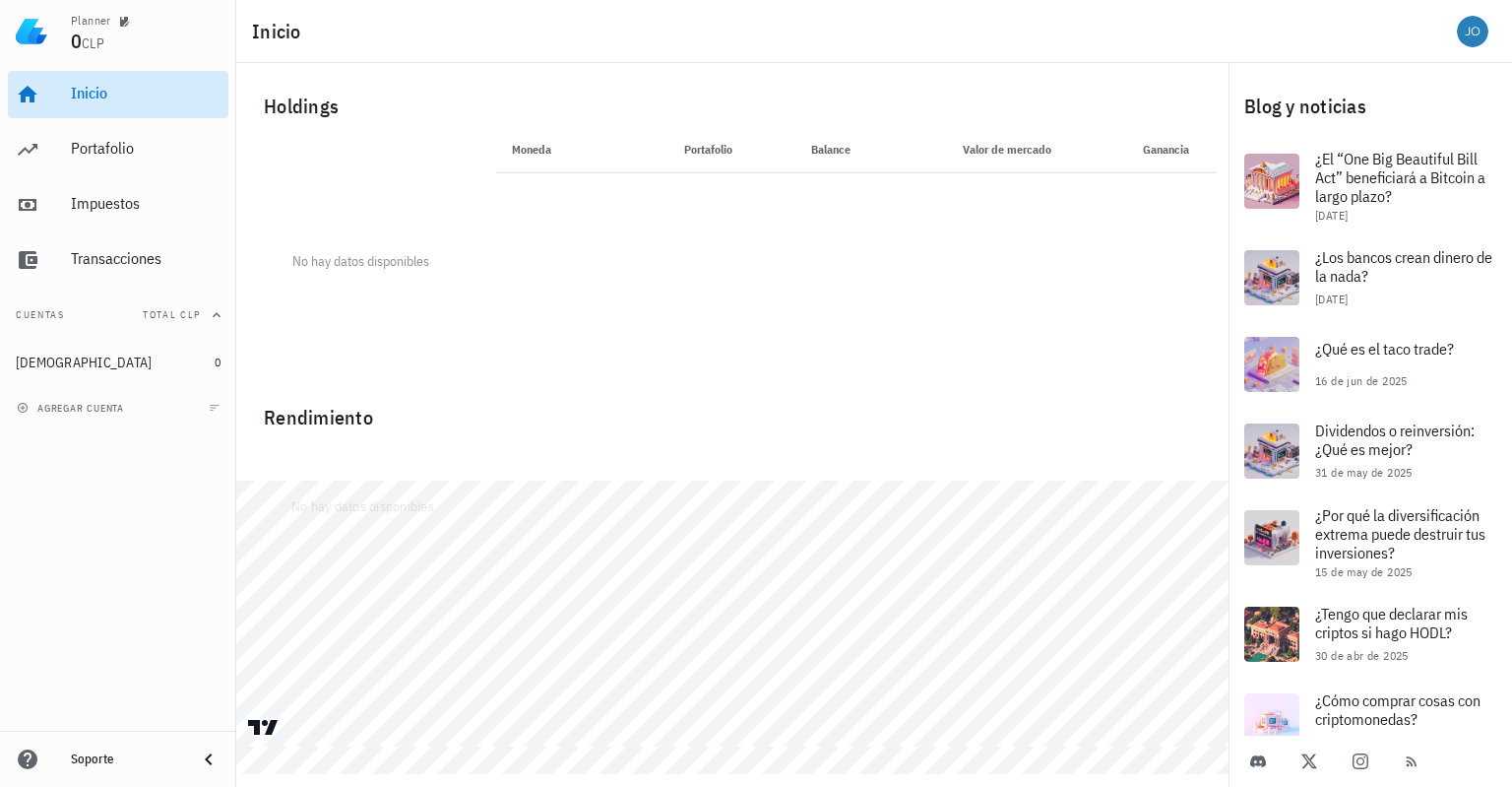 click on "Inicio" at bounding box center [146, 93] 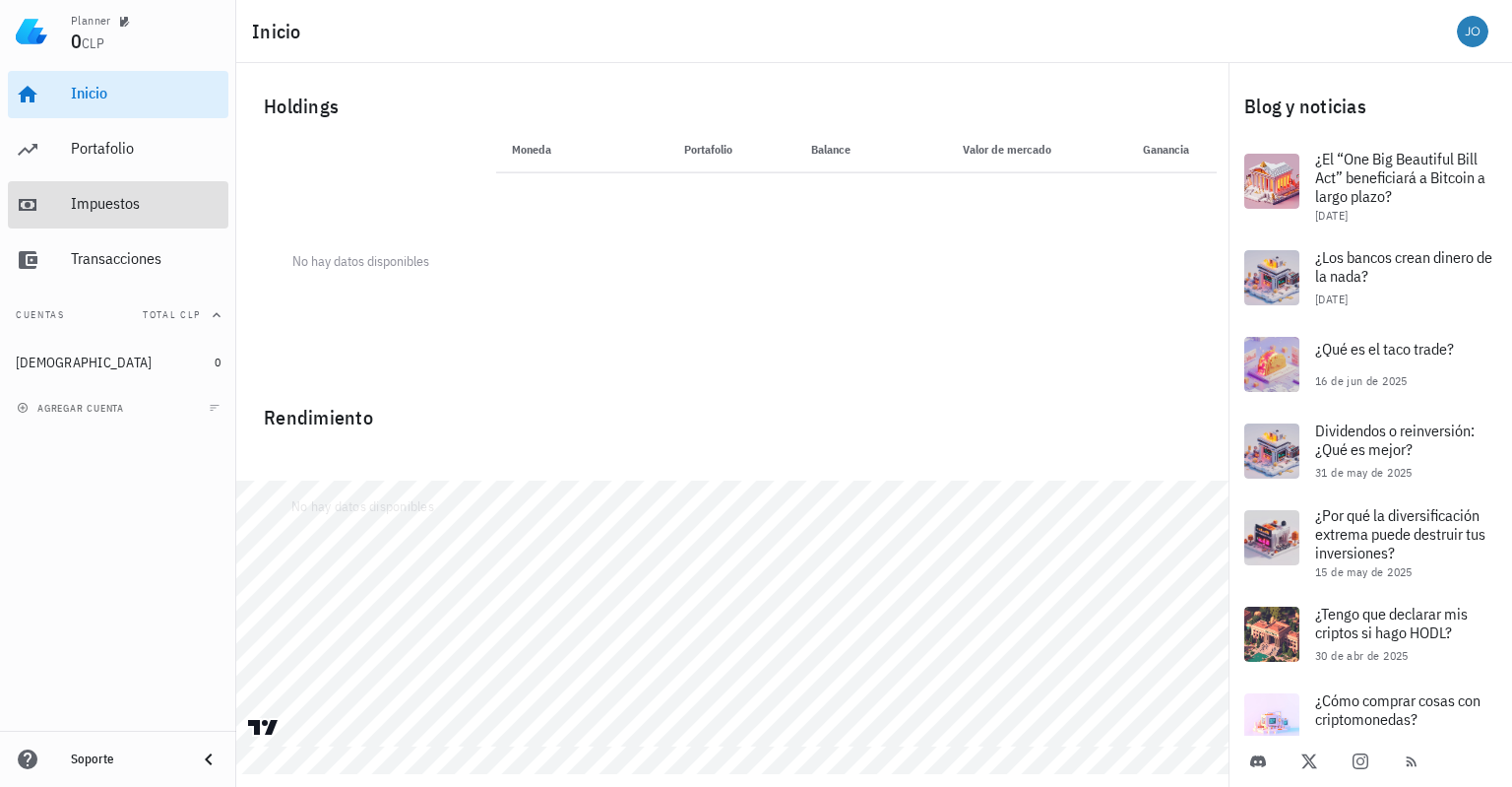 click on "Impuestos" at bounding box center (146, 203) 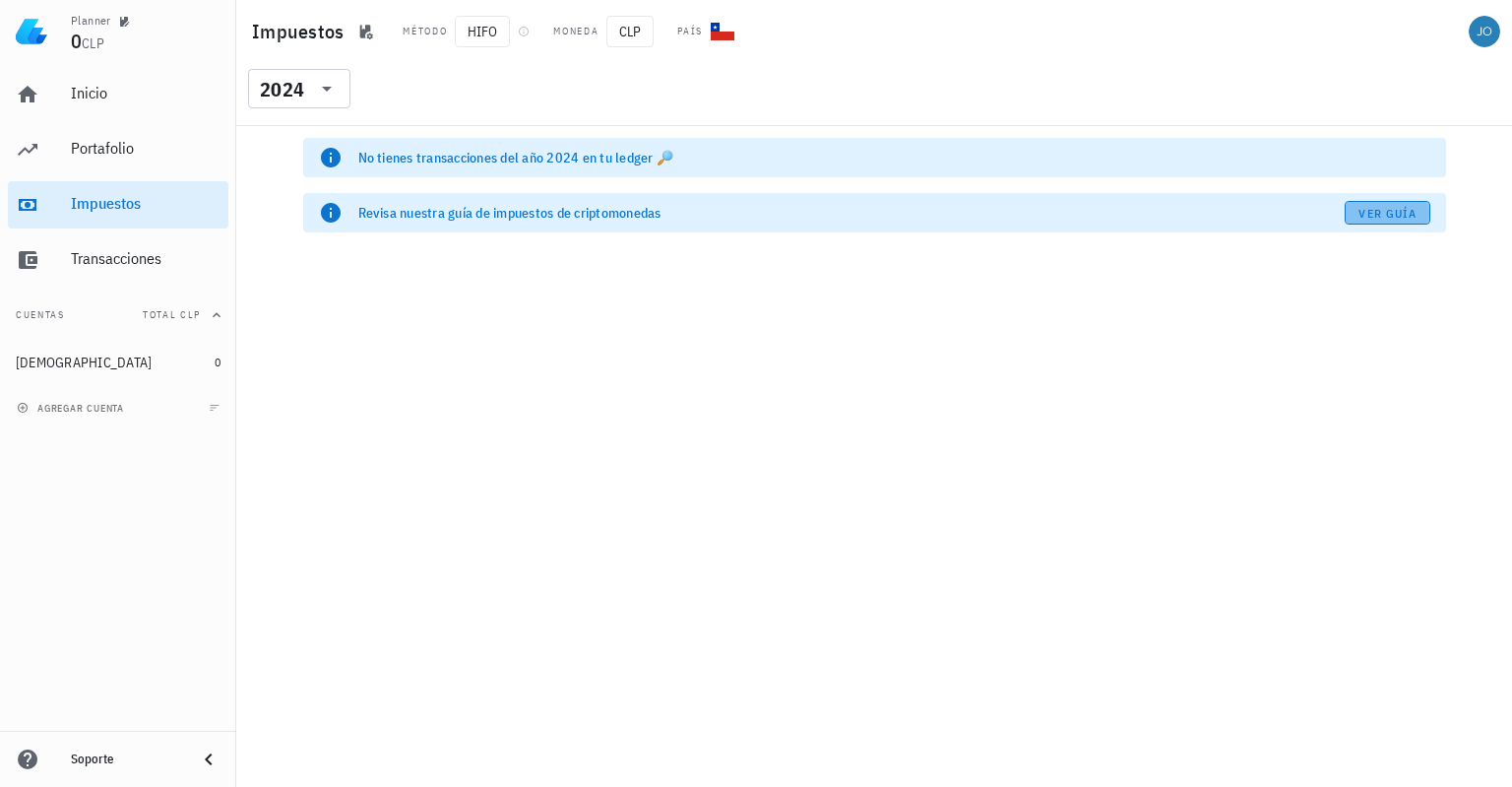 click on "Ver guía" at bounding box center (1387, 213) 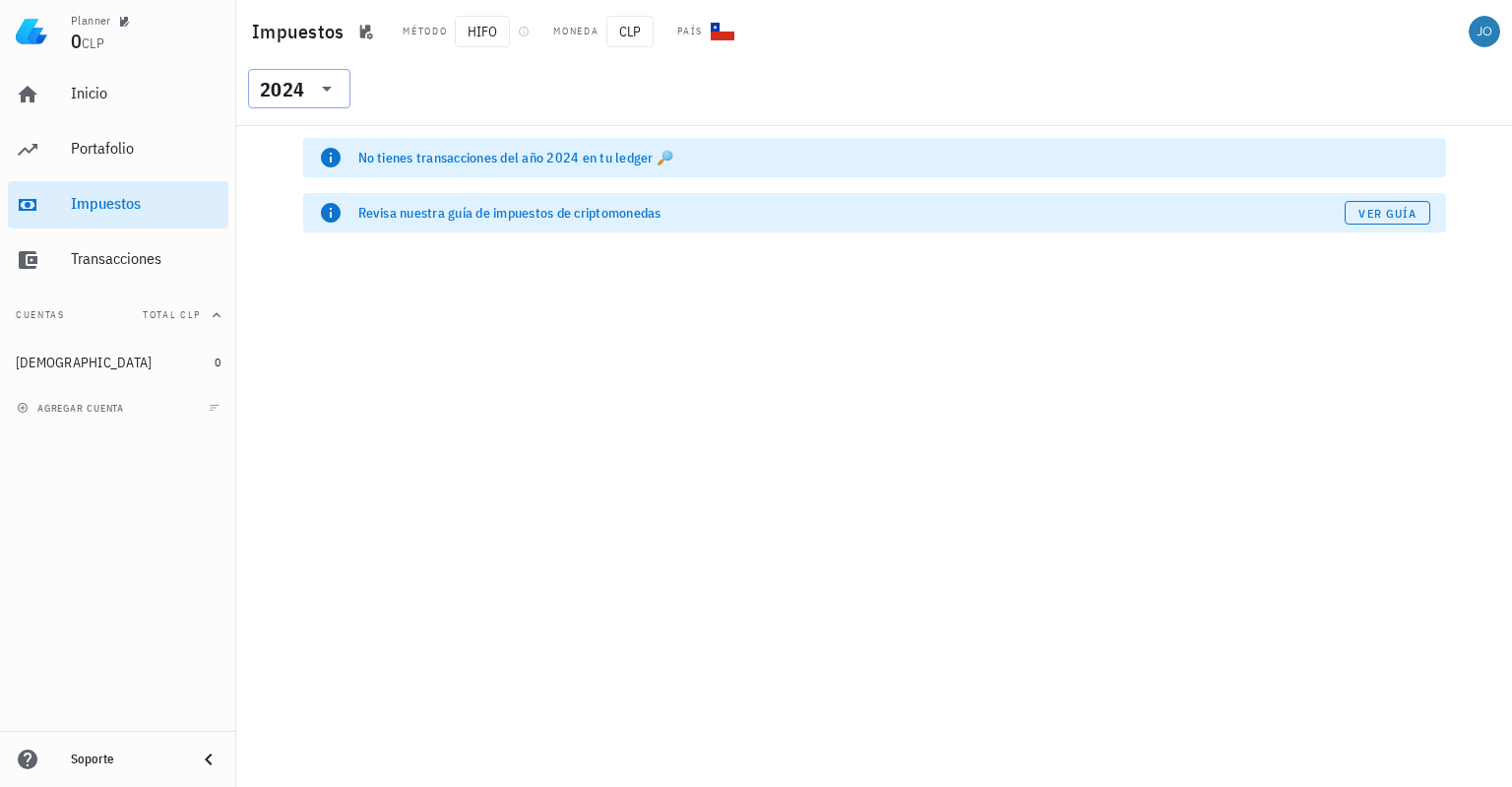 click on "2024" at bounding box center (282, 90) 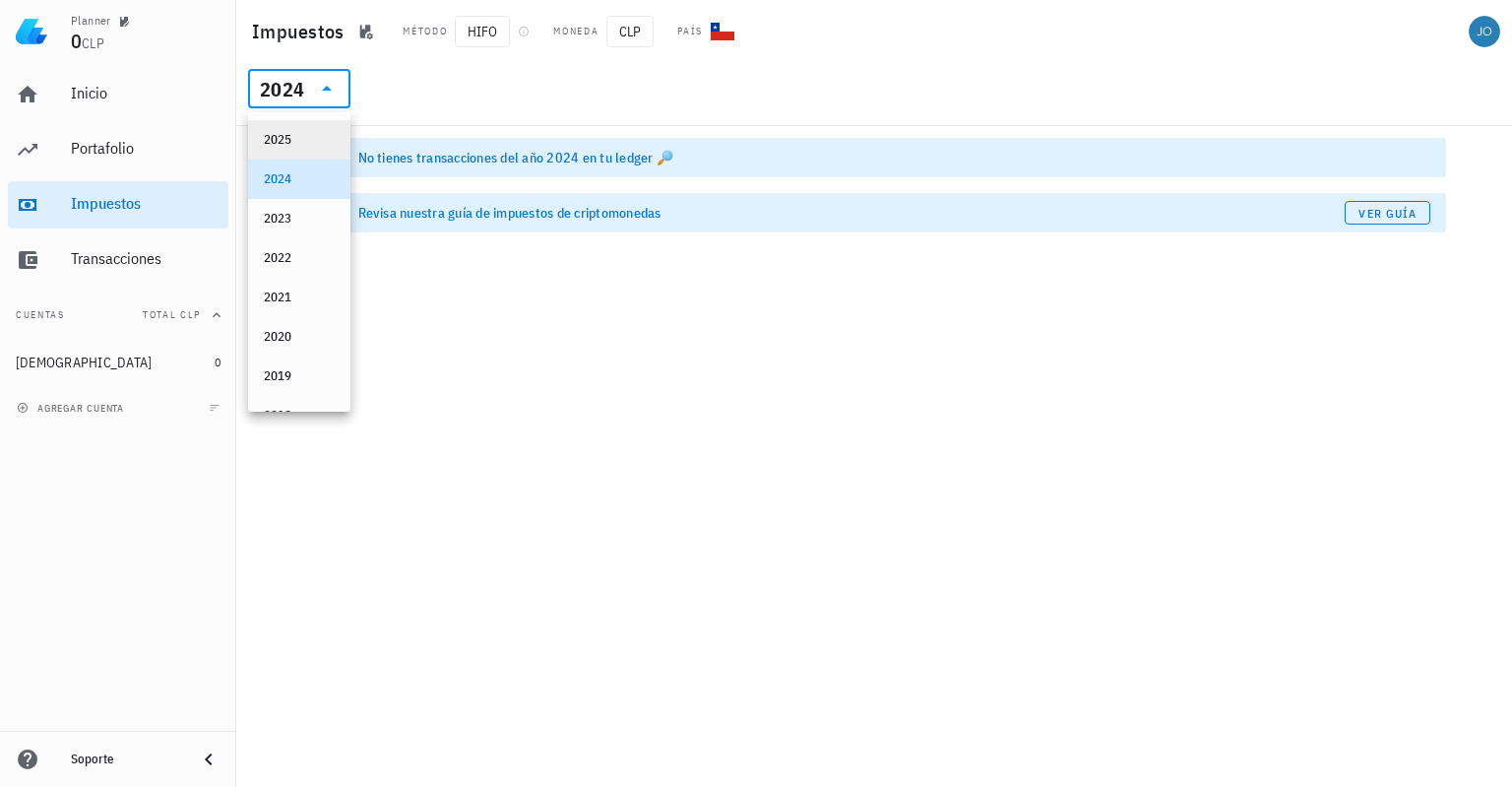 click on "2025" at bounding box center (299, 140) 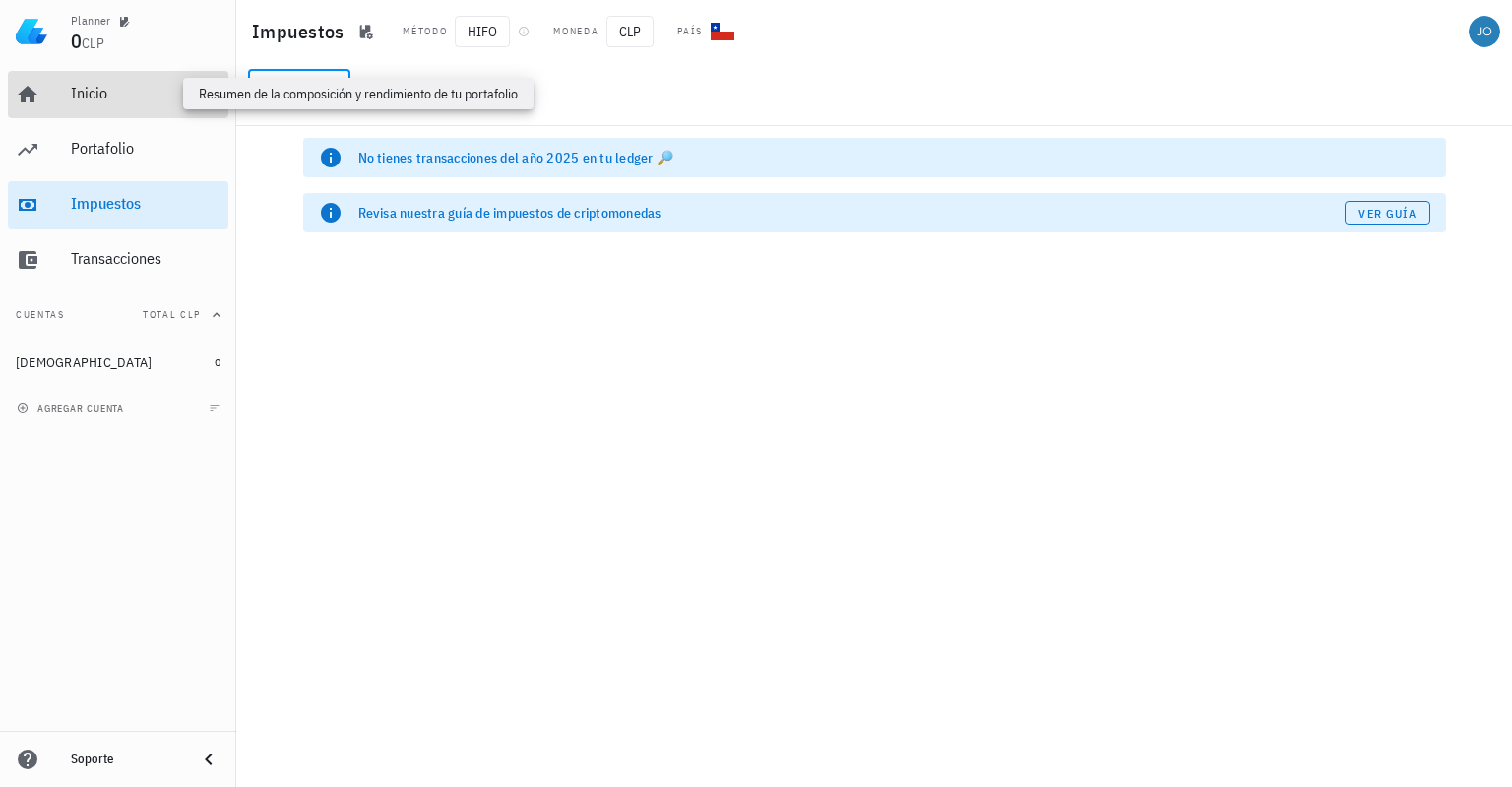 click on "Inicio" at bounding box center (146, 93) 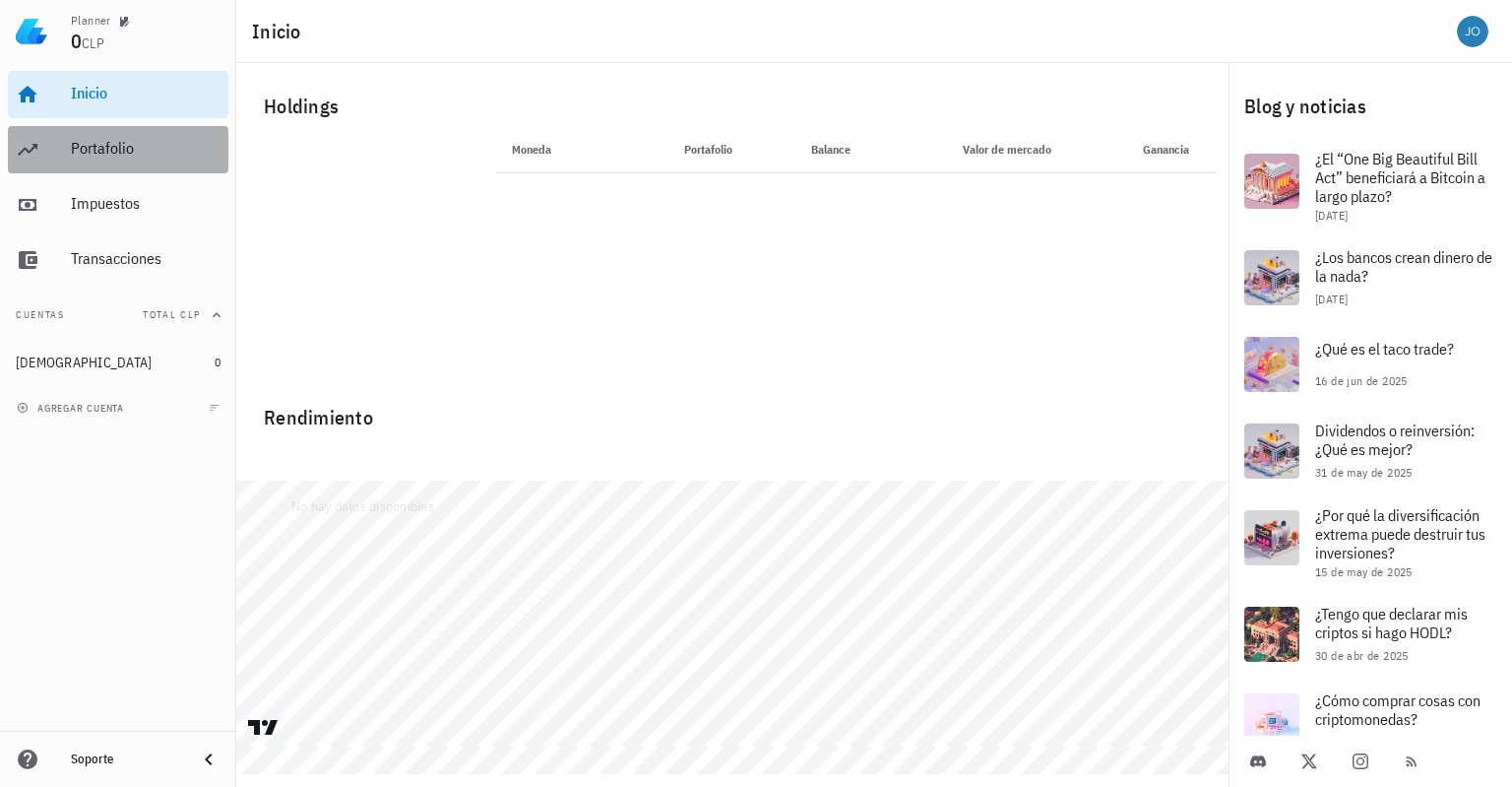 click on "Portafolio" at bounding box center (146, 148) 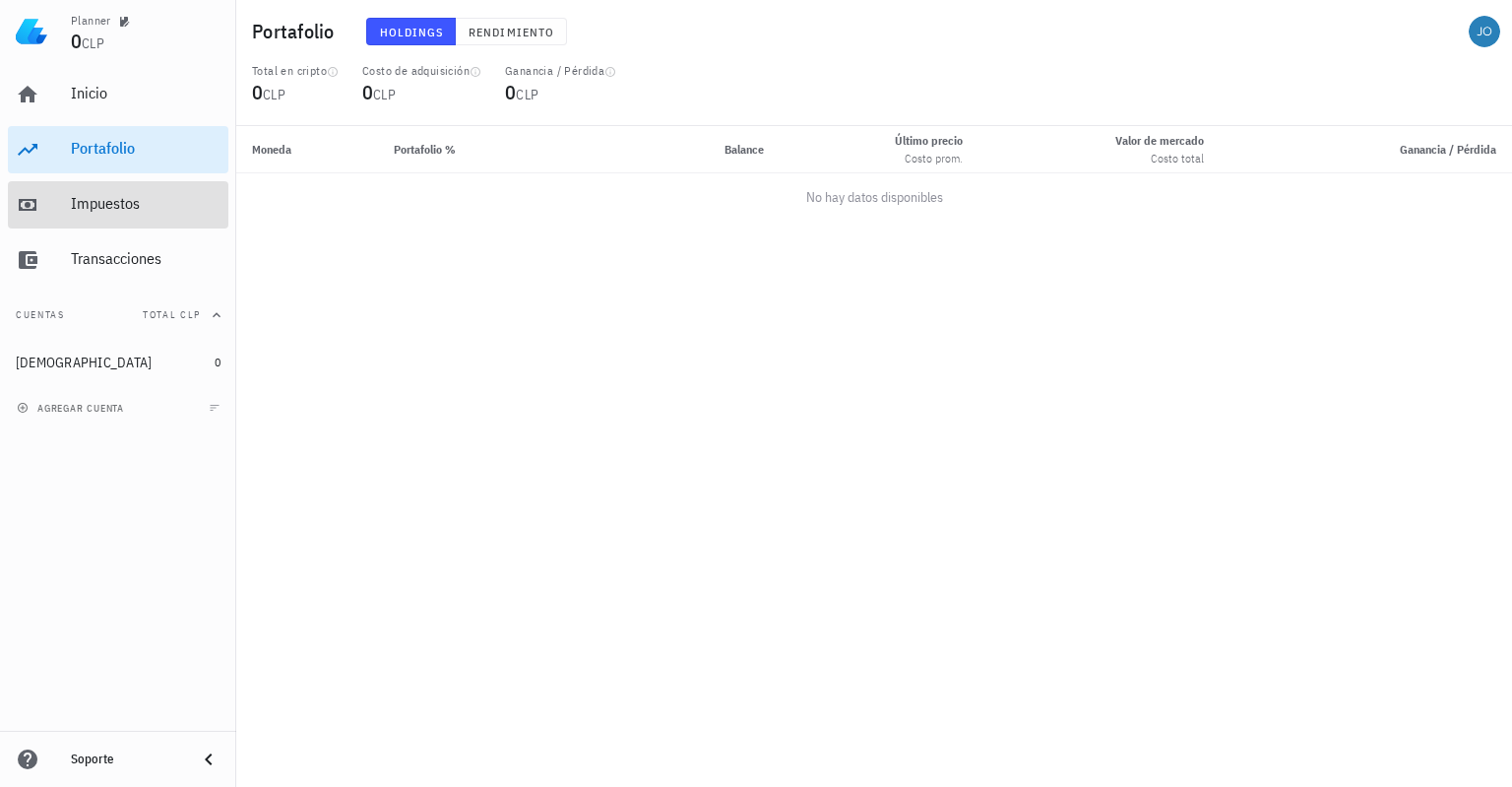 click on "Impuestos" at bounding box center [146, 203] 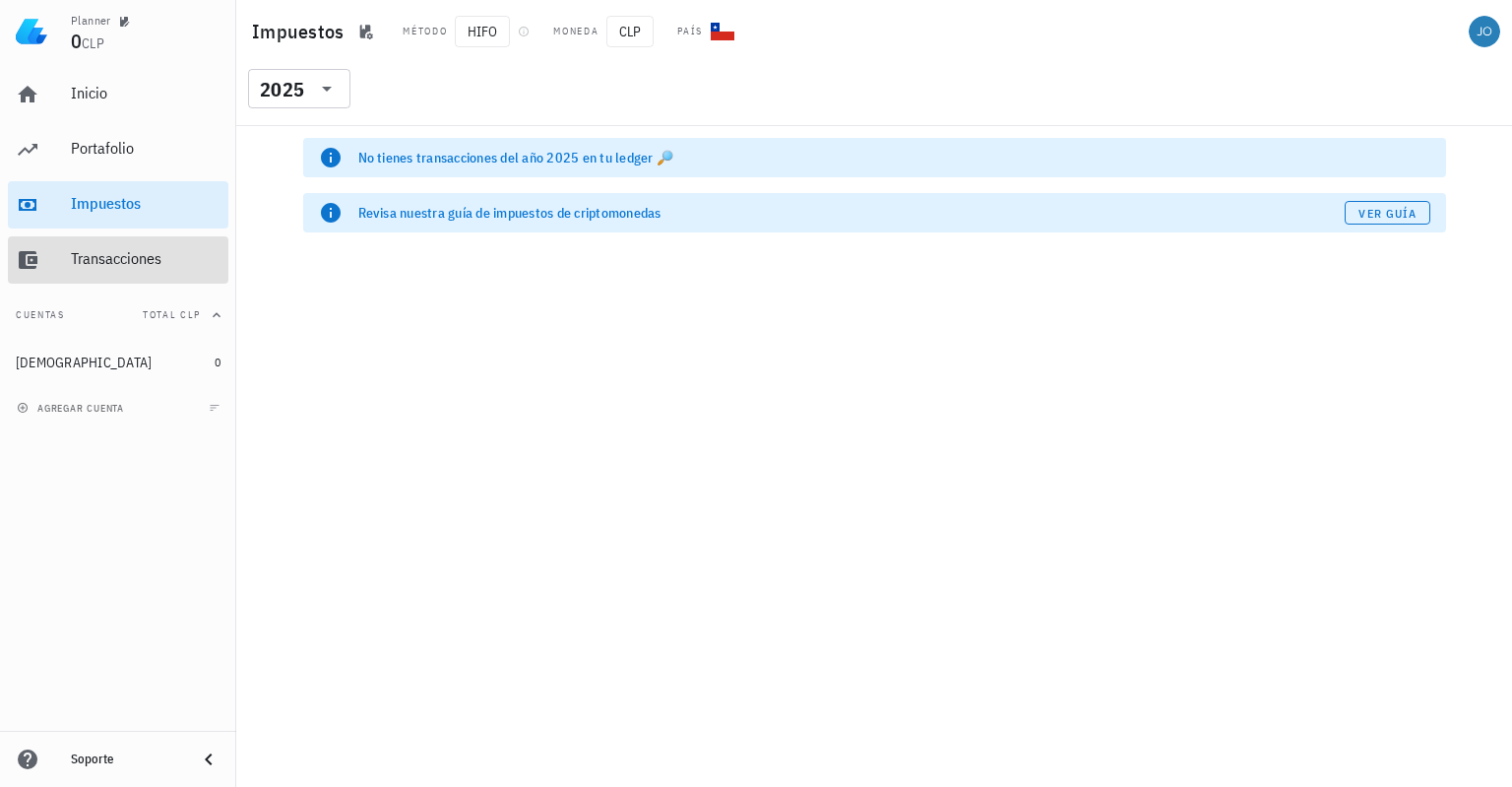 click on "Transacciones" at bounding box center [146, 258] 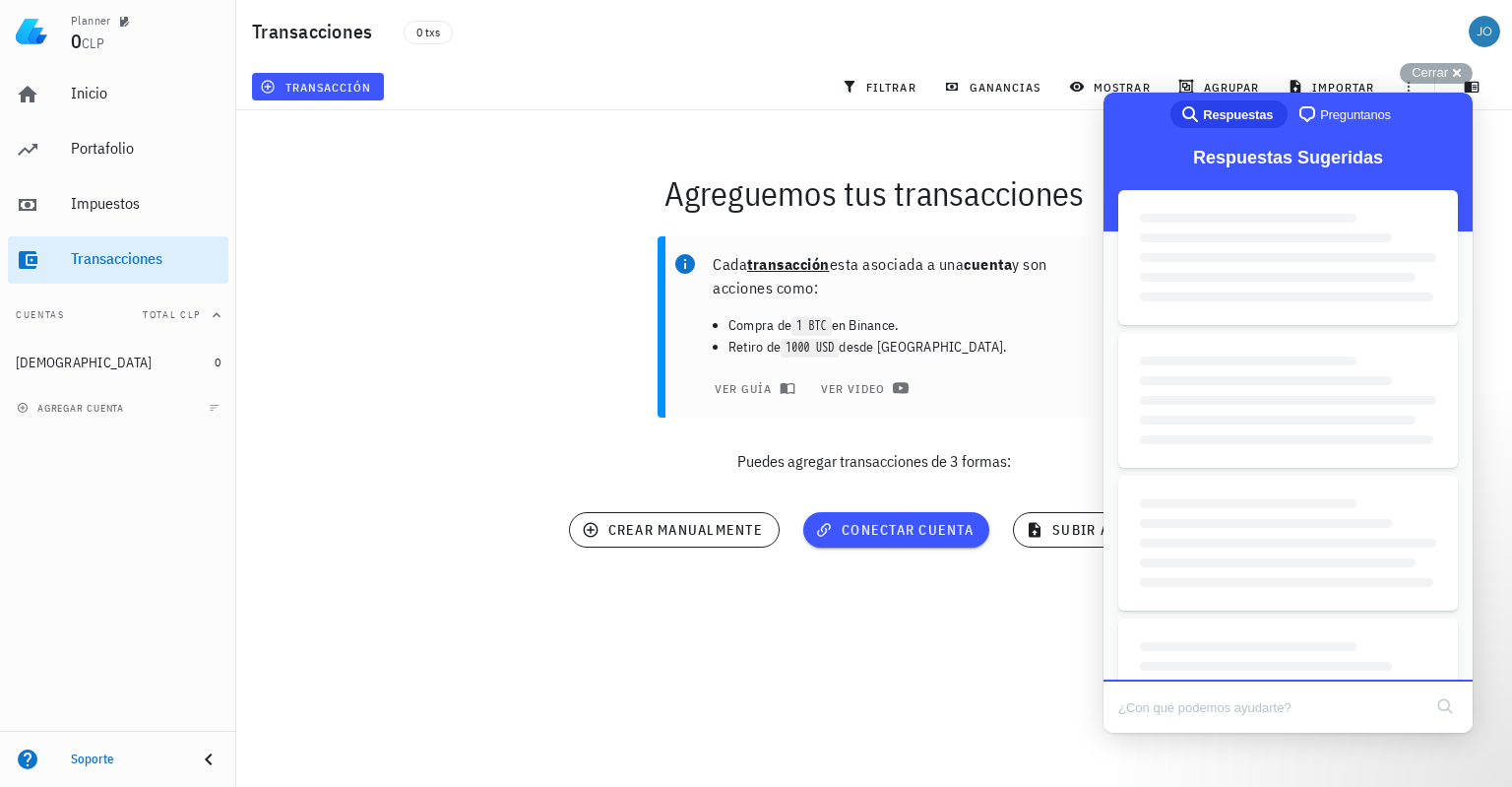 scroll, scrollTop: 0, scrollLeft: 0, axis: both 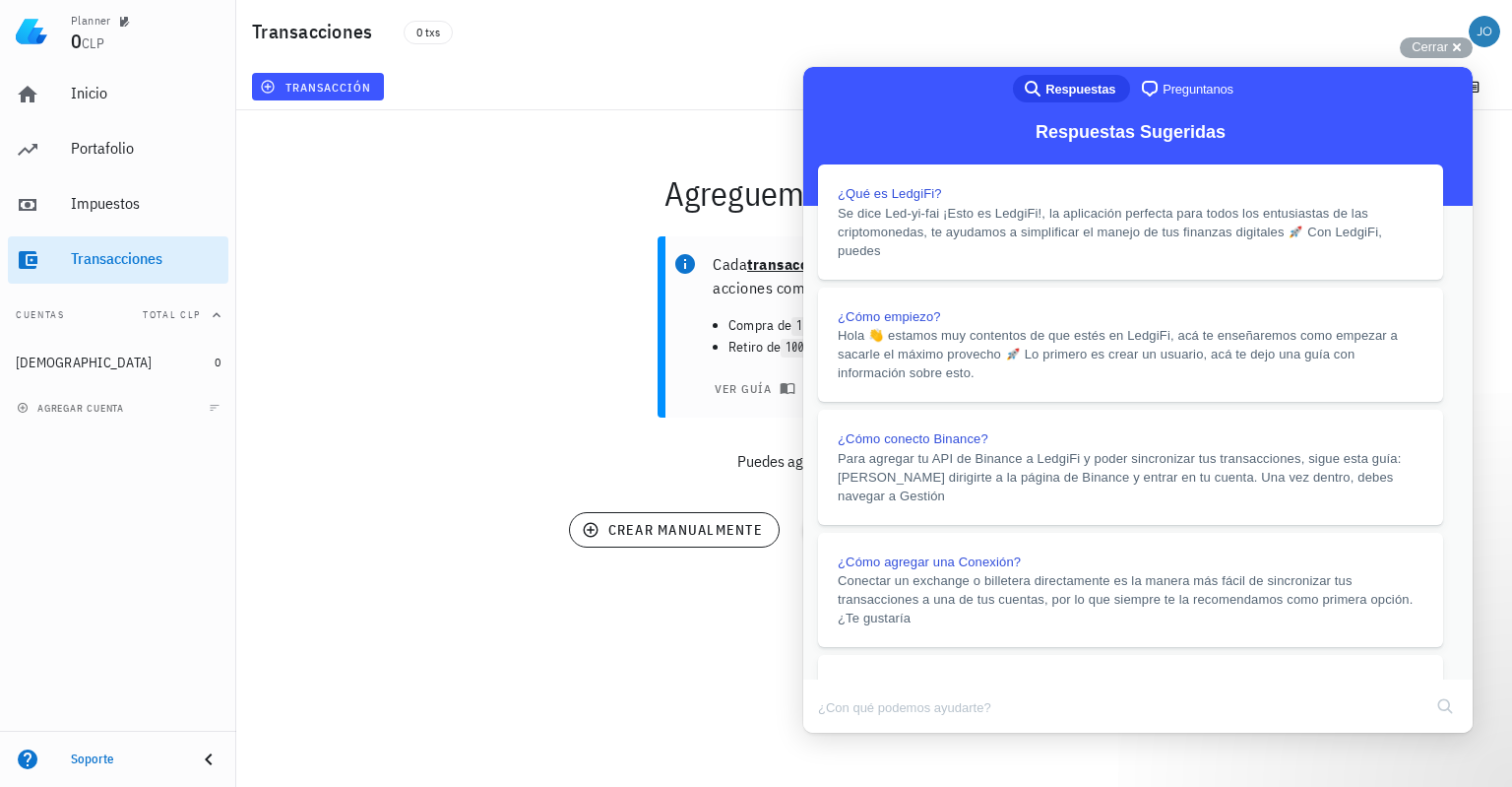 drag, startPoint x: 1161, startPoint y: 94, endPoint x: 808, endPoint y: 96, distance: 353.00567 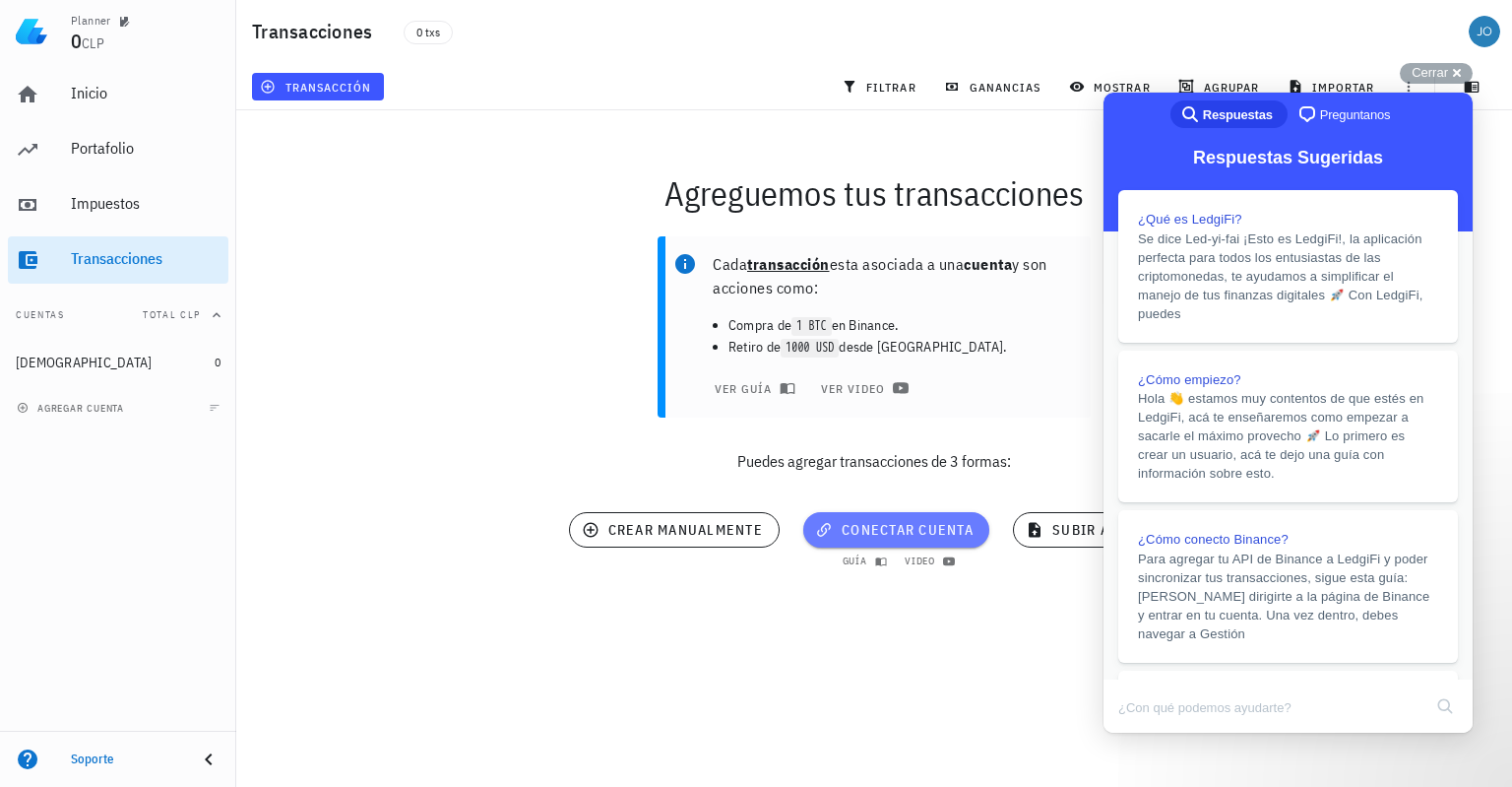 click on "conectar cuenta" at bounding box center [896, 530] 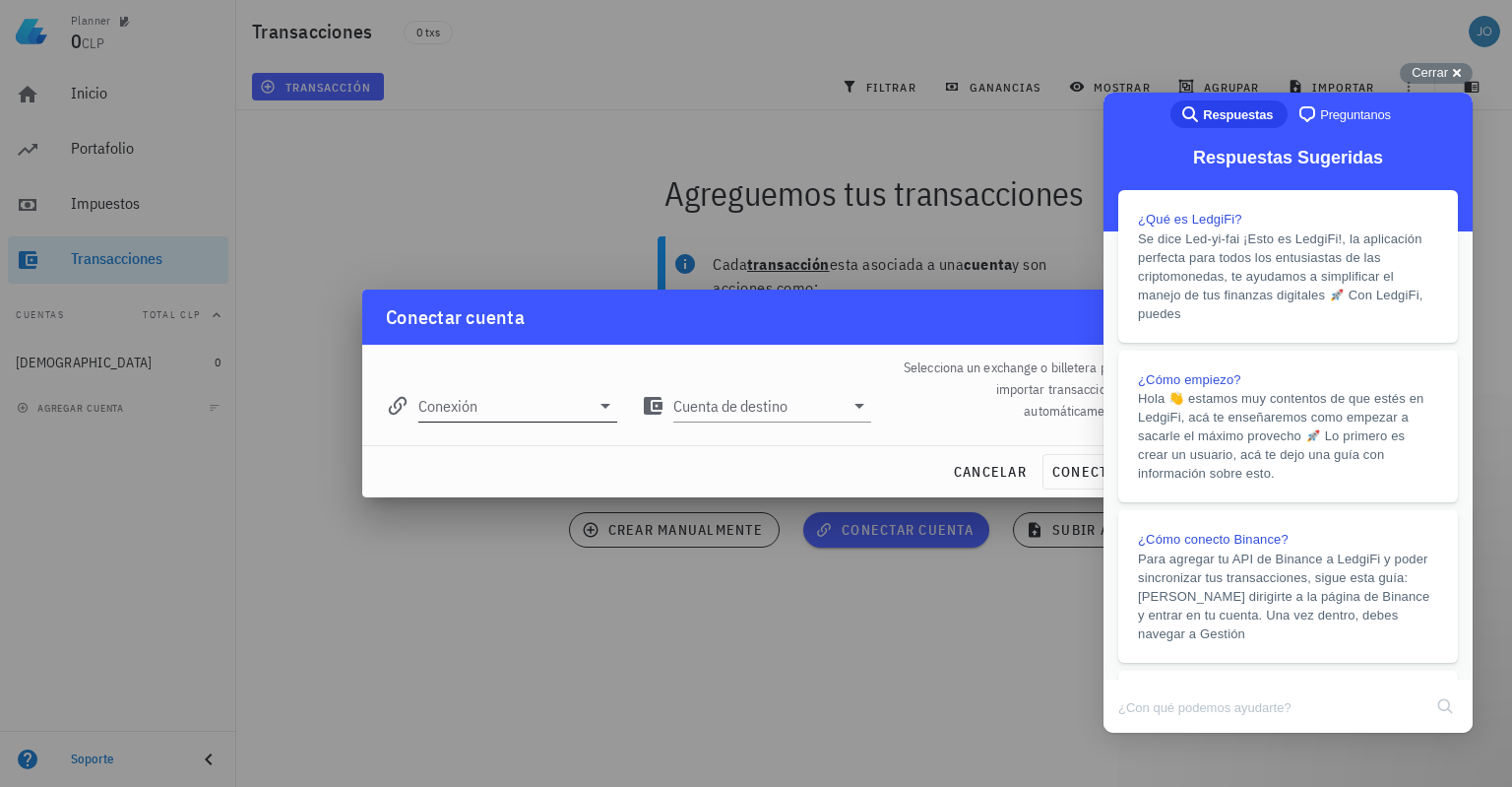 click 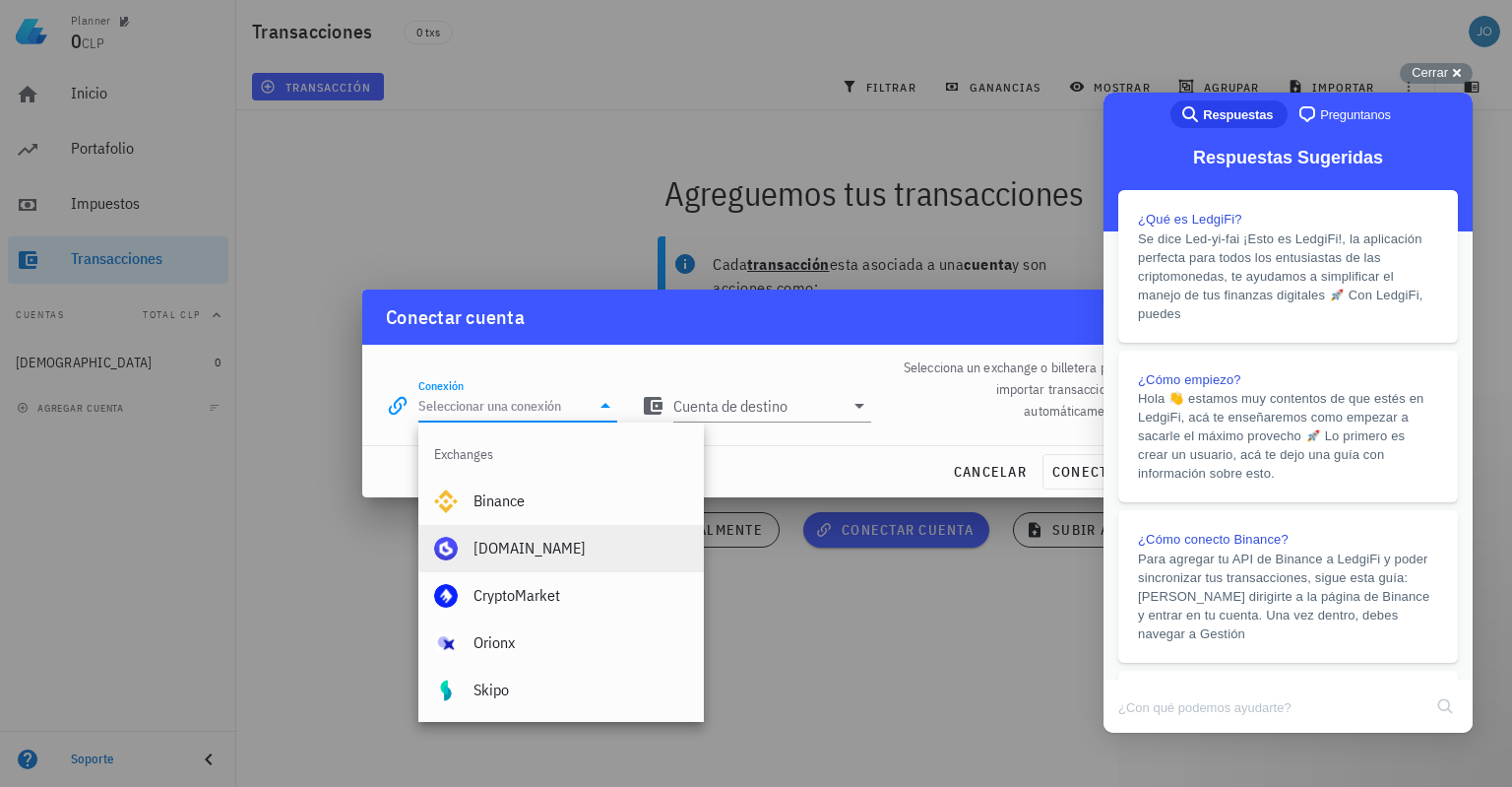click on "[DOMAIN_NAME]" at bounding box center [581, 548] 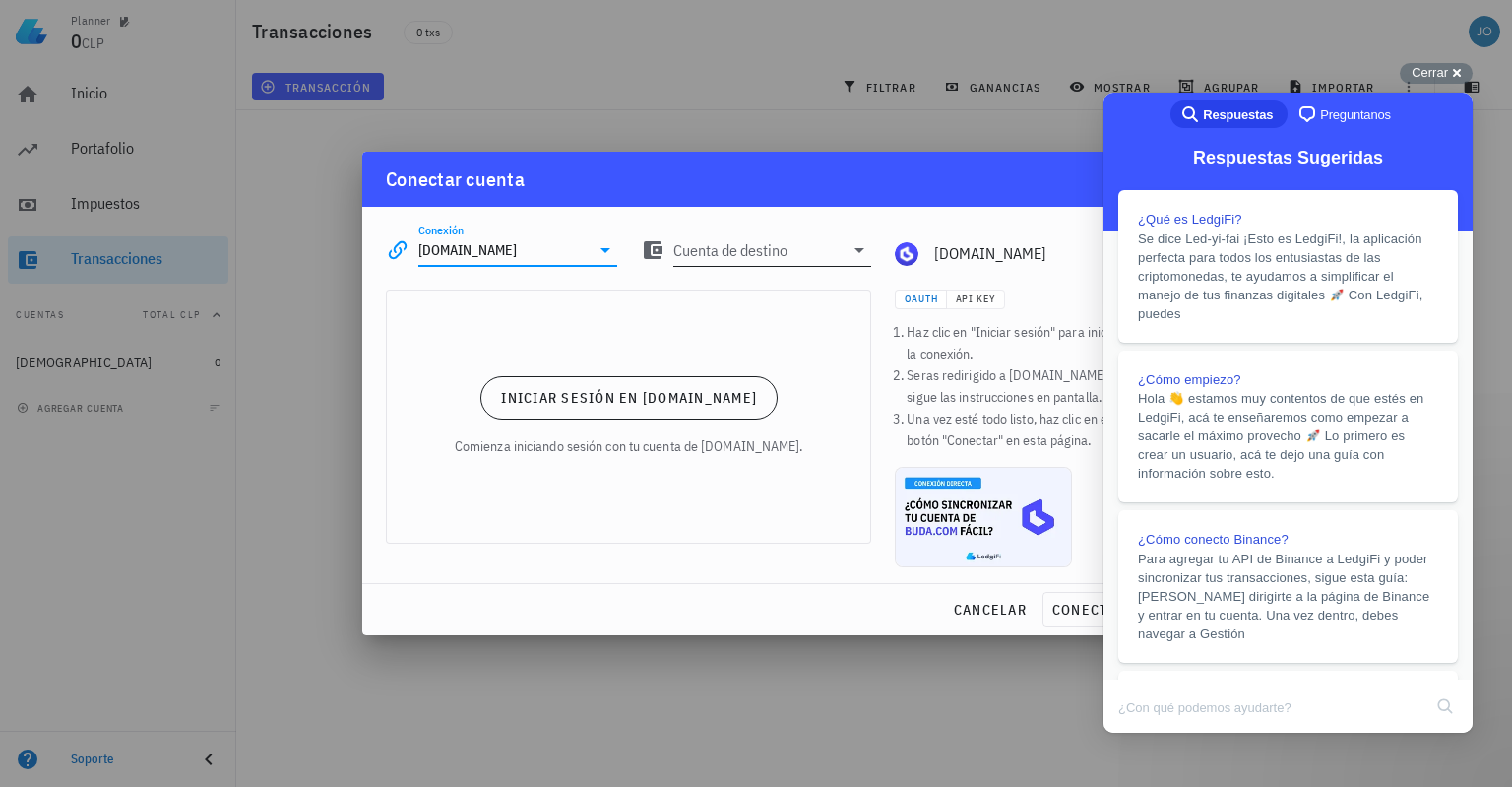 click on "Cuenta de destino" at bounding box center (759, 250) 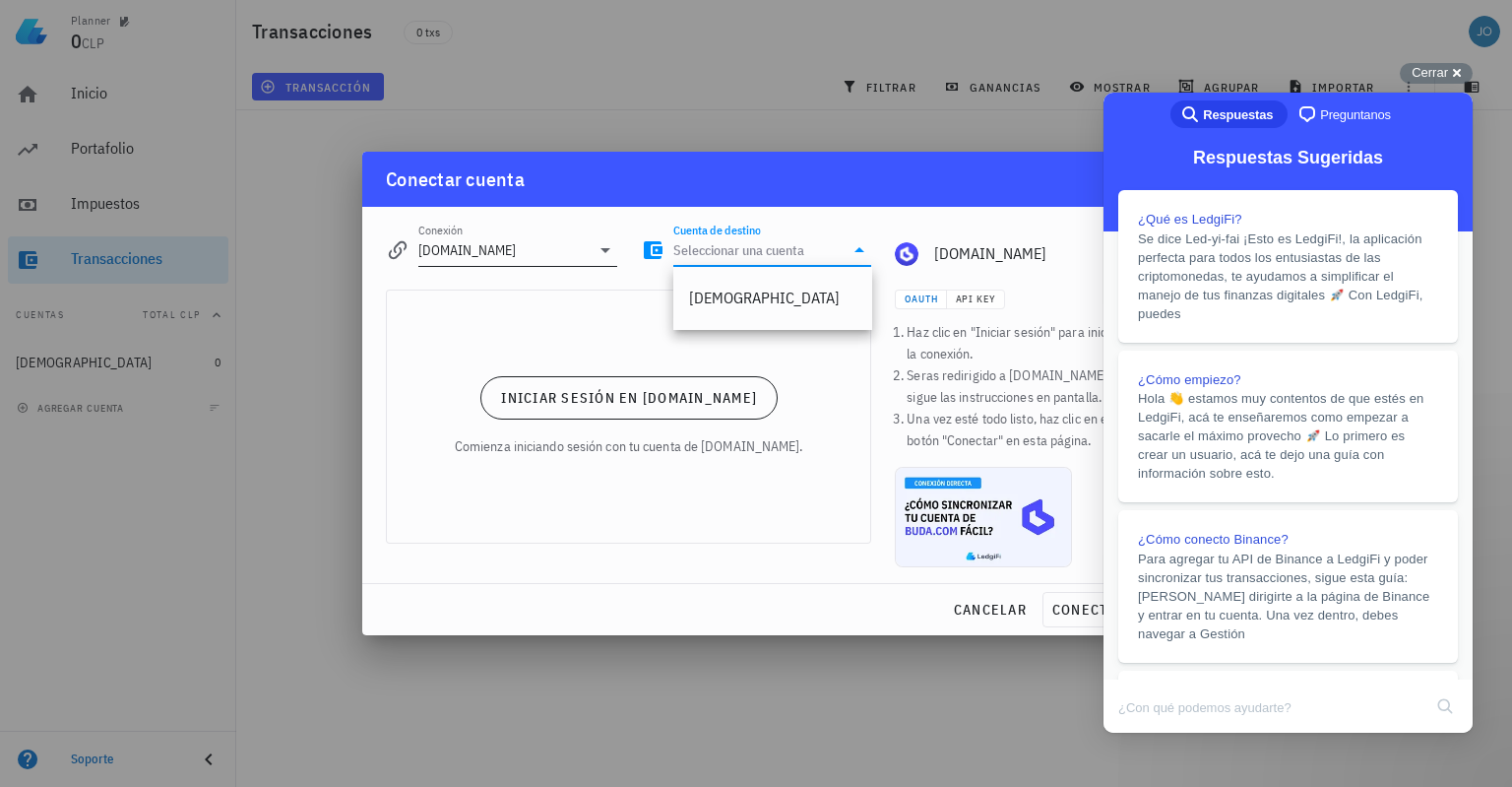 click on "[DOMAIN_NAME]" at bounding box center (504, 250) 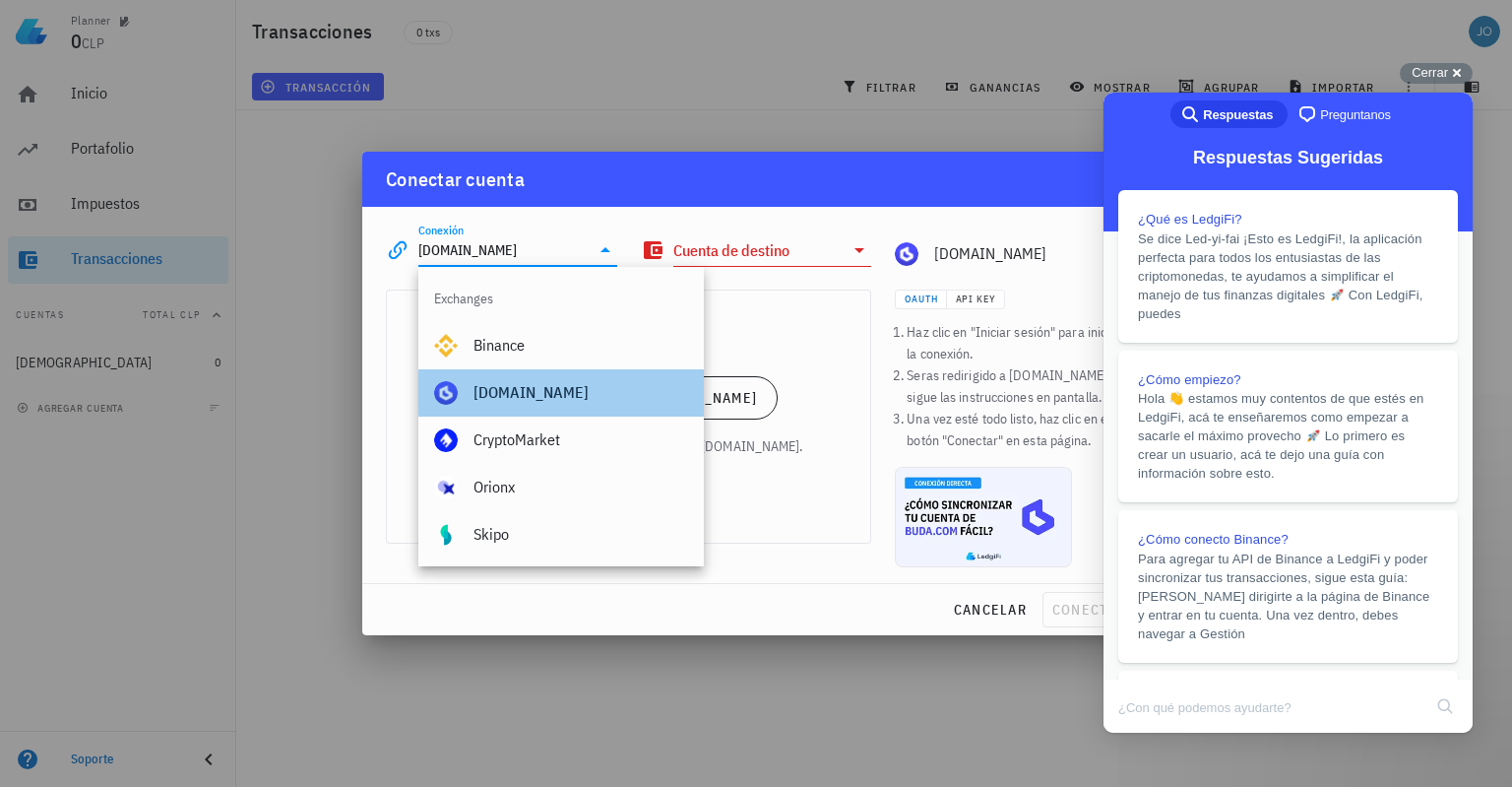 click on "[DOMAIN_NAME]" at bounding box center [581, 392] 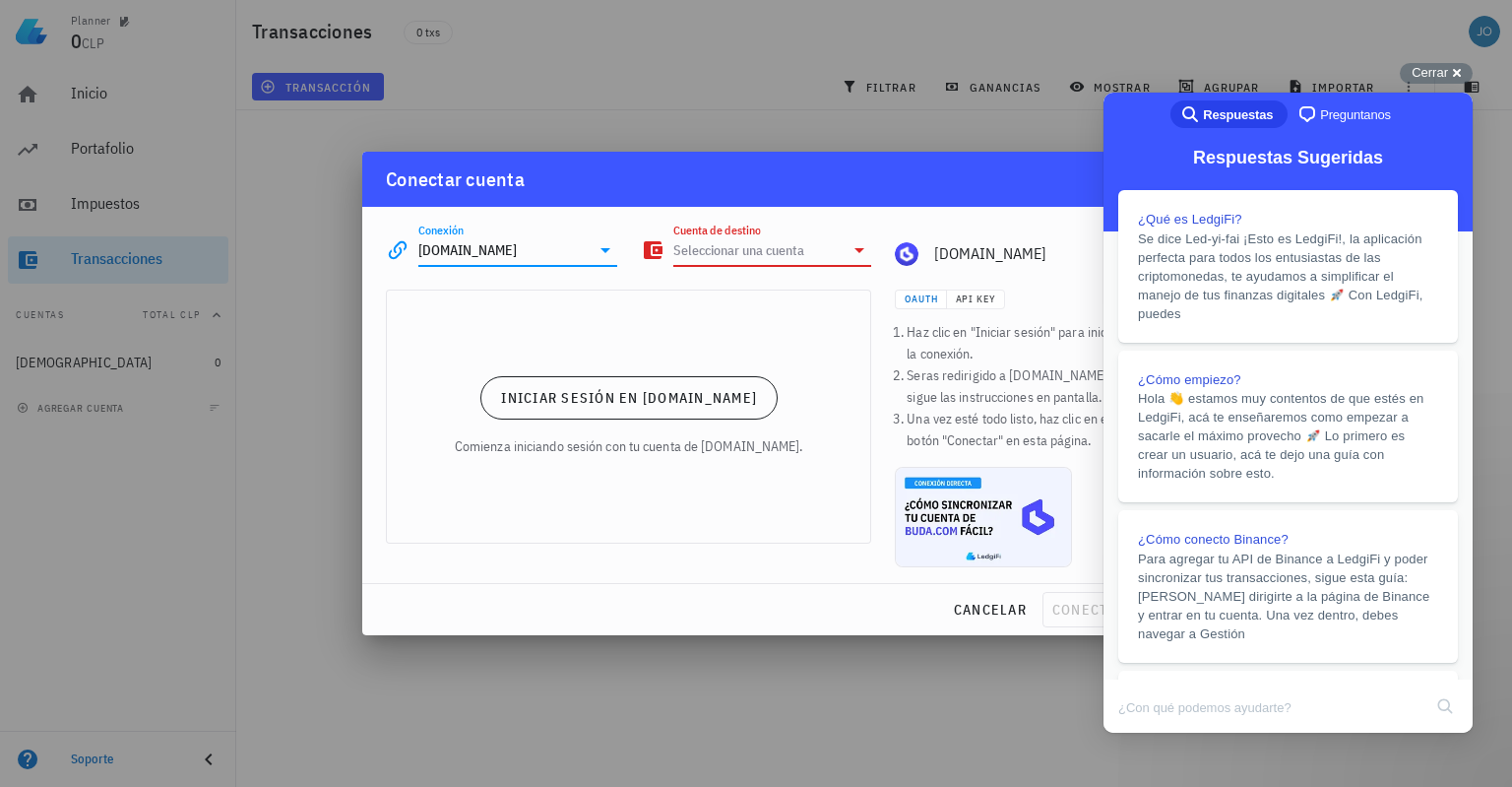 click on "Cuenta de destino" at bounding box center [759, 250] 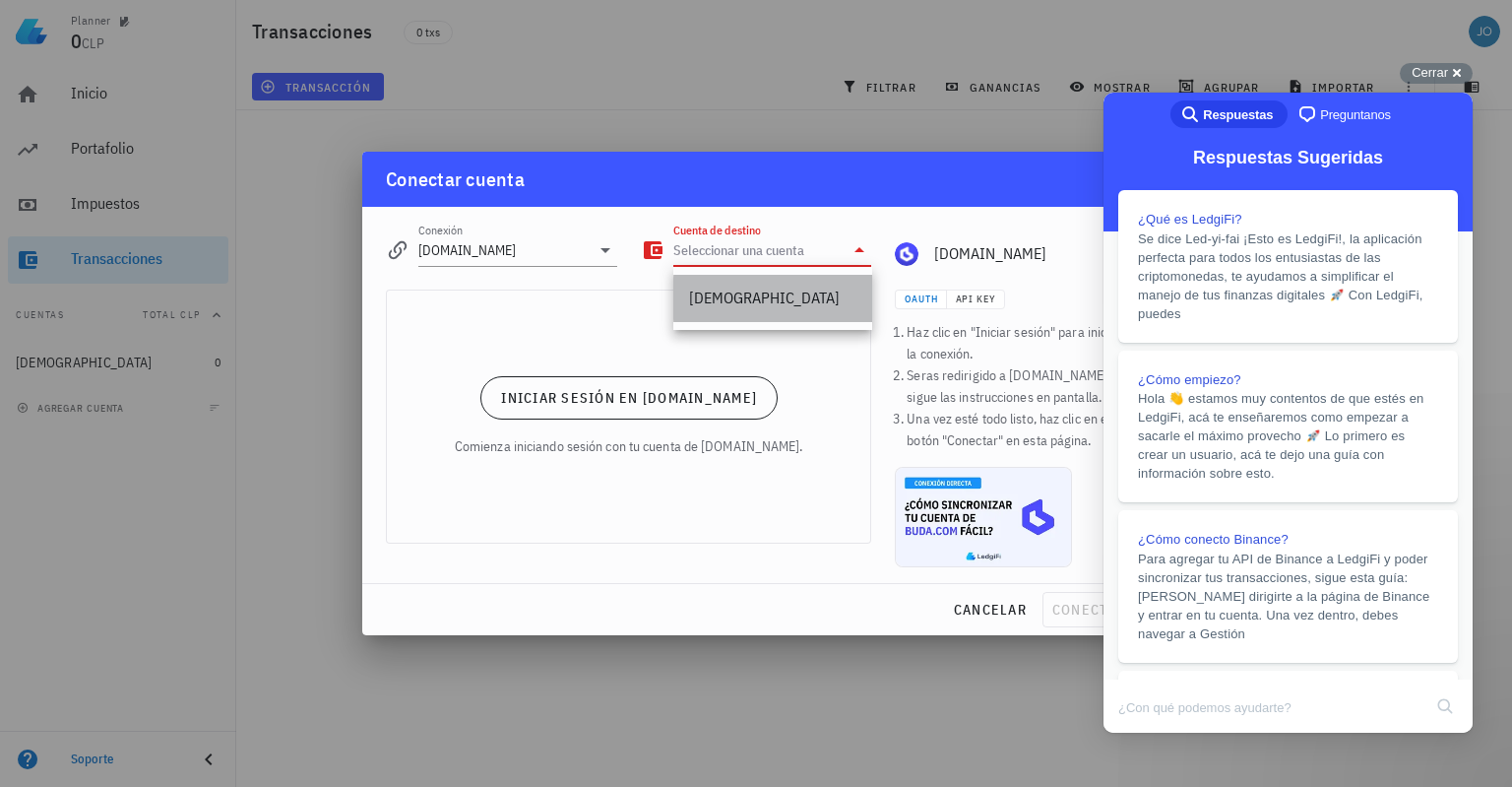 click on "[DEMOGRAPHIC_DATA]" at bounding box center (773, 298) 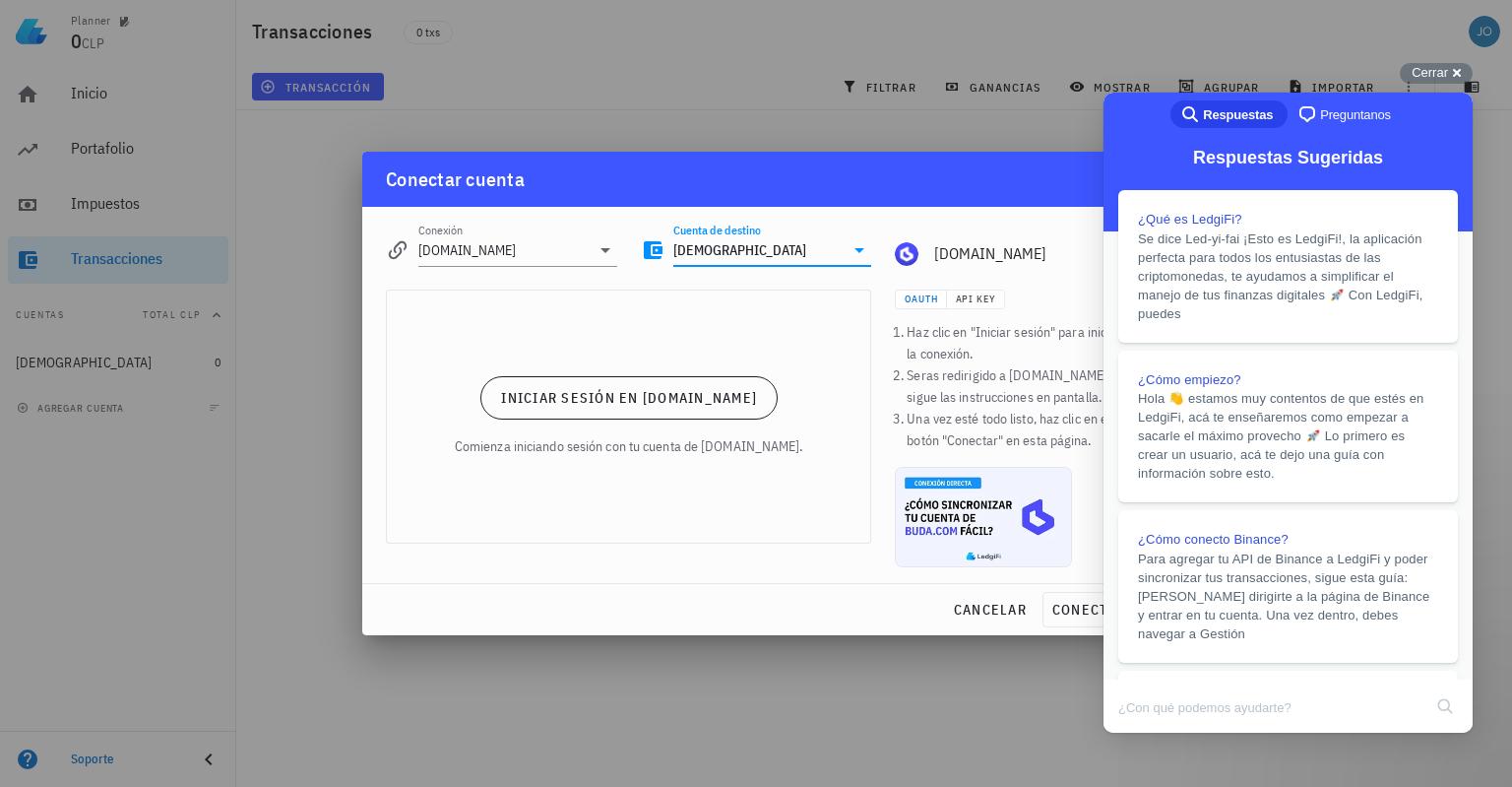 click on "Iniciar sesión en [DOMAIN_NAME]
Comienza iniciando sesión con tu cuenta de [DOMAIN_NAME]." at bounding box center [628, 417] 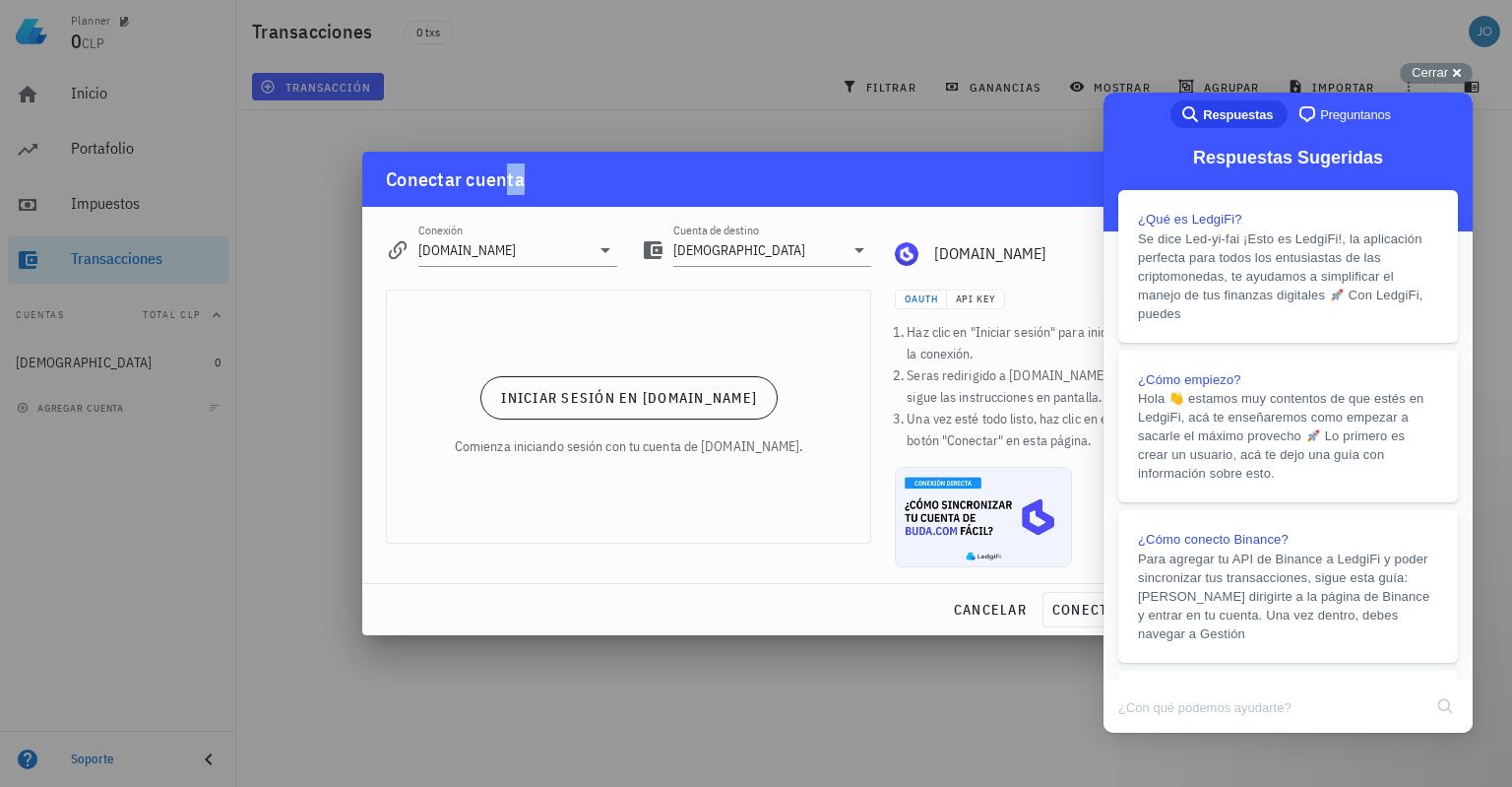 drag, startPoint x: 959, startPoint y: 184, endPoint x: 503, endPoint y: 182, distance: 456.00439 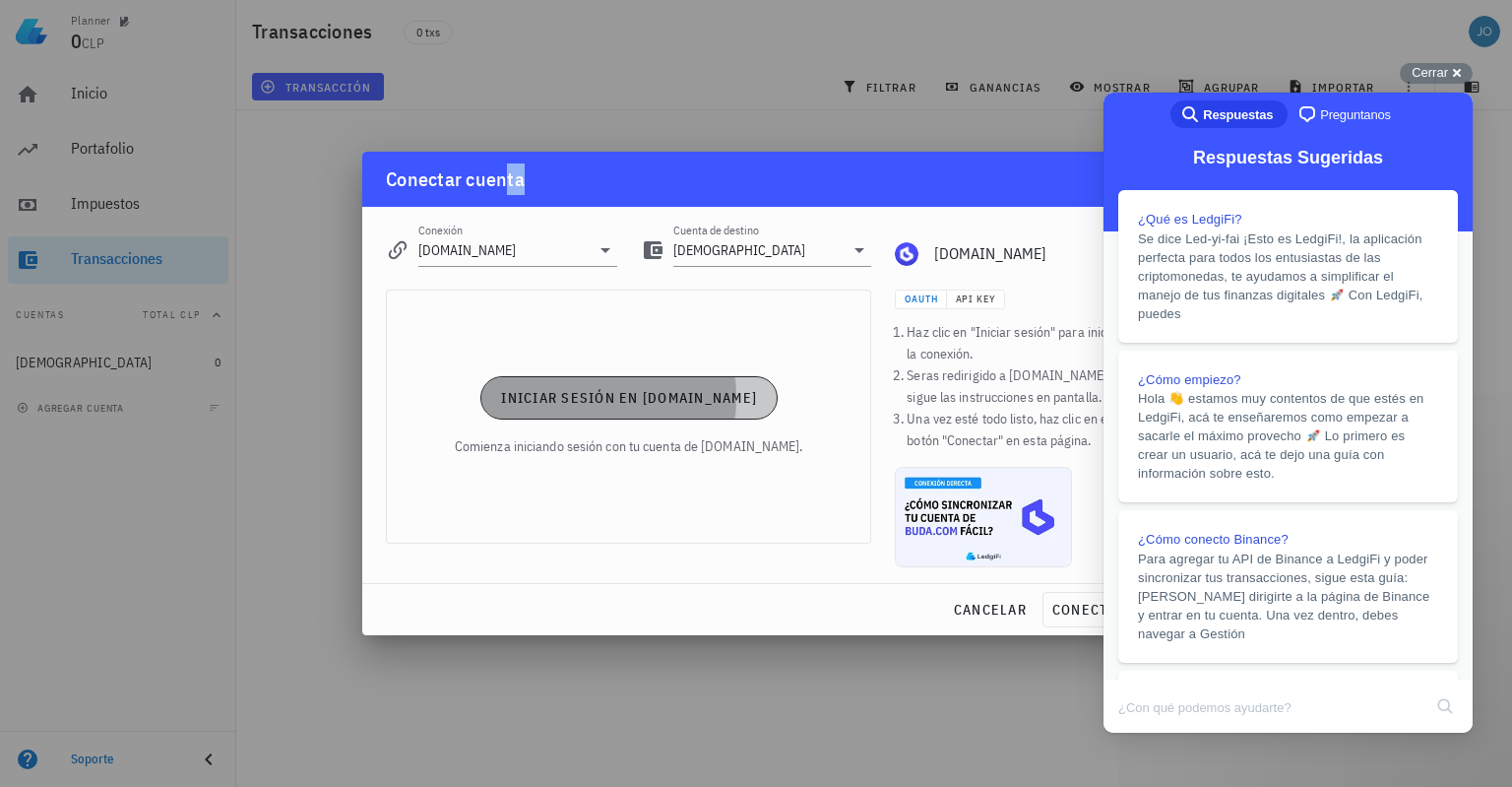 click on "Iniciar sesión en [DOMAIN_NAME]" at bounding box center (629, 398) 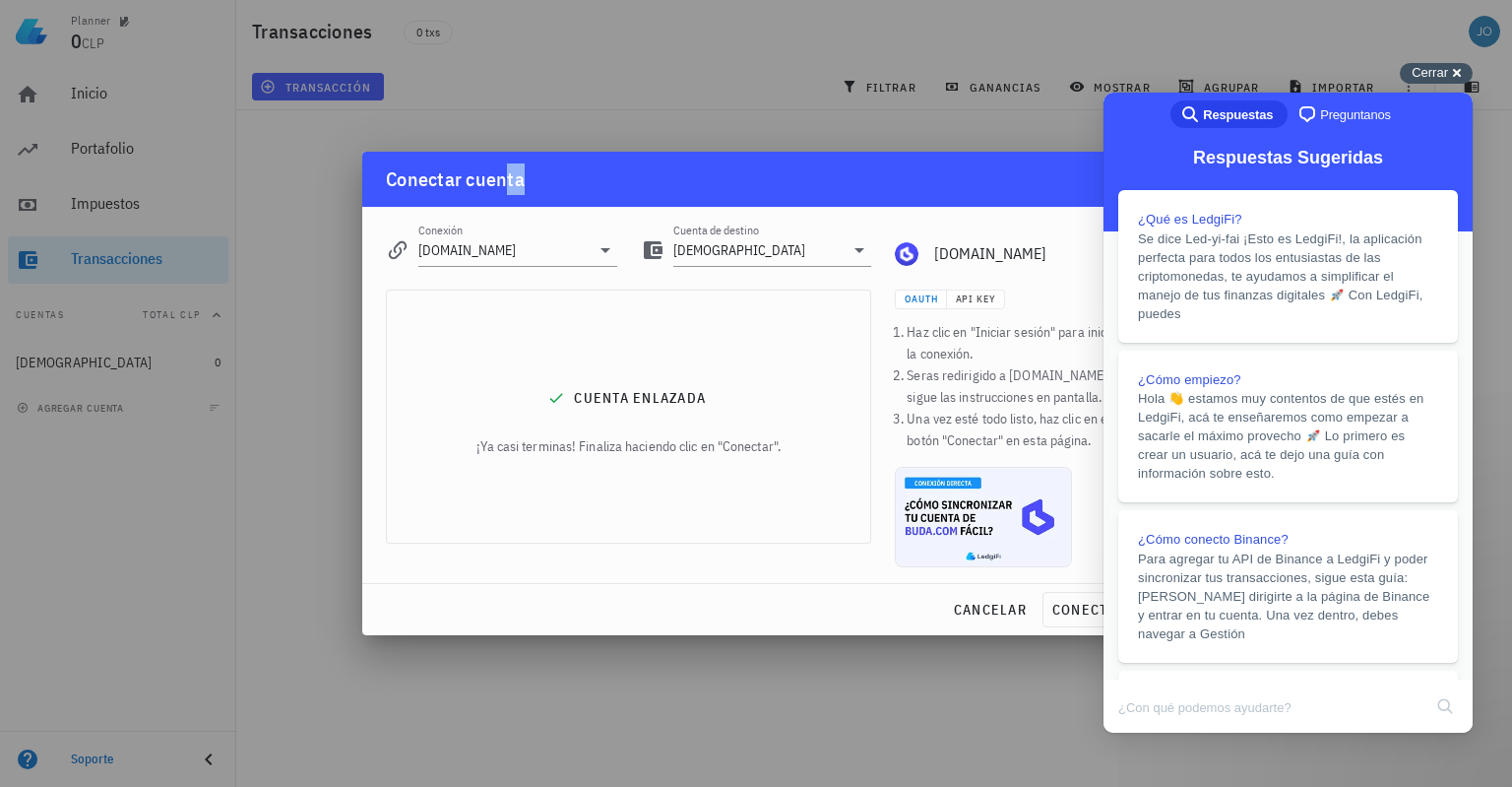 click on "Cerrar" at bounding box center (1429, 72) 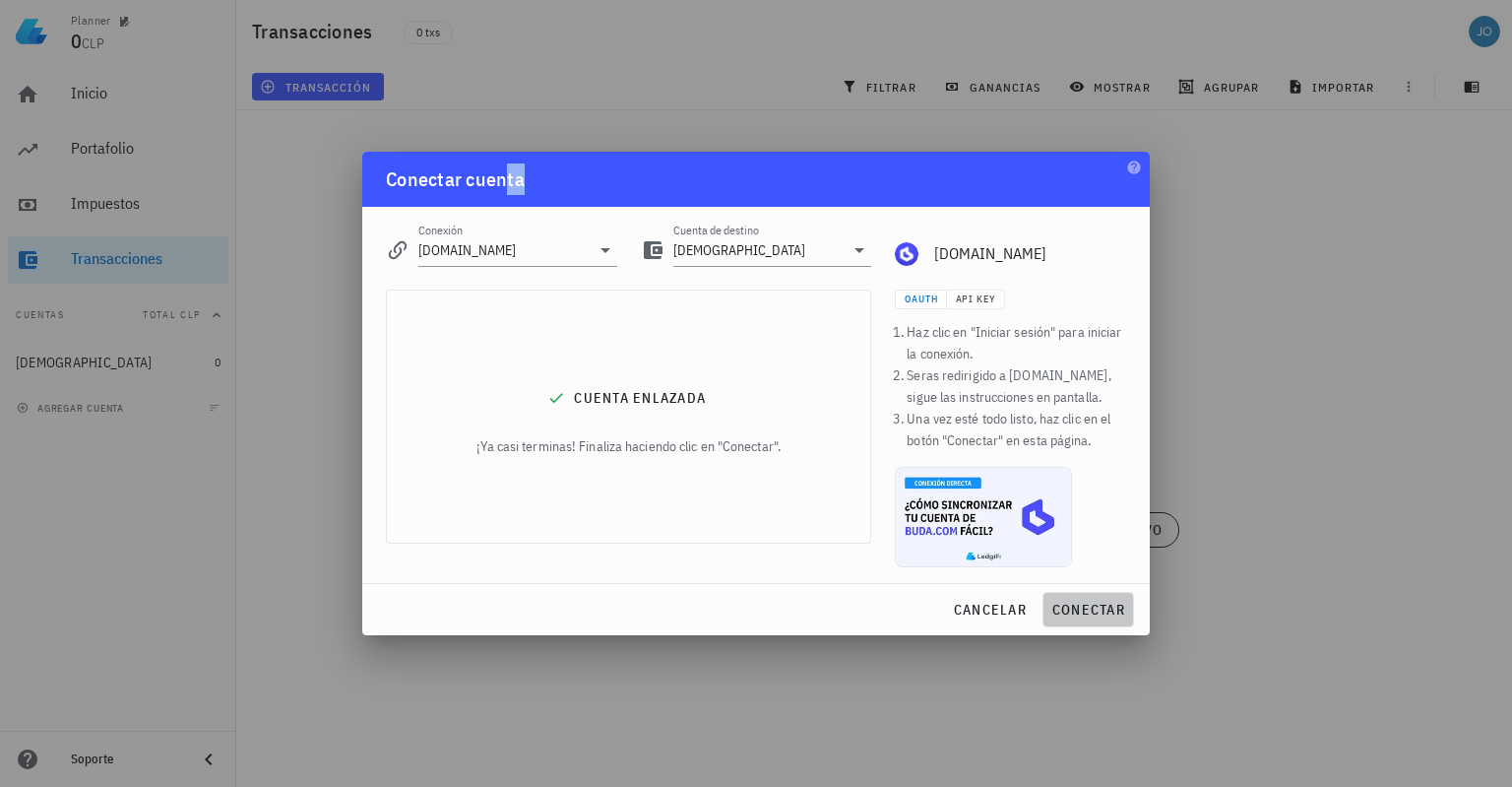 click on "conectar" at bounding box center [1088, 610] 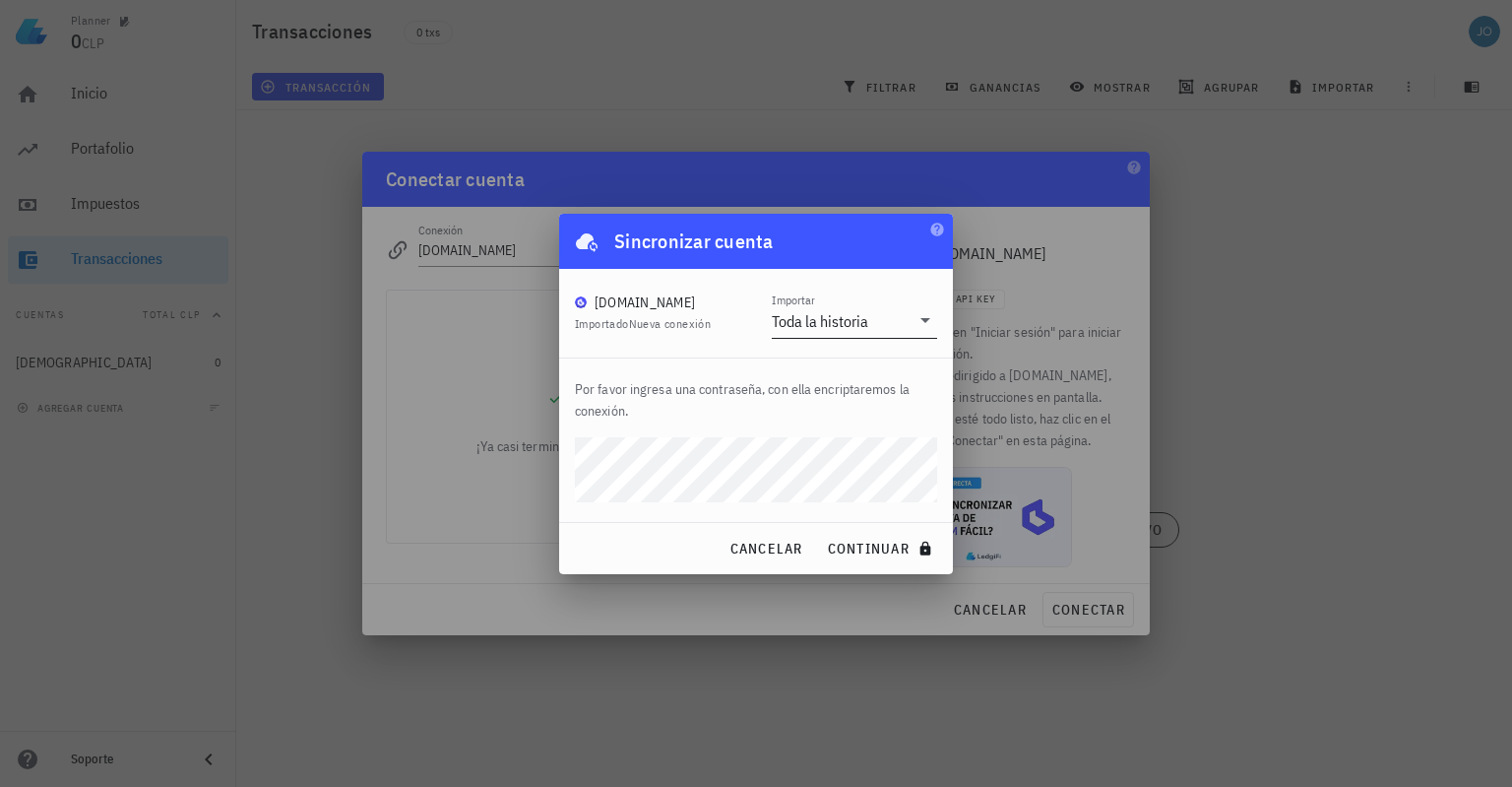 click on "Toda la historia" at bounding box center (820, 321) 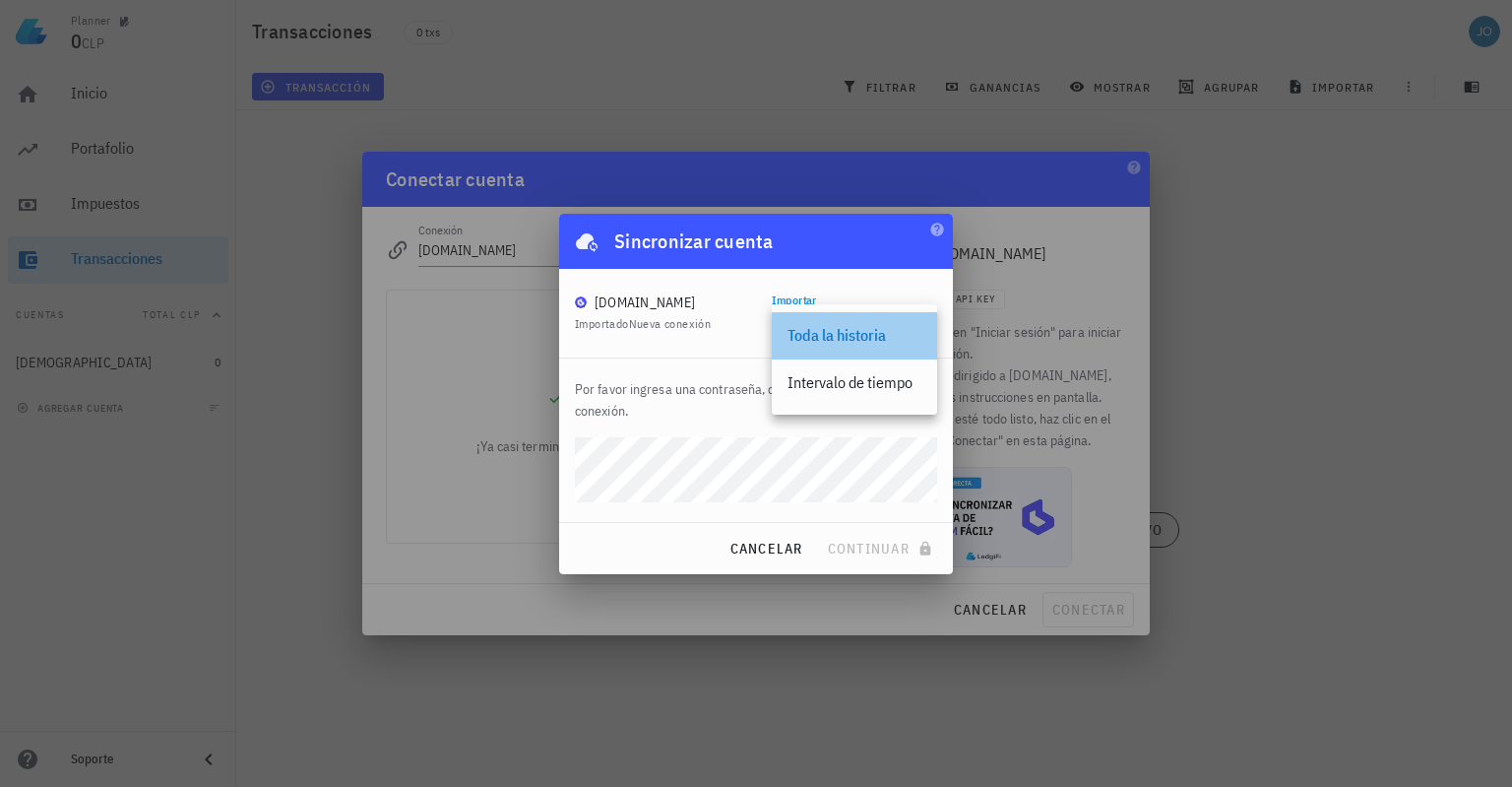 click on "Toda la historia" at bounding box center (854, 335) 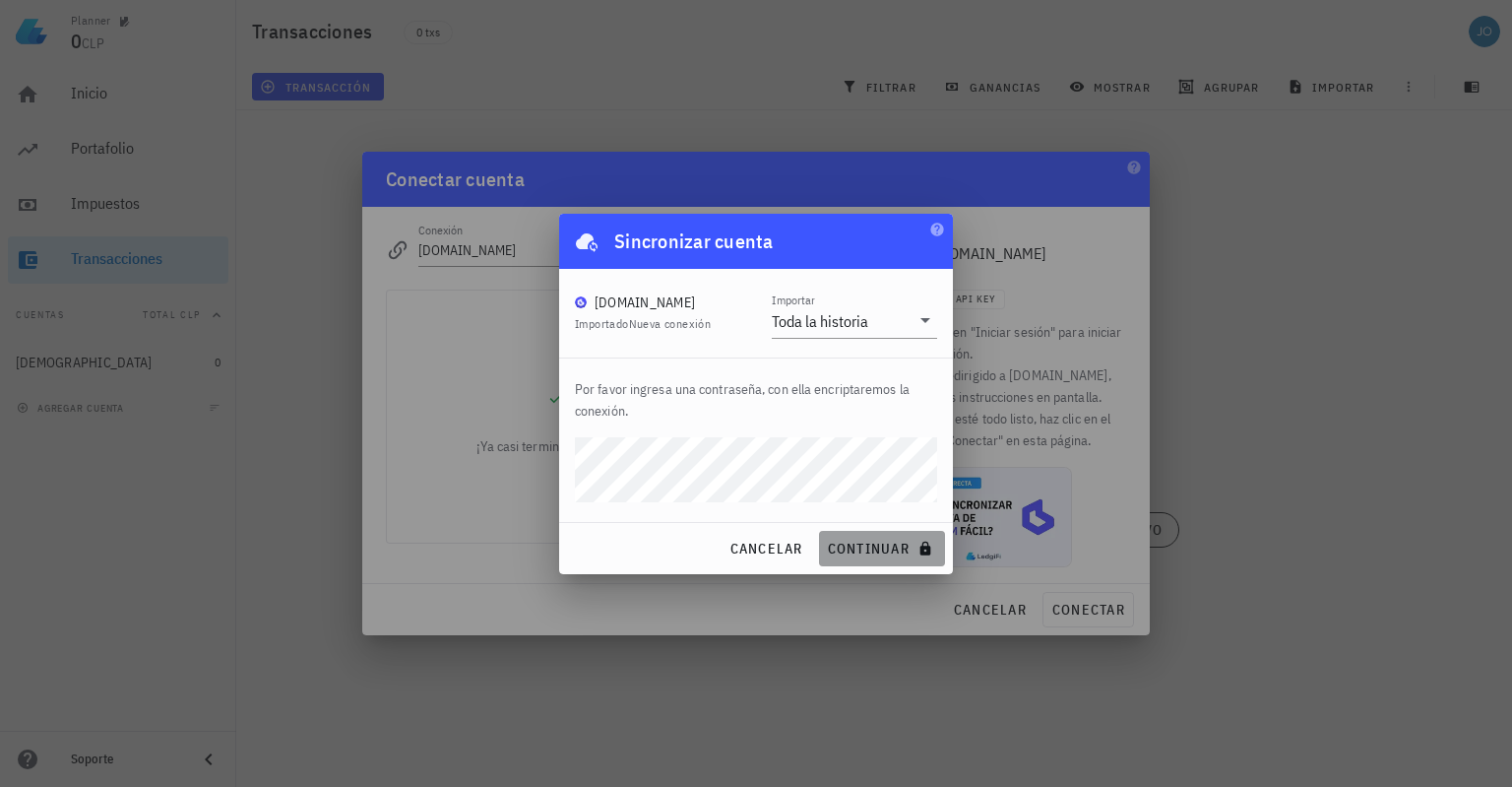 click on "continuar" at bounding box center (882, 549) 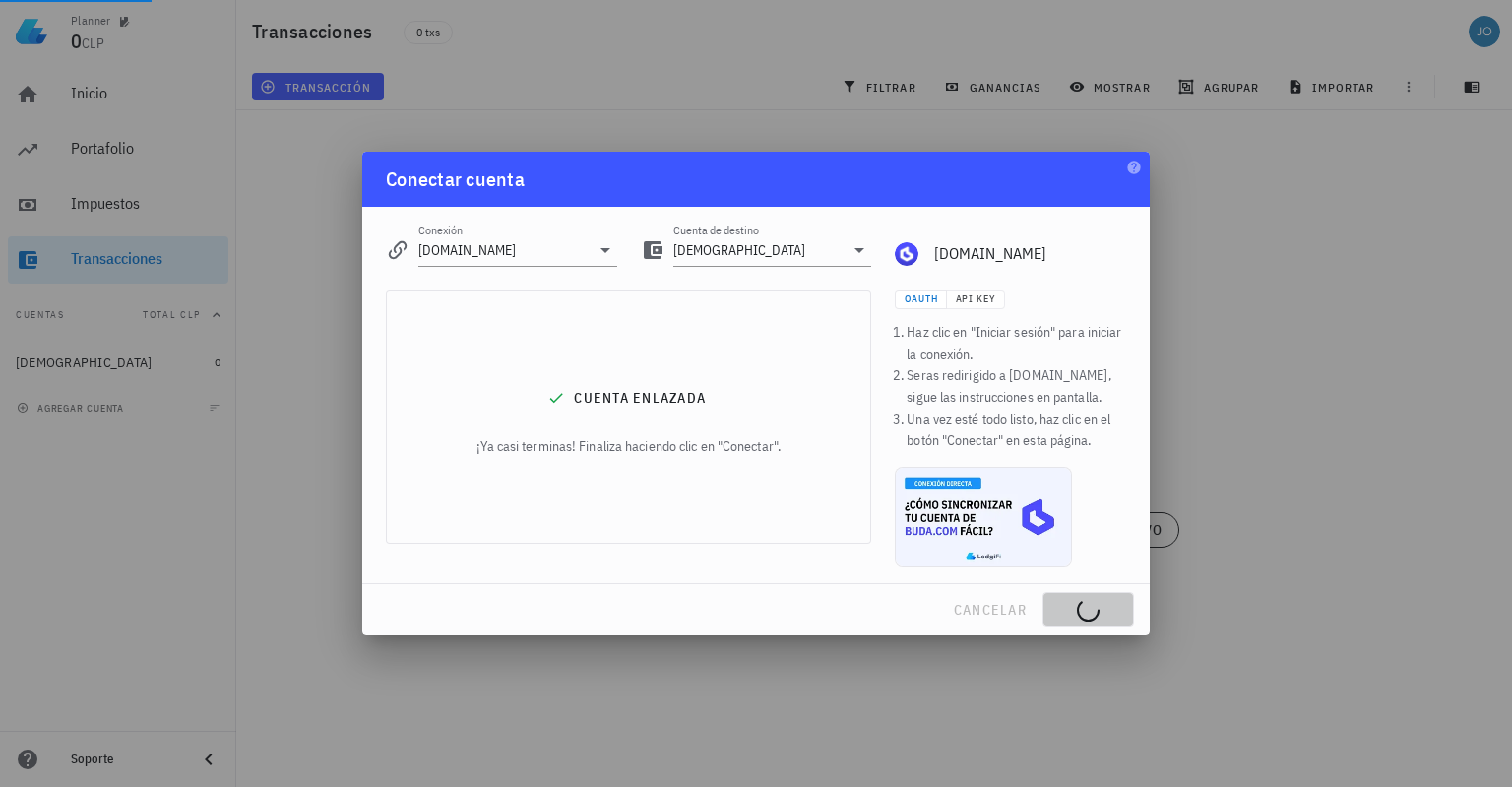 type 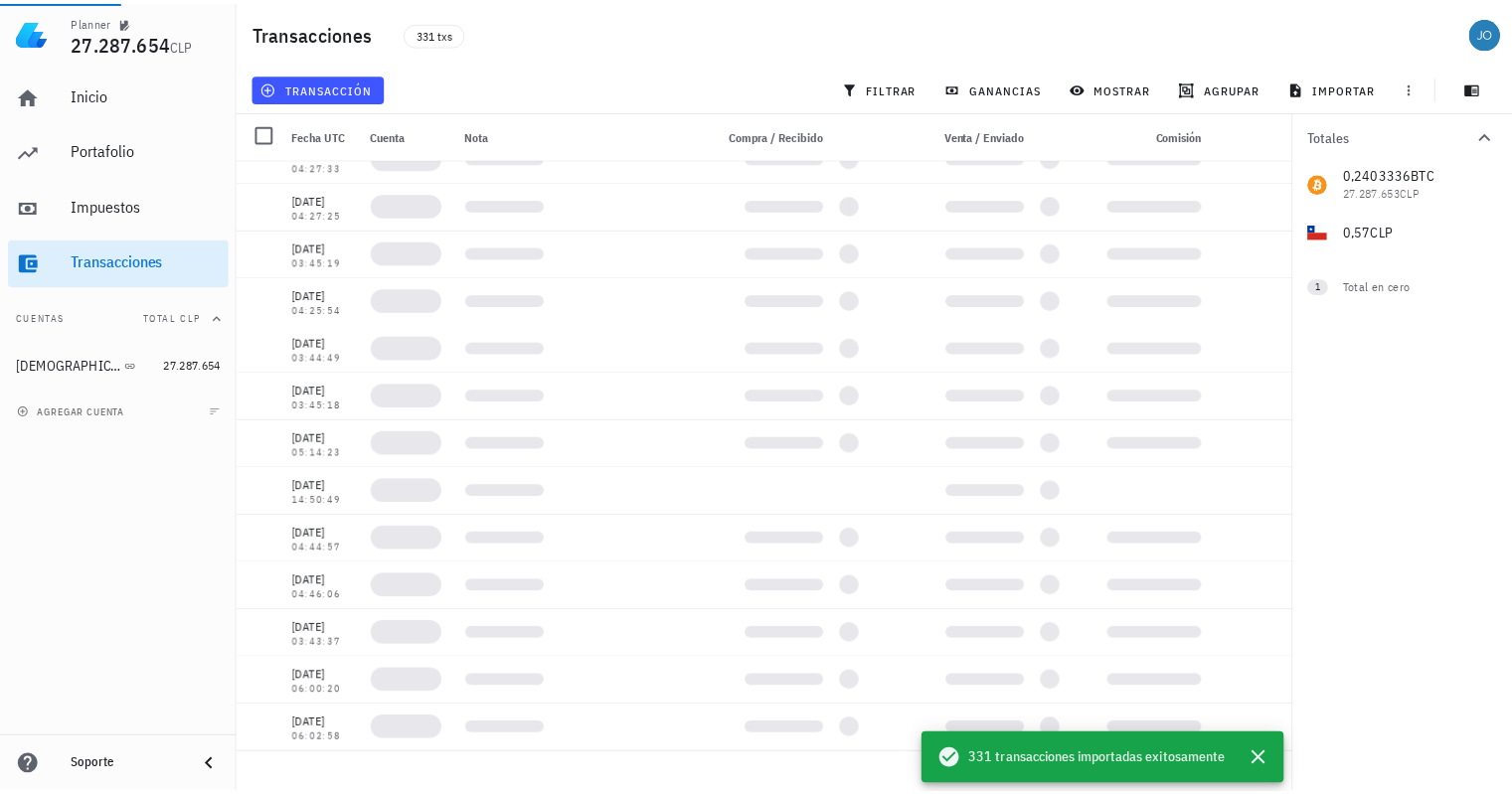 scroll, scrollTop: 0, scrollLeft: 0, axis: both 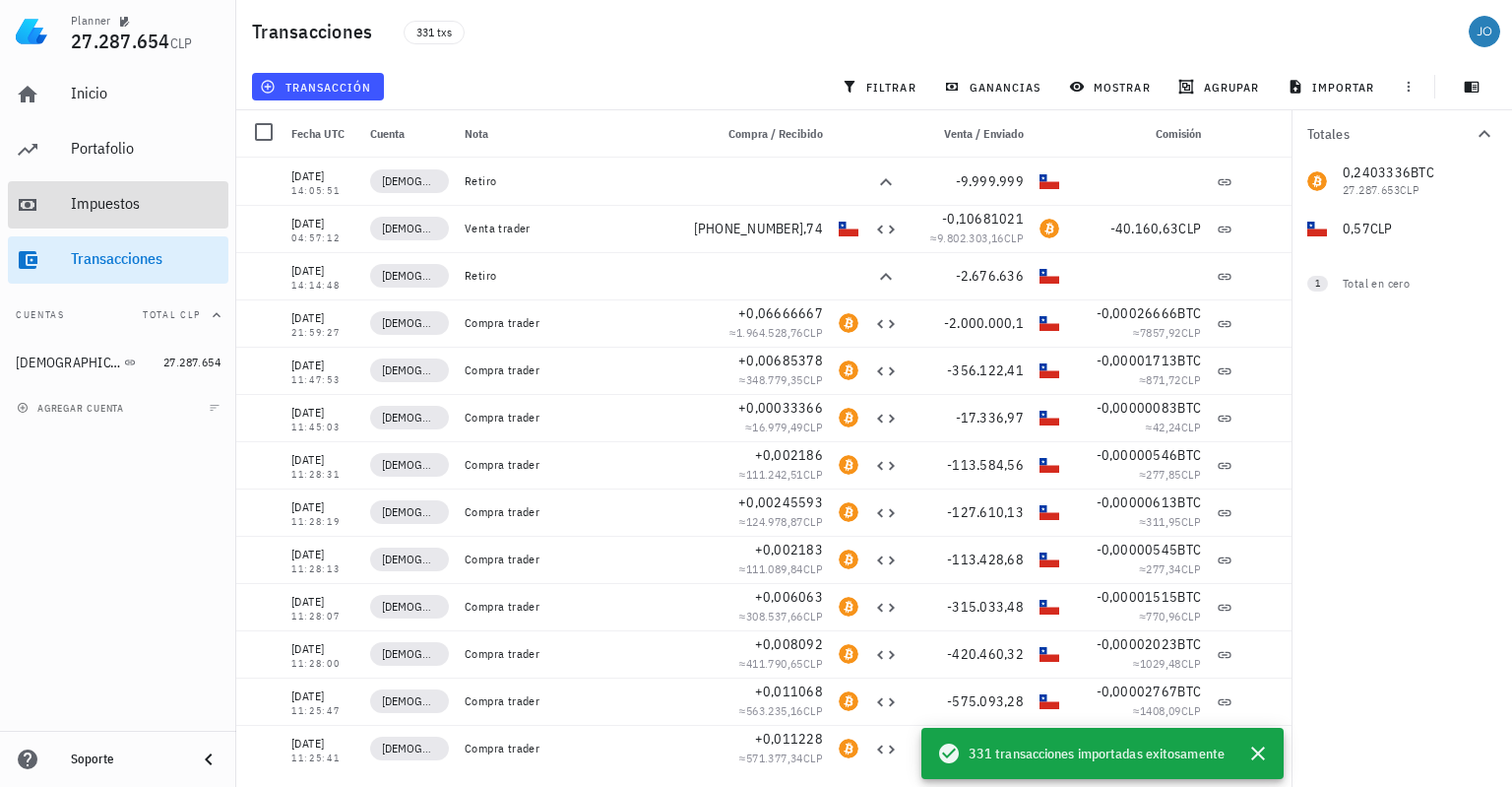 click on "Impuestos" at bounding box center [146, 203] 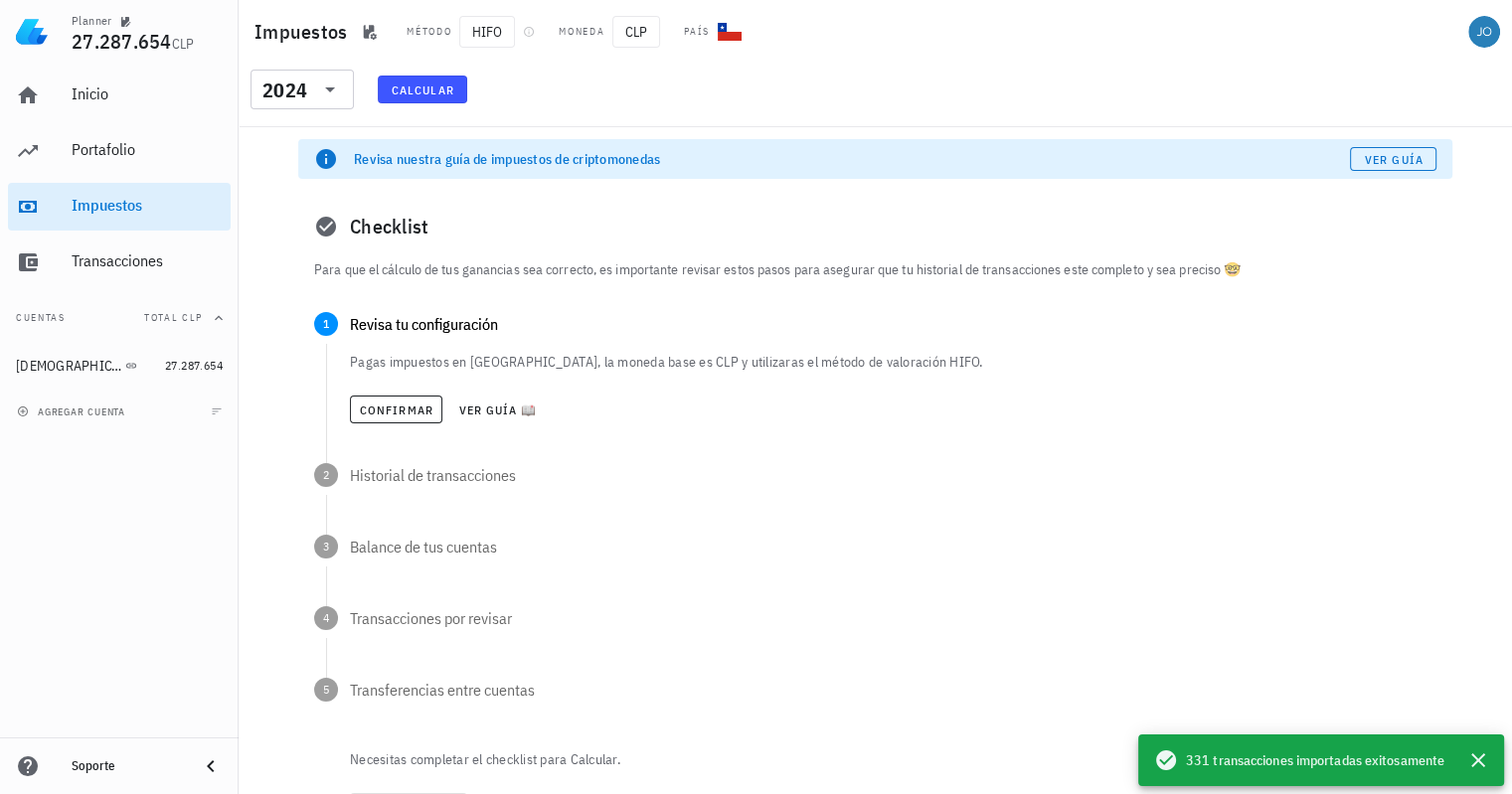 scroll, scrollTop: 102, scrollLeft: 0, axis: vertical 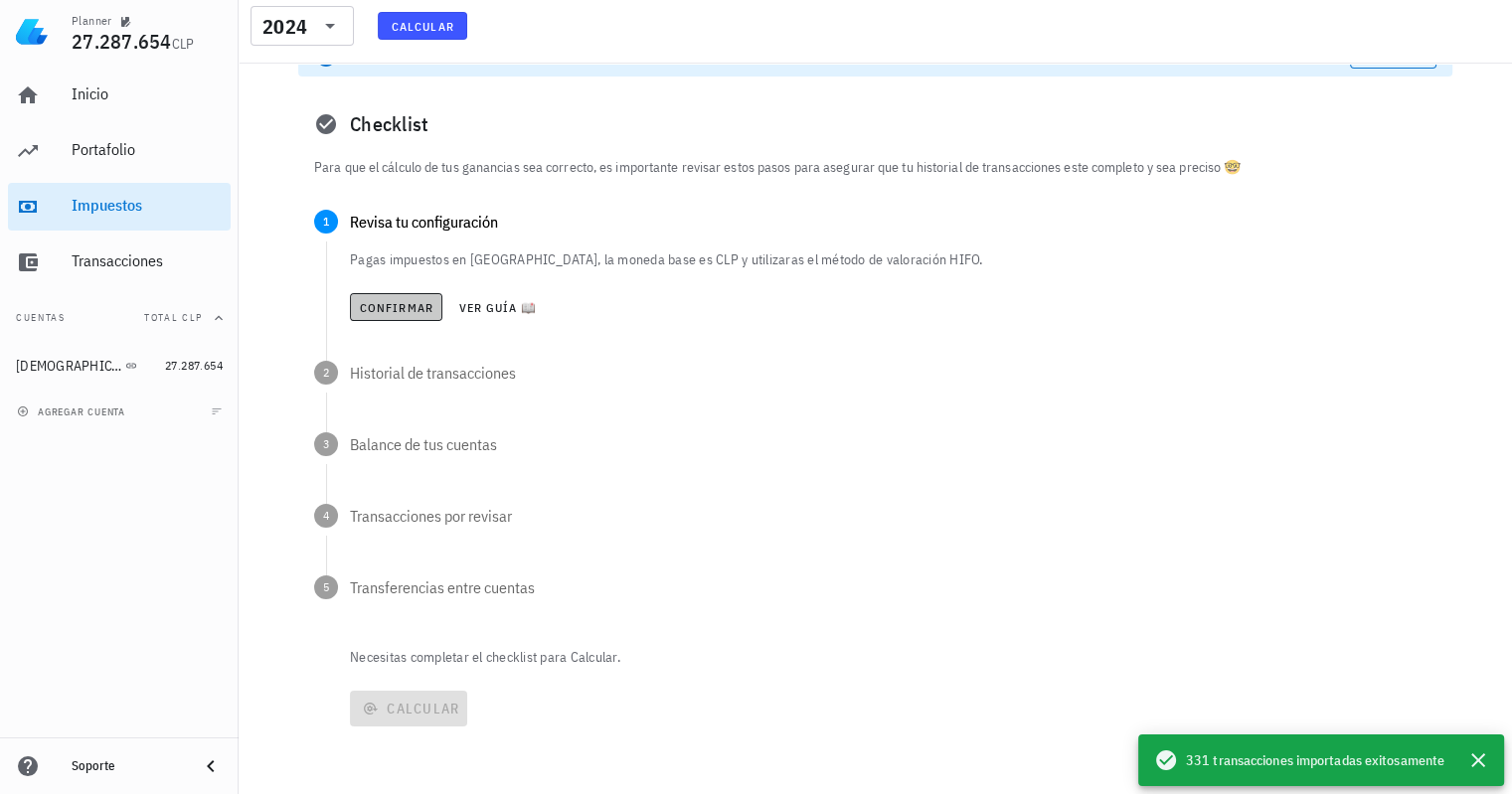 click on "Confirmar" at bounding box center (396, 307) 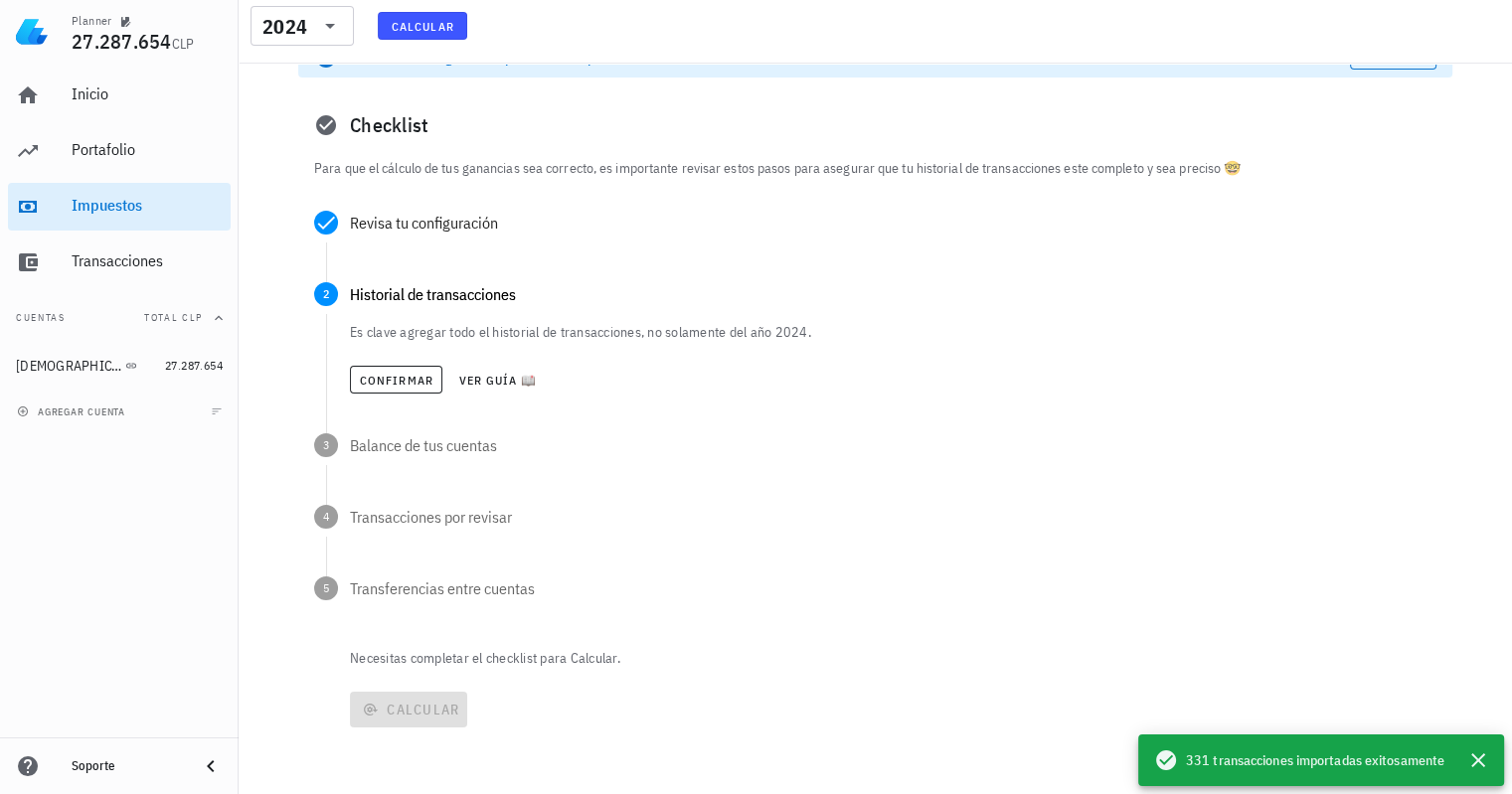 scroll, scrollTop: 102, scrollLeft: 0, axis: vertical 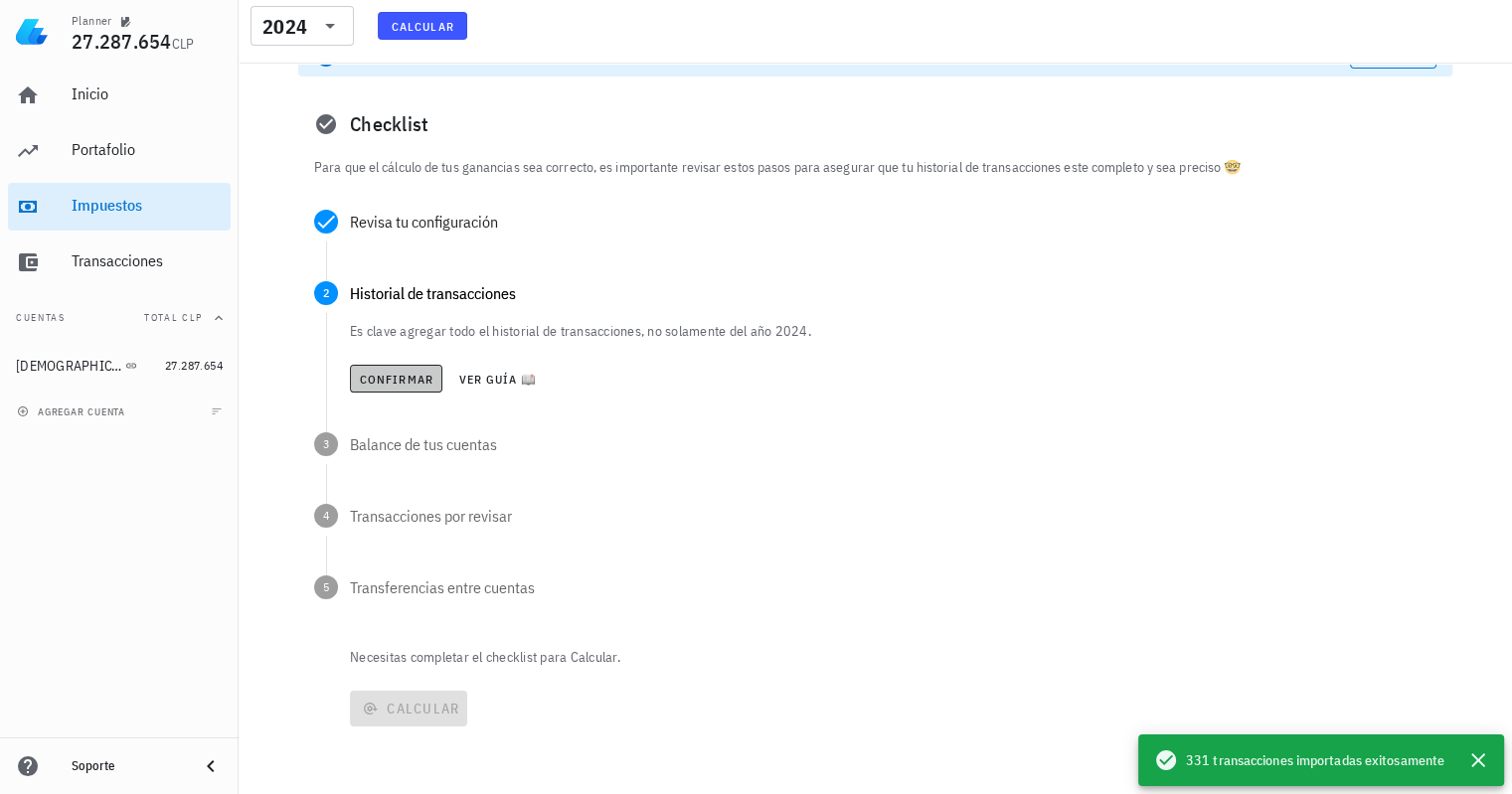 click on "Confirmar" at bounding box center [396, 379] 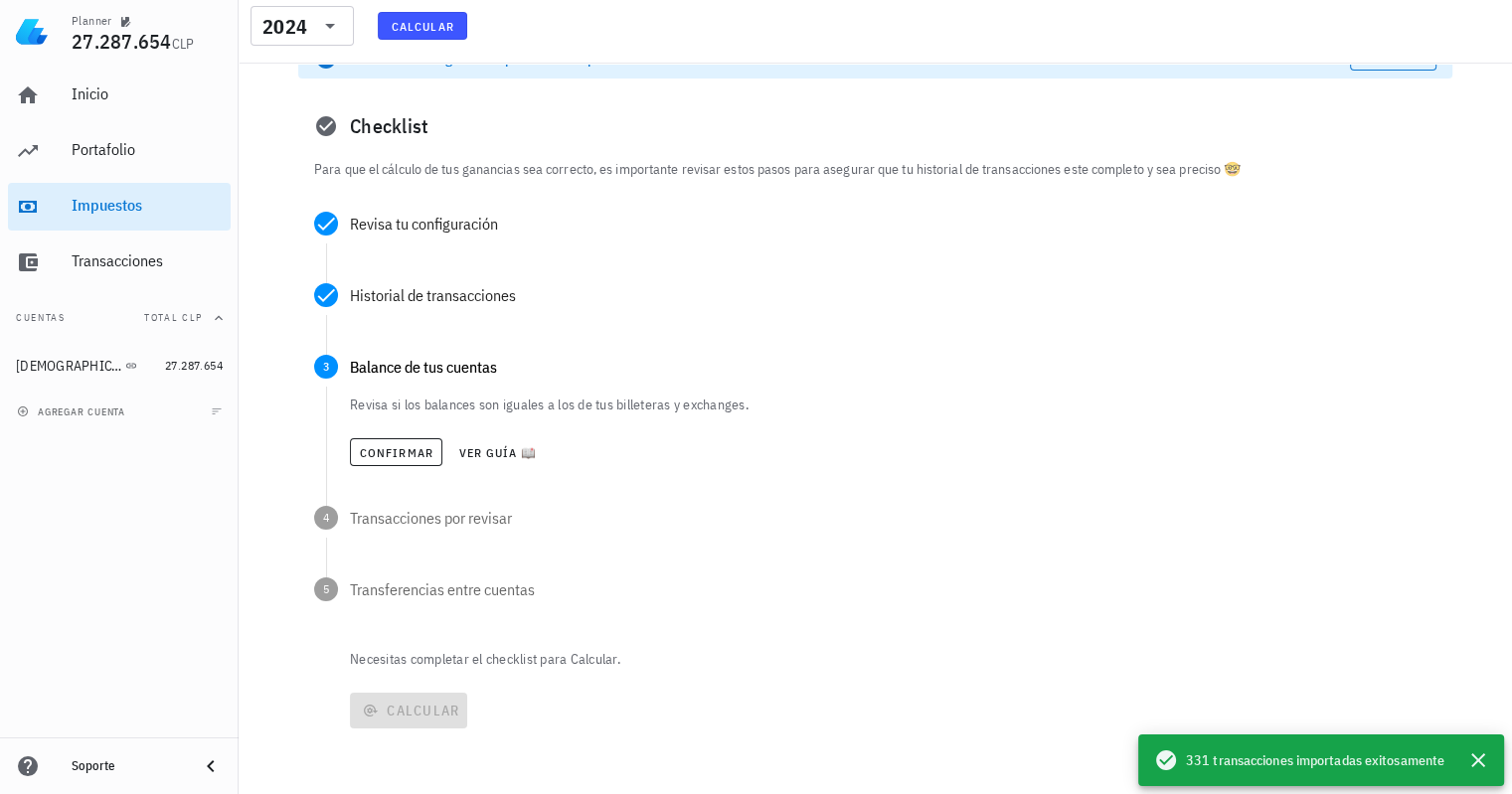 scroll, scrollTop: 102, scrollLeft: 0, axis: vertical 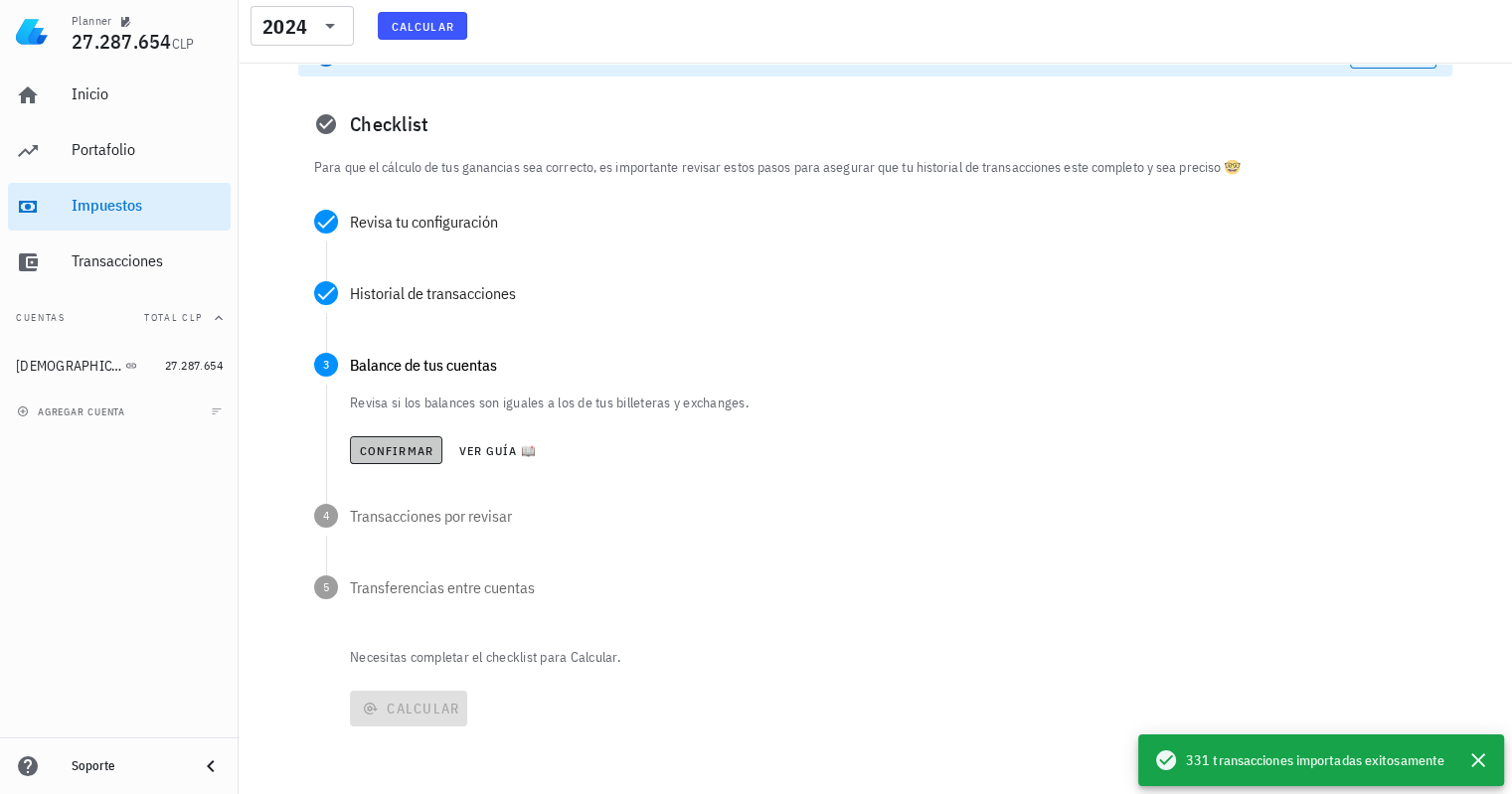 click on "Confirmar" at bounding box center (396, 450) 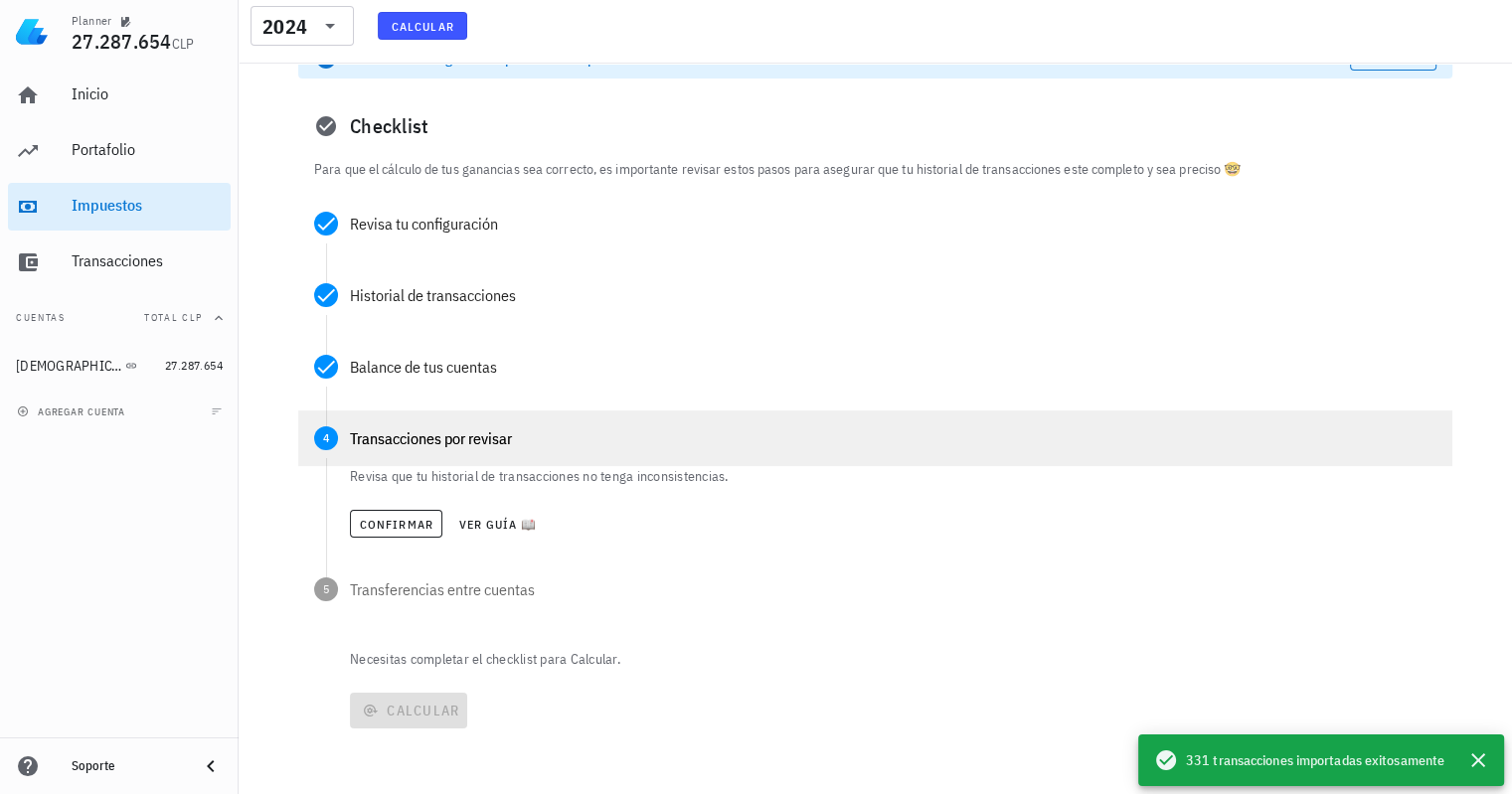 scroll, scrollTop: 102, scrollLeft: 0, axis: vertical 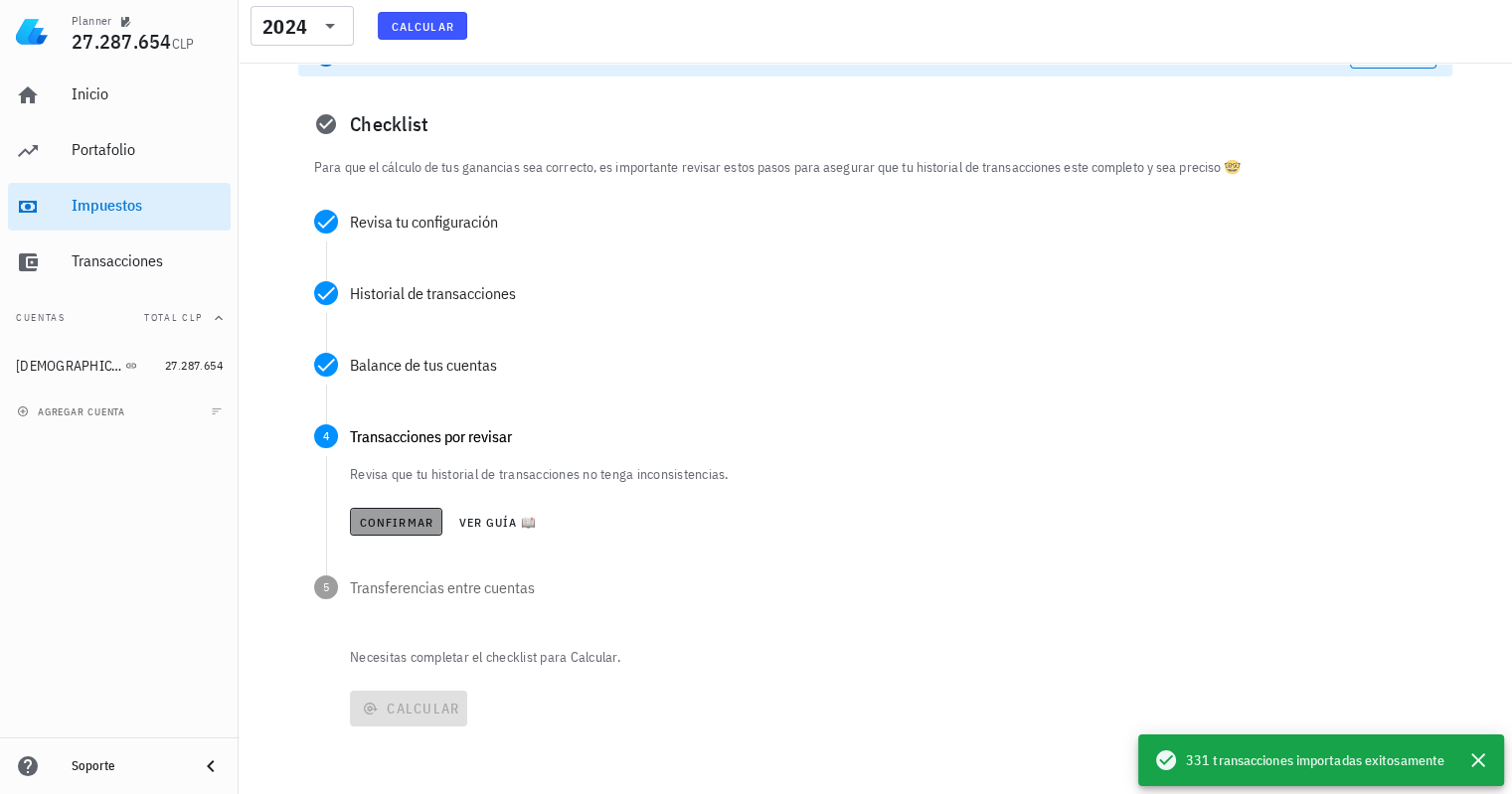 click on "Confirmar" at bounding box center [396, 522] 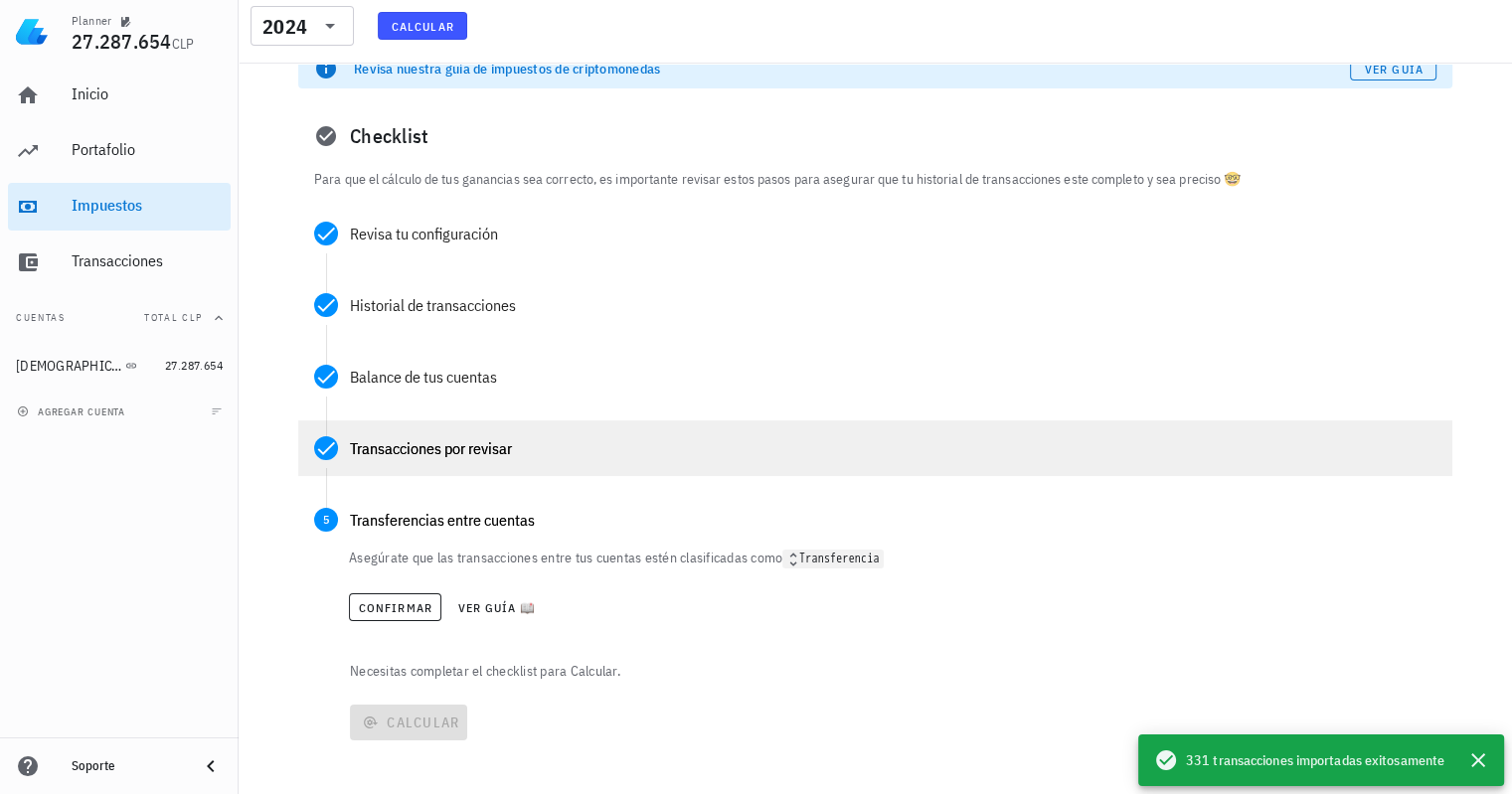 scroll, scrollTop: 102, scrollLeft: 0, axis: vertical 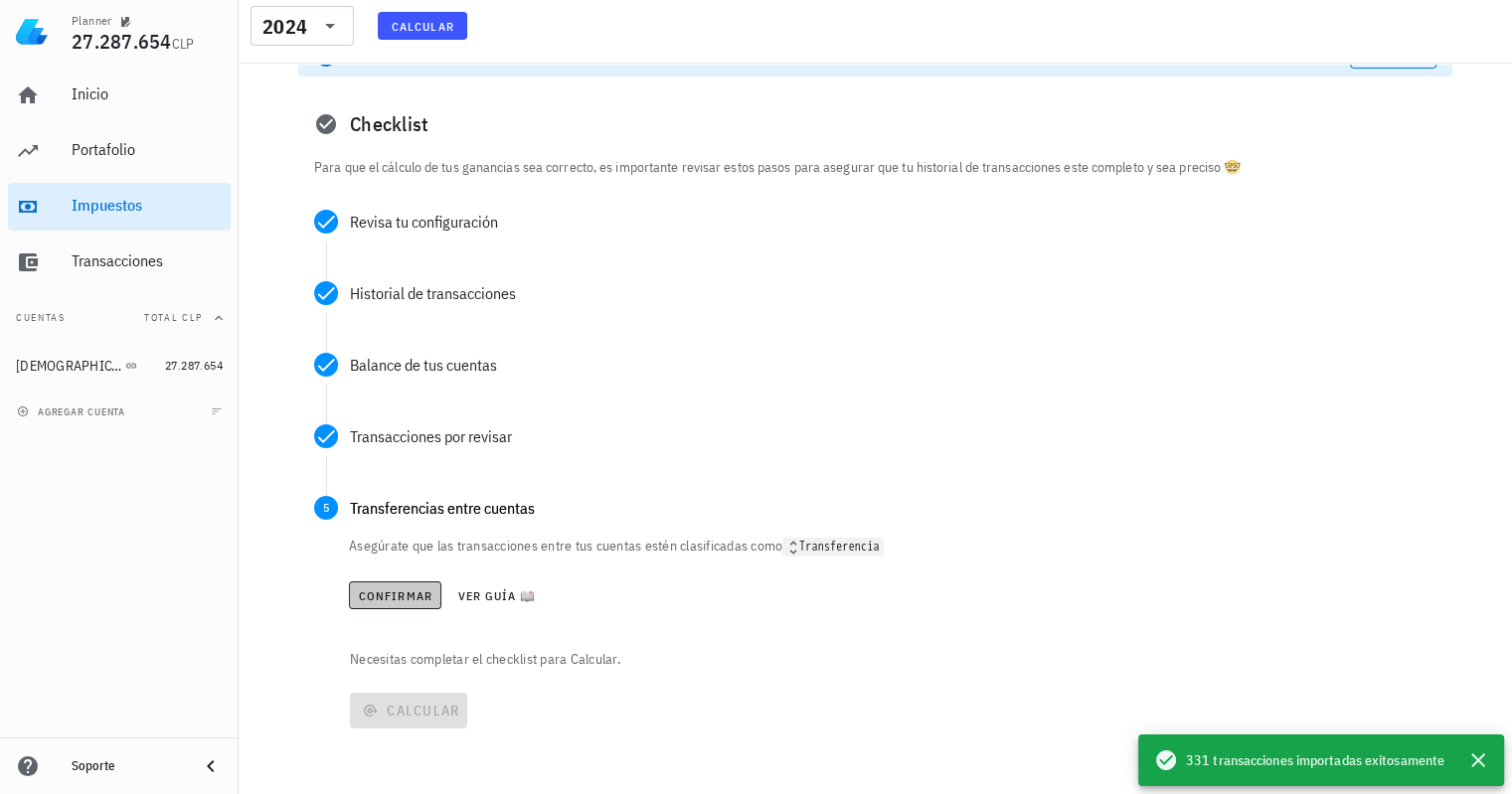 click on "Confirmar" at bounding box center [395, 595] 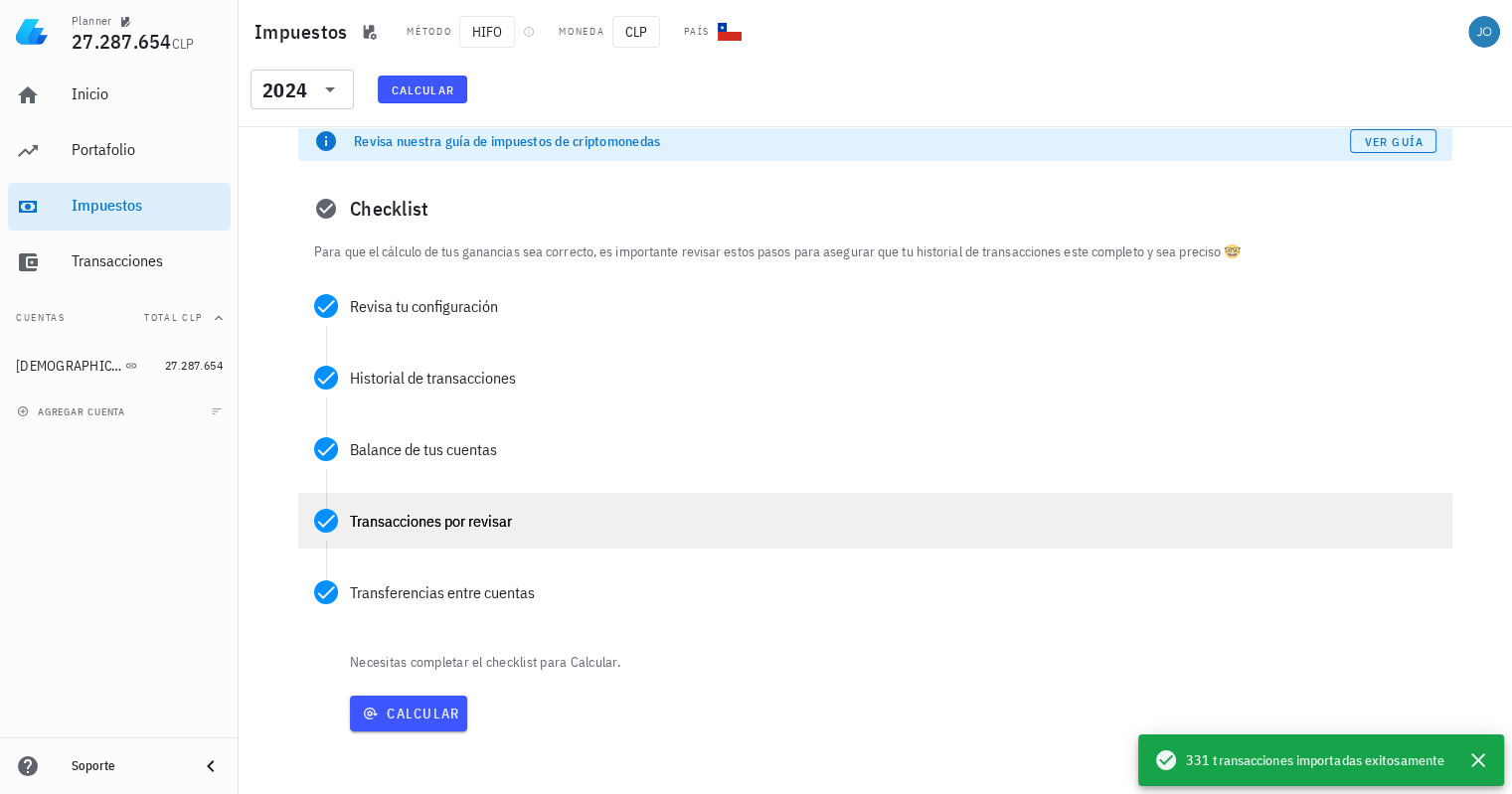 scroll, scrollTop: 23, scrollLeft: 0, axis: vertical 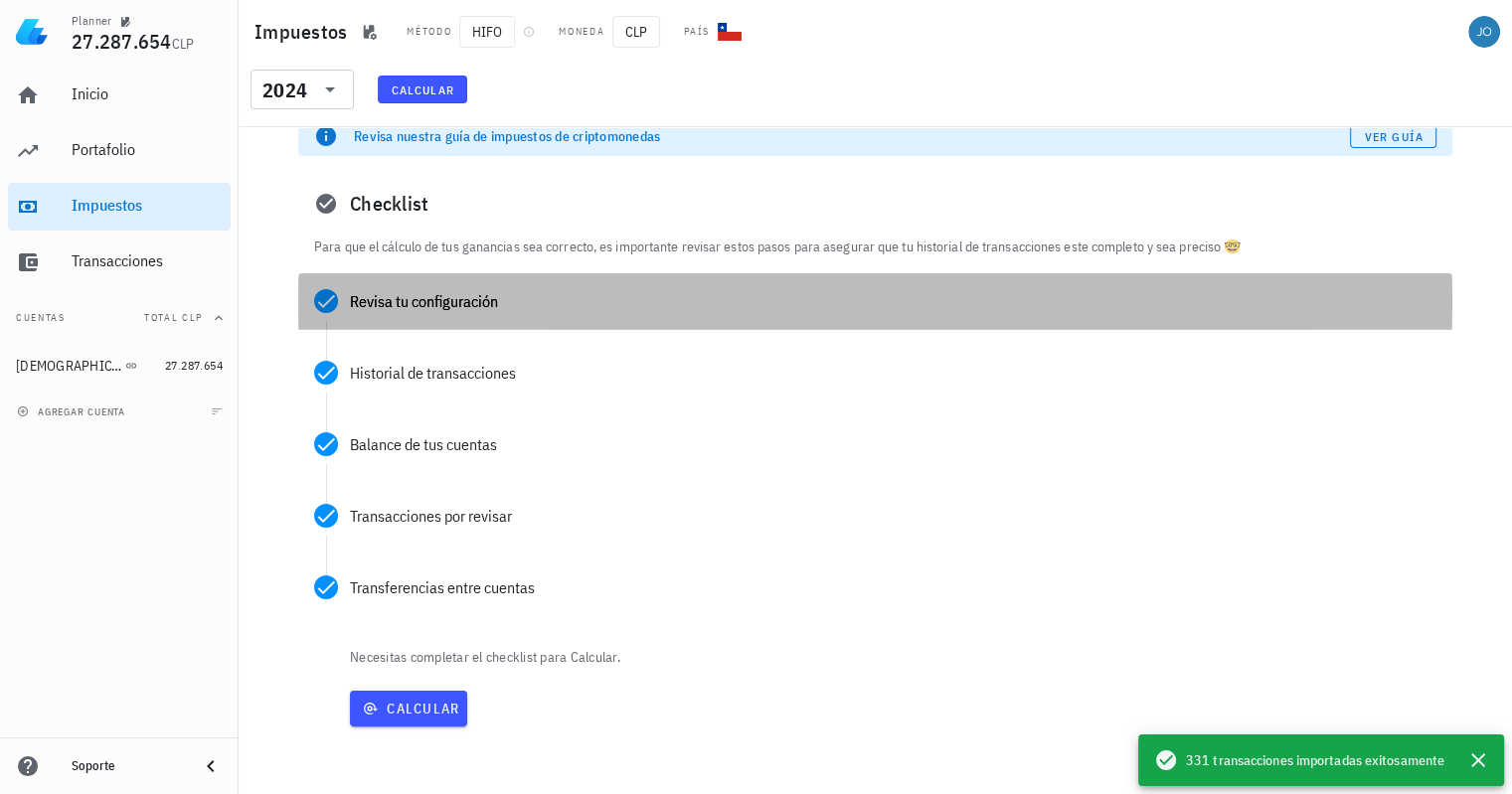 click on "Revisa tu configuración" at bounding box center [893, 301] 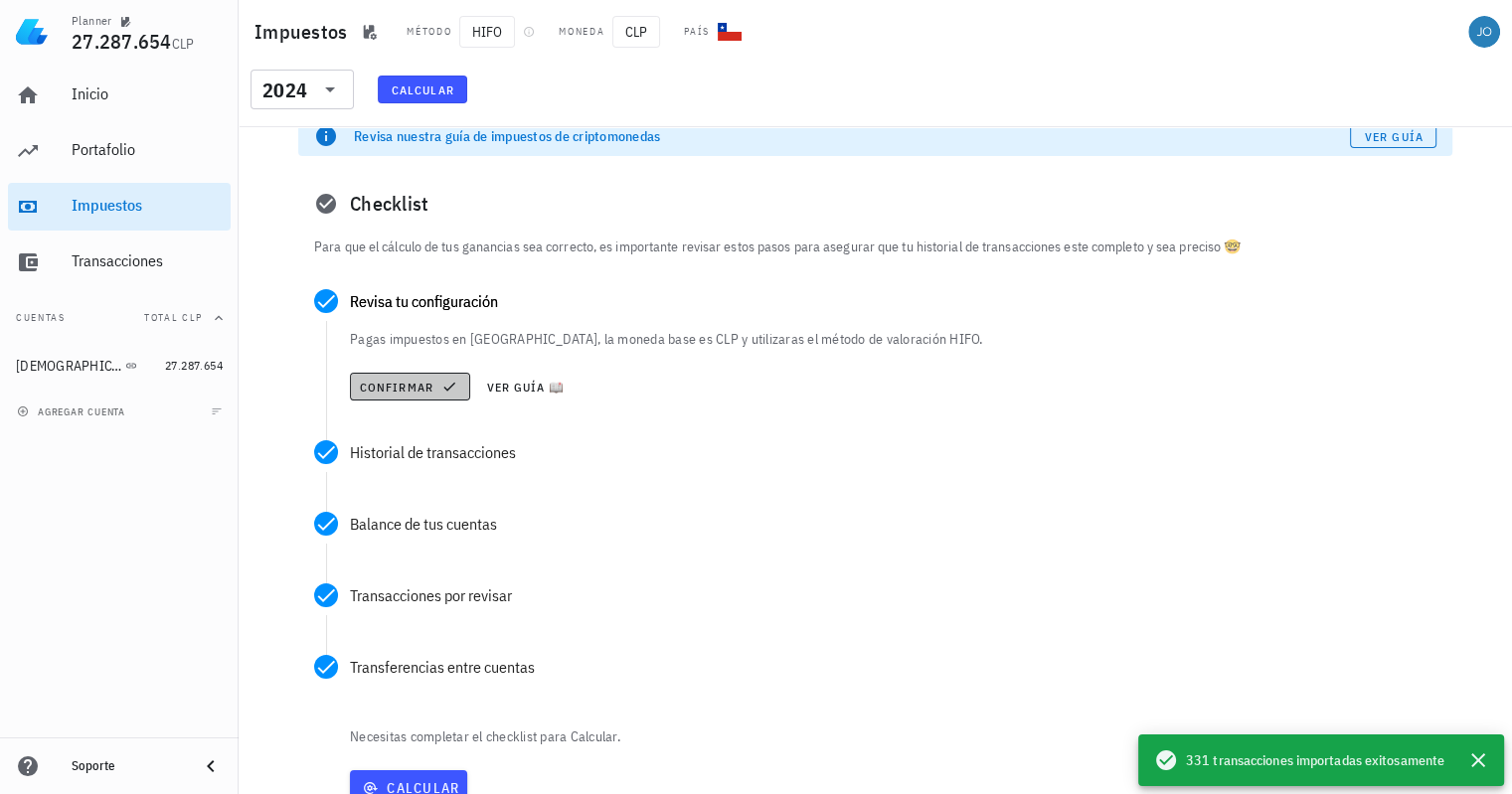 click on "Confirmar" at bounding box center [410, 387] 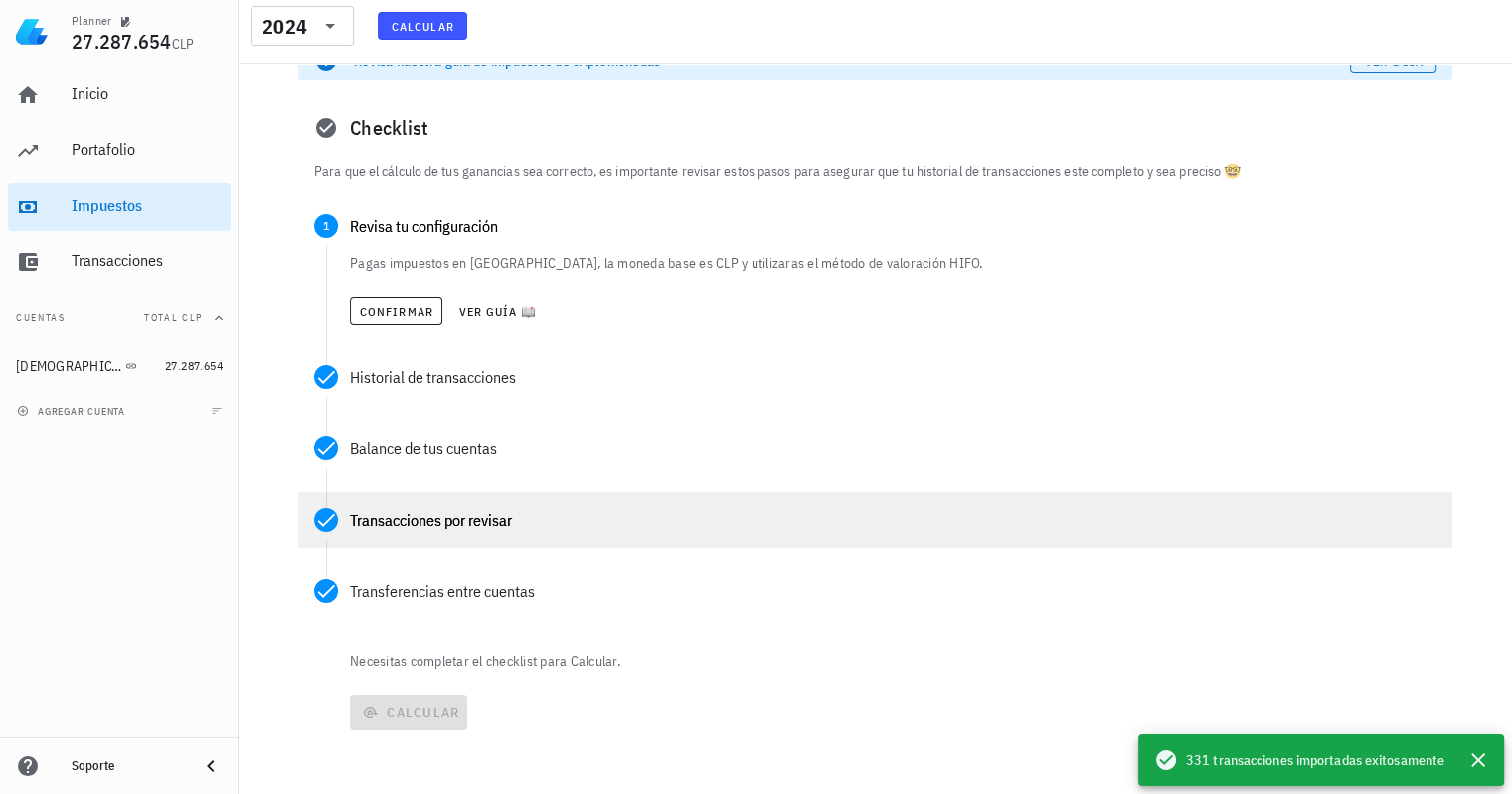 scroll, scrollTop: 102, scrollLeft: 0, axis: vertical 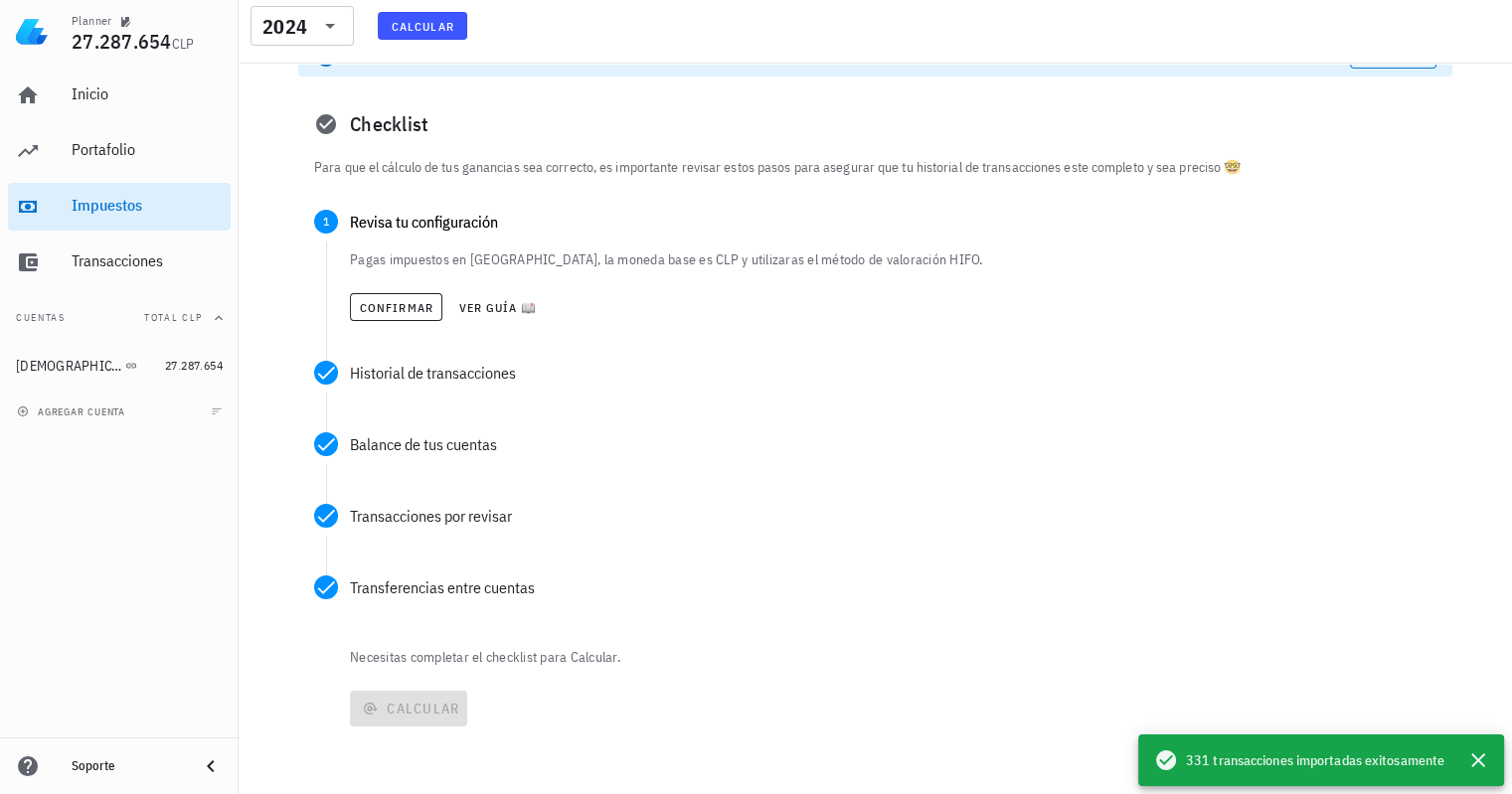 click on "Confirmar
Ver guía 📖" at bounding box center (893, 307) 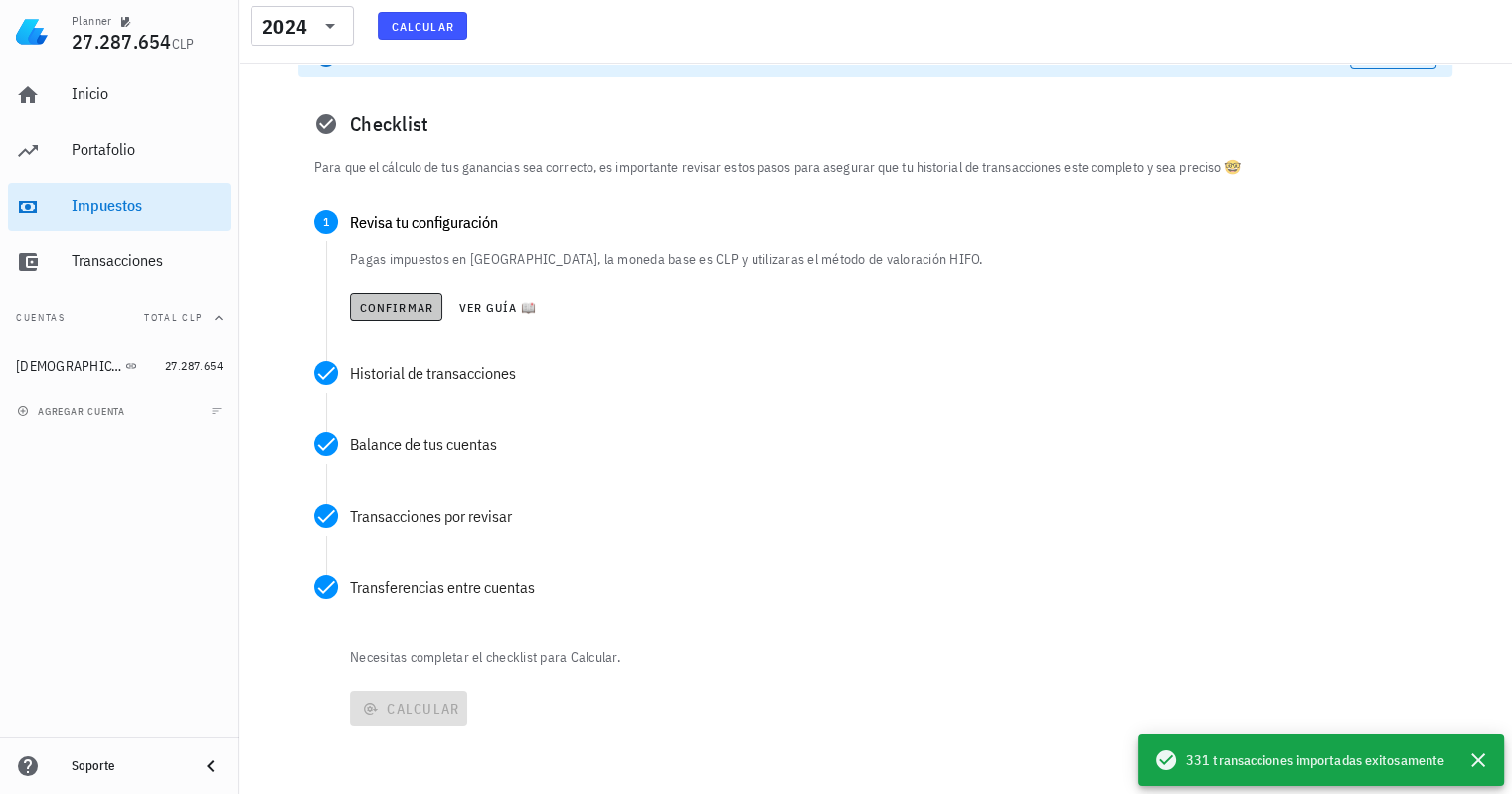click on "Confirmar" at bounding box center (396, 307) 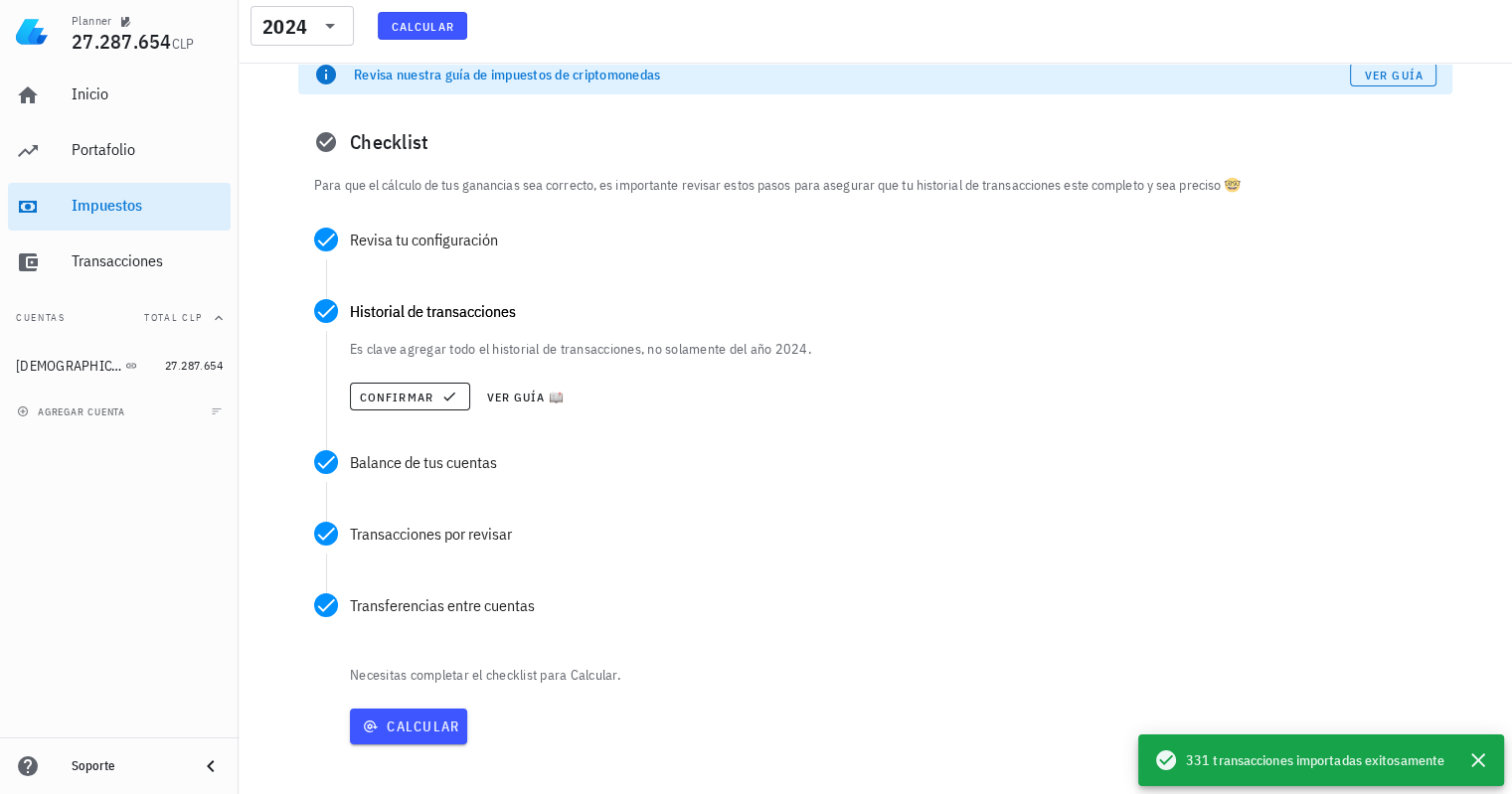scroll, scrollTop: 102, scrollLeft: 0, axis: vertical 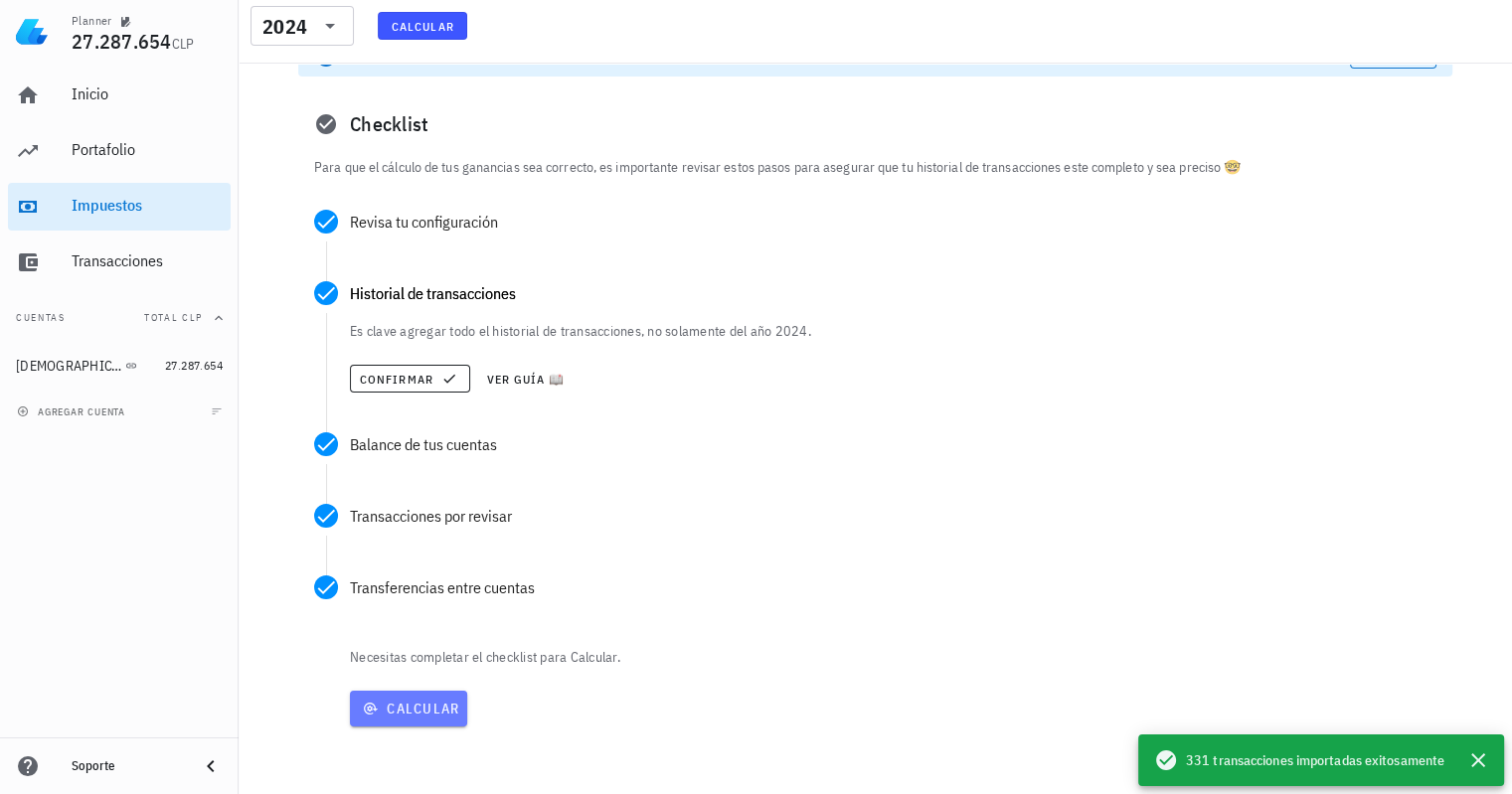 click on "Calcular" at bounding box center [409, 709] 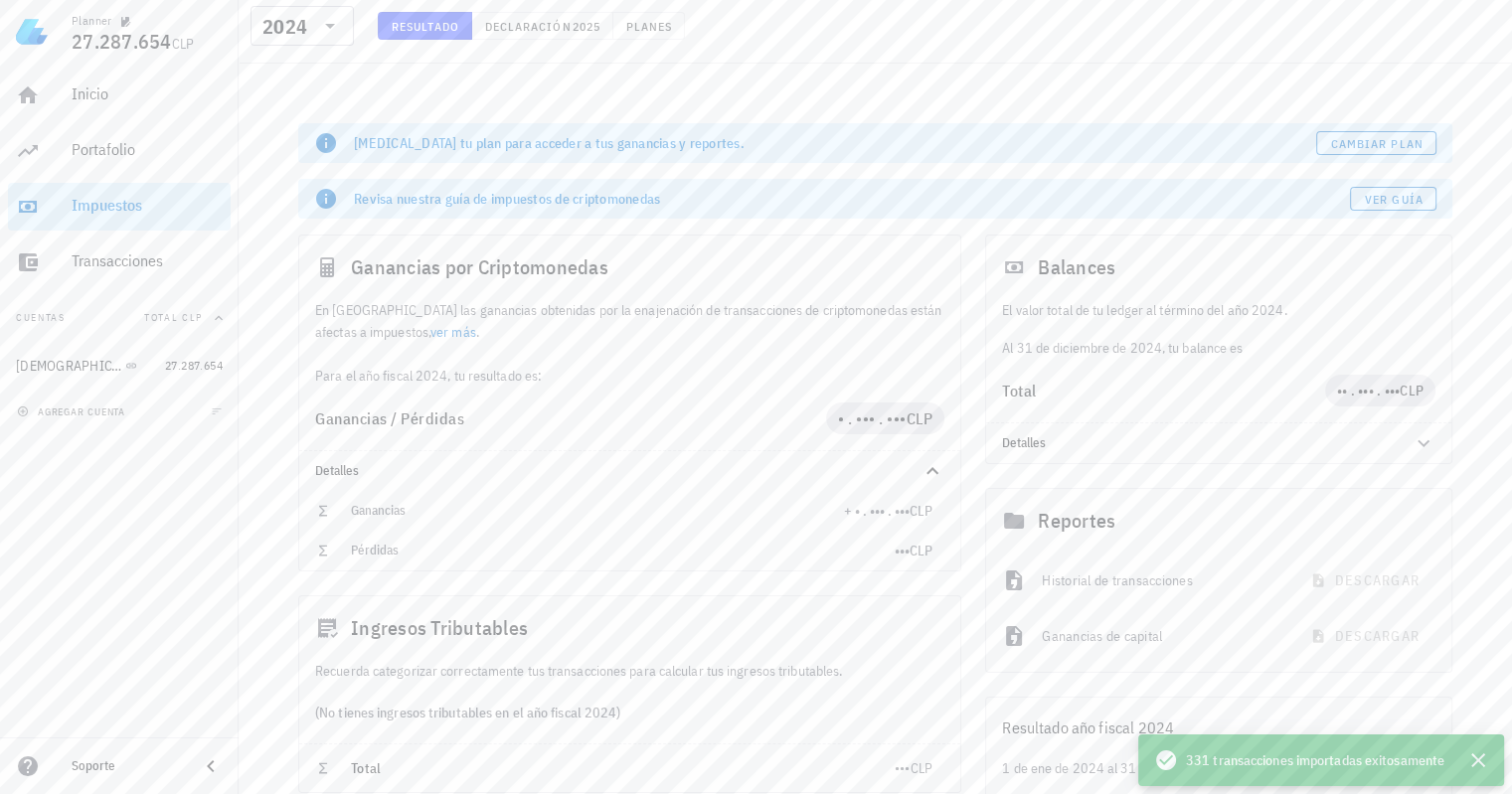 scroll, scrollTop: 0, scrollLeft: 0, axis: both 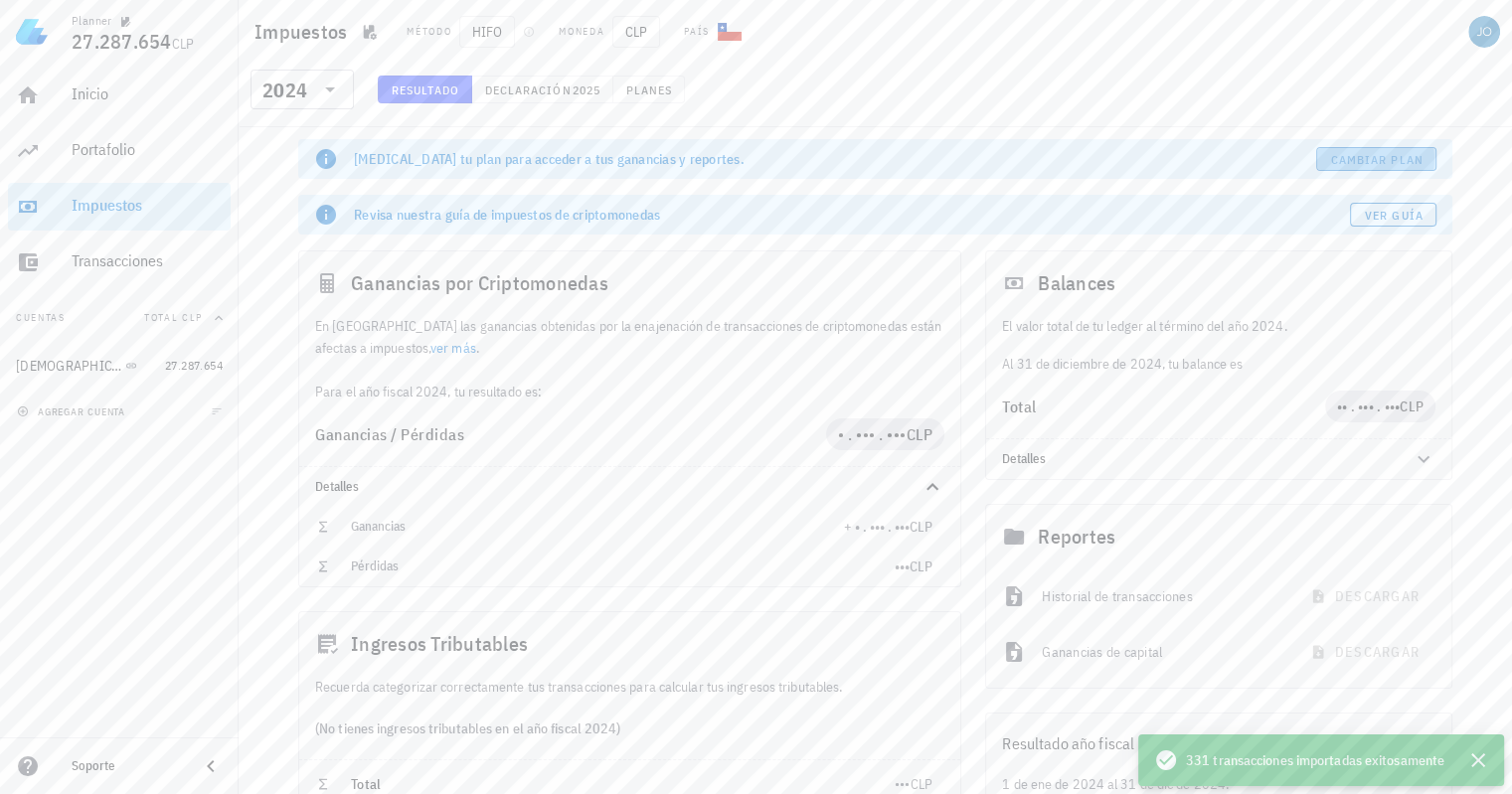 click on "Cambiar plan" at bounding box center [1377, 159] 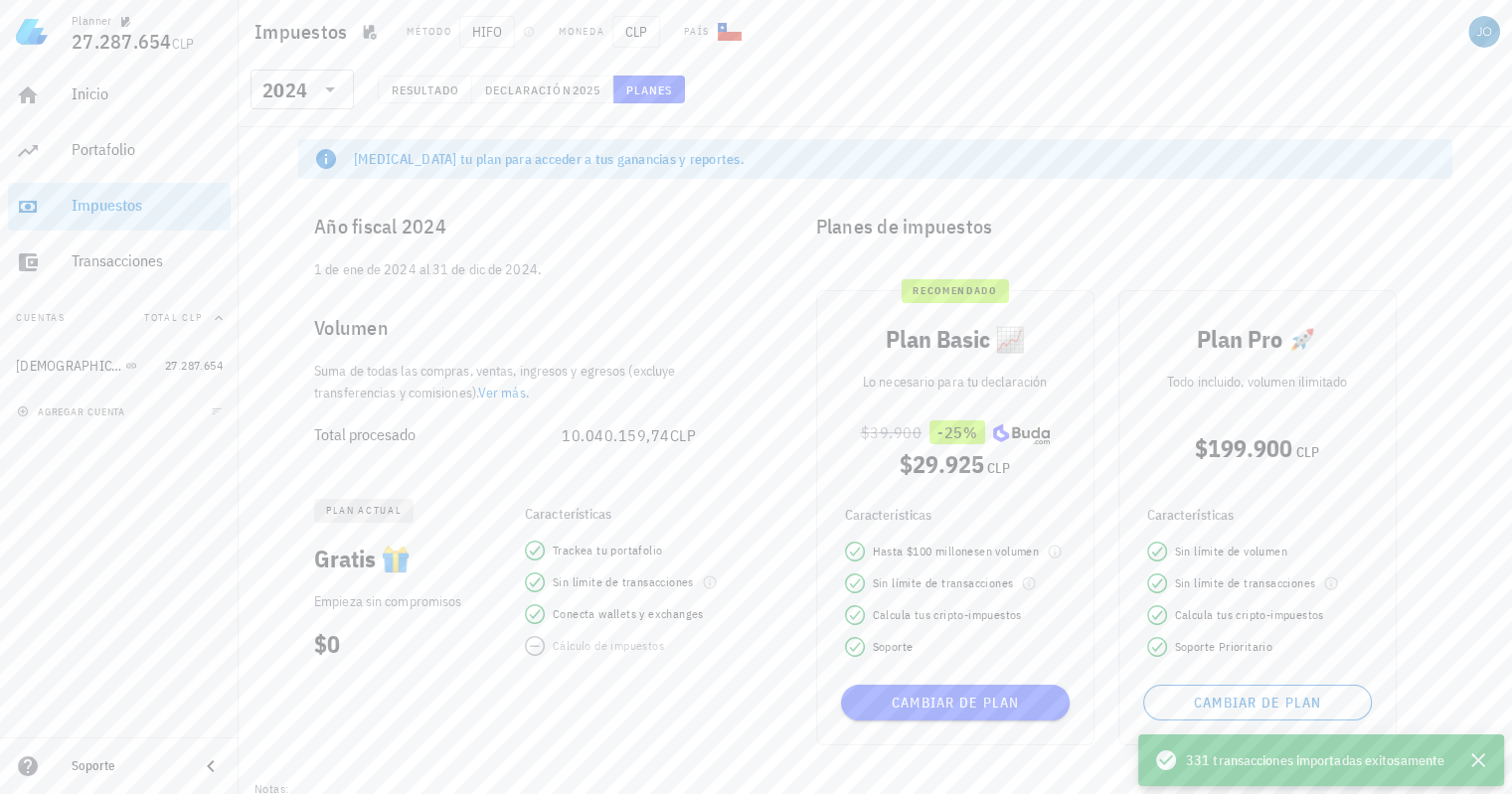 click on "Ver más" at bounding box center [502, 393] 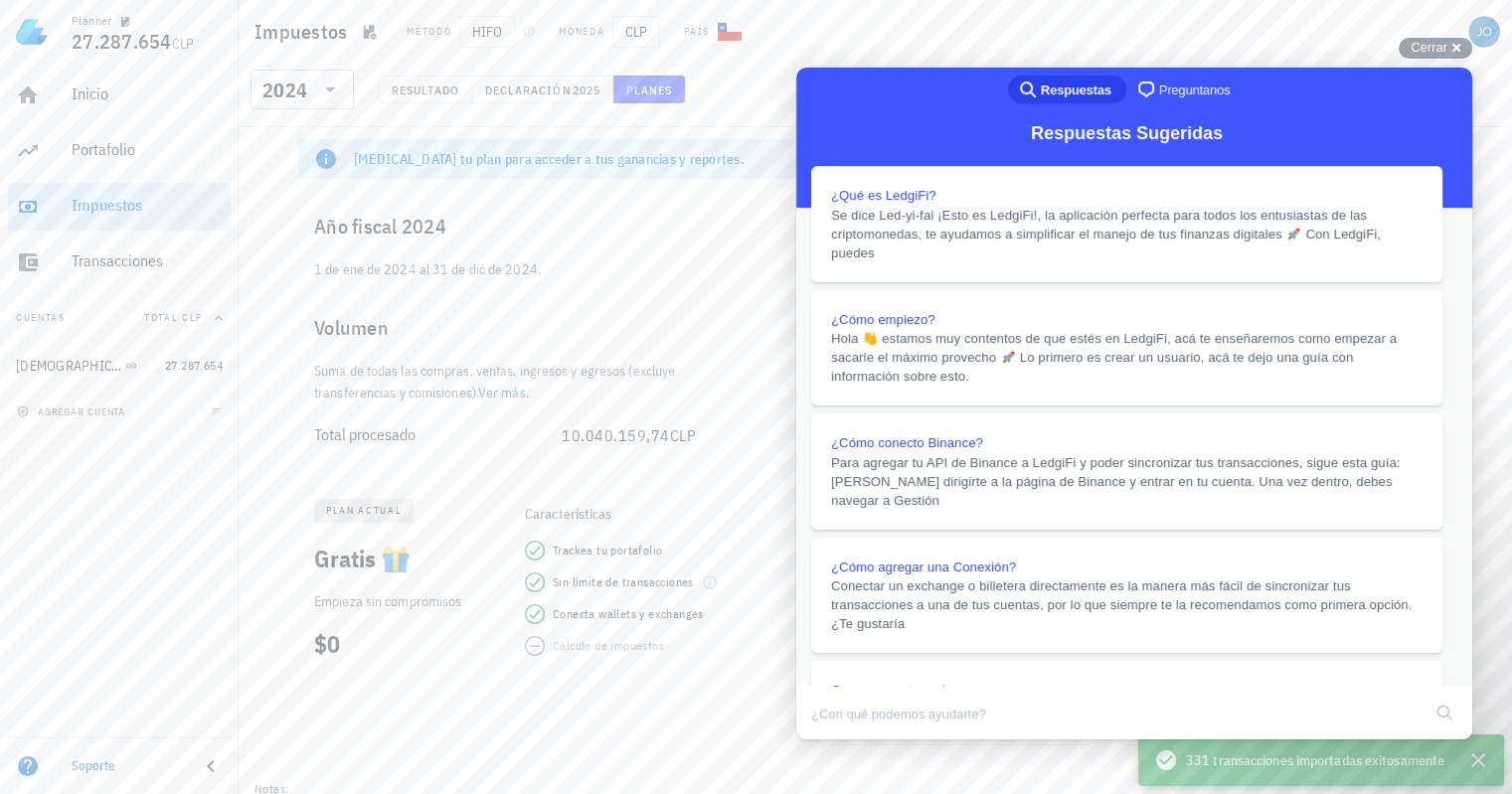 scroll, scrollTop: 0, scrollLeft: 0, axis: both 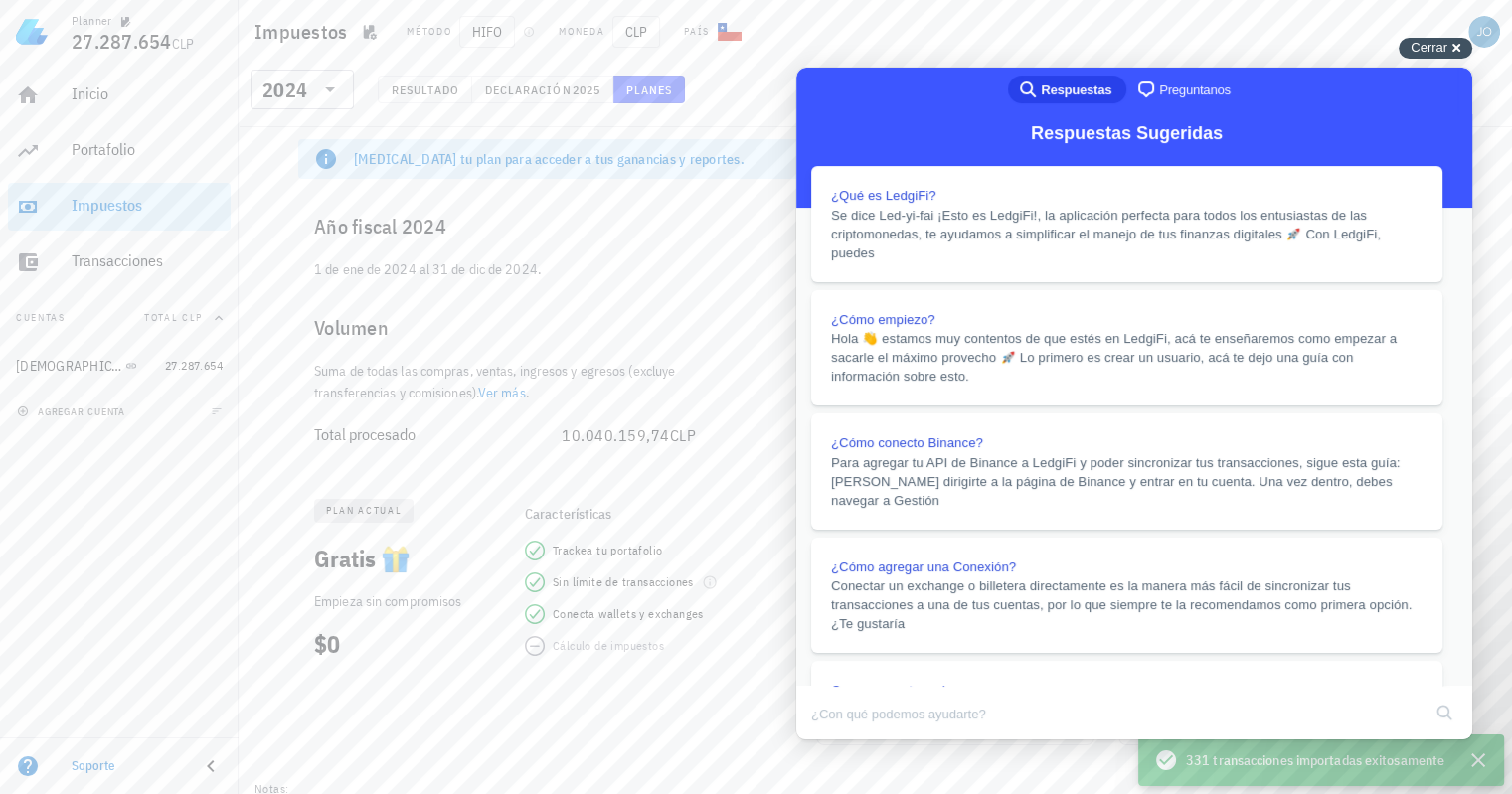 click on "Cerrar cross-small" at bounding box center (1435, 48) 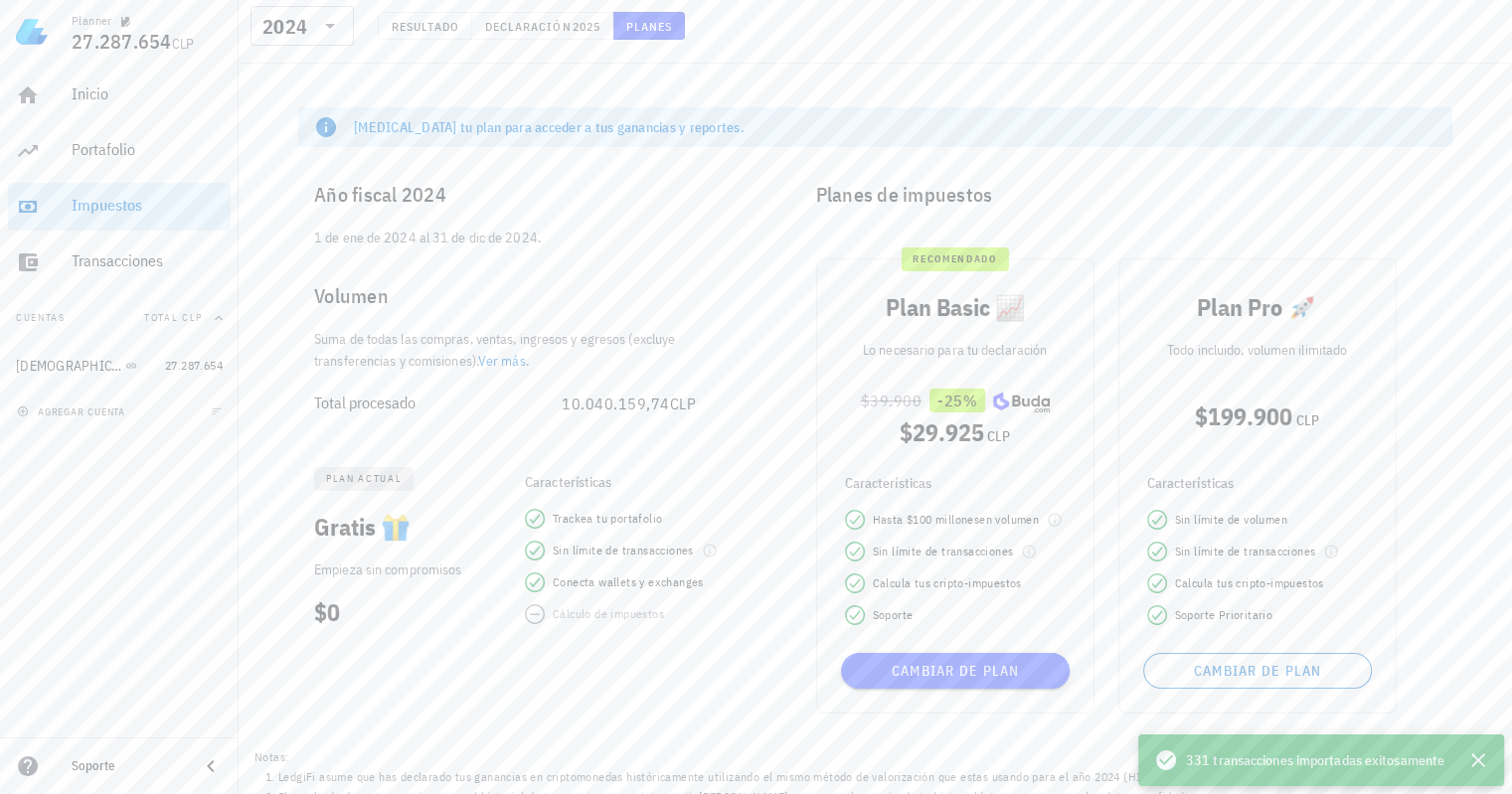 scroll, scrollTop: 0, scrollLeft: 0, axis: both 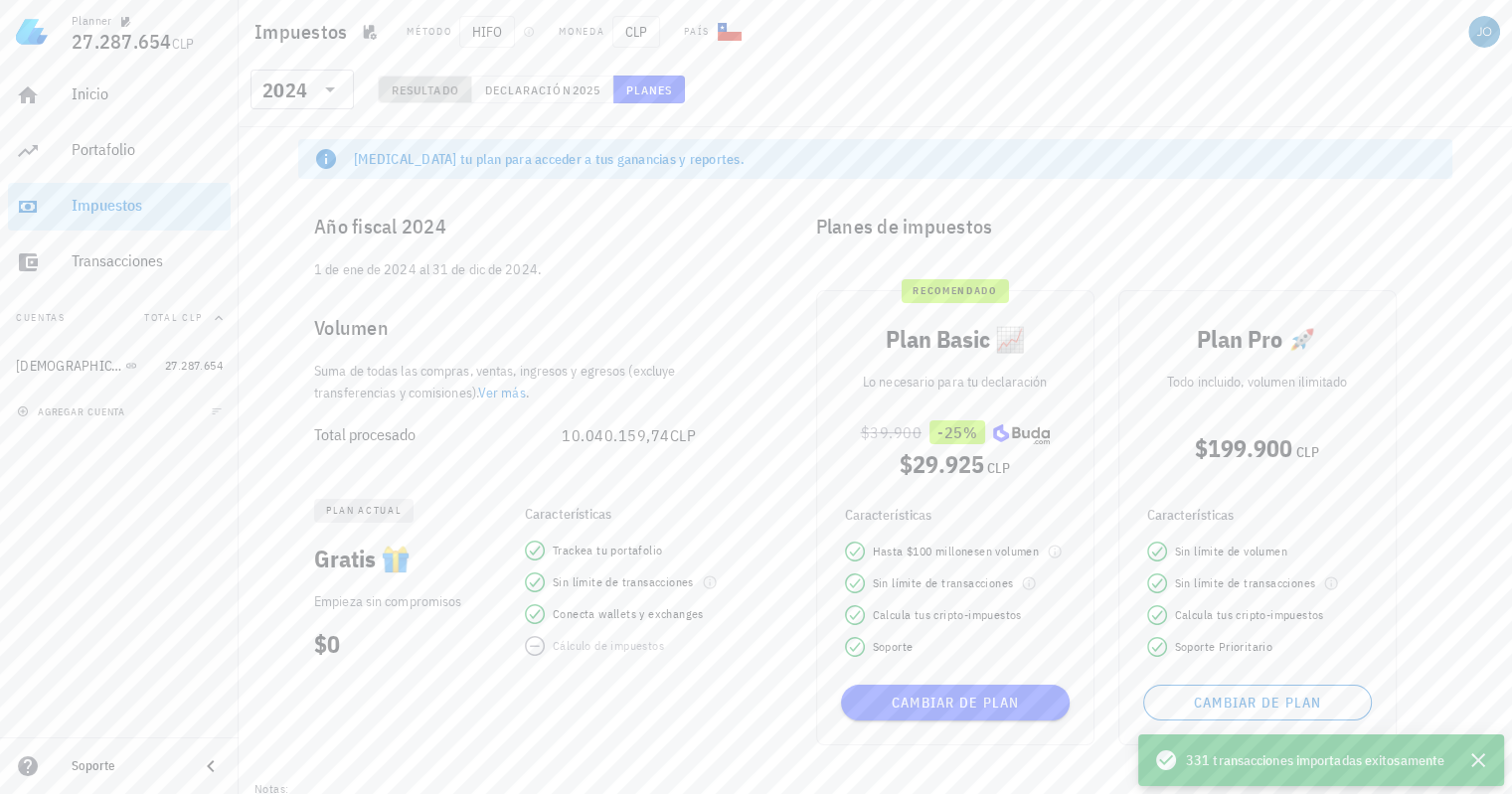 click on "Resultado" at bounding box center (424, 89) 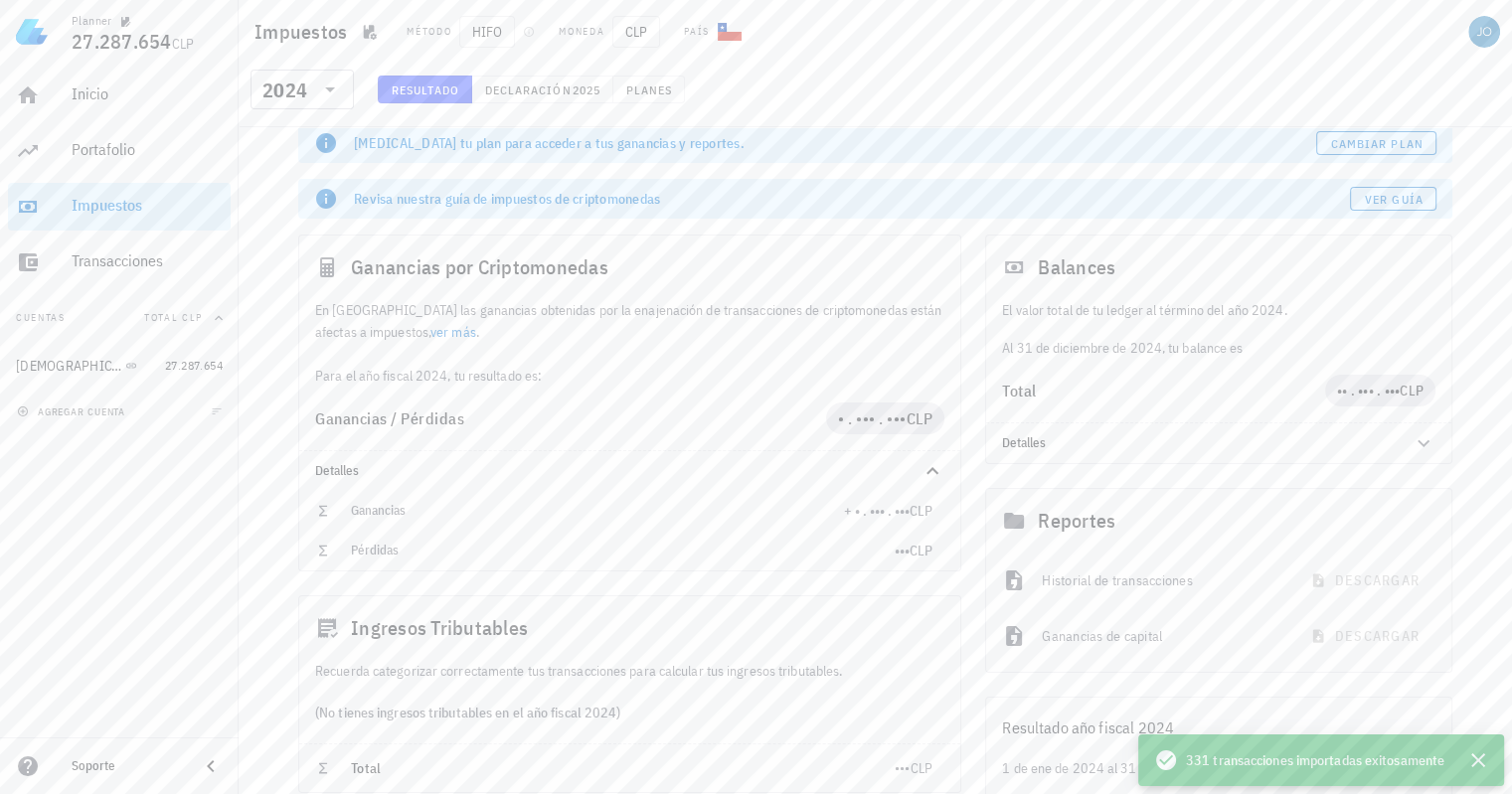 scroll, scrollTop: 0, scrollLeft: 0, axis: both 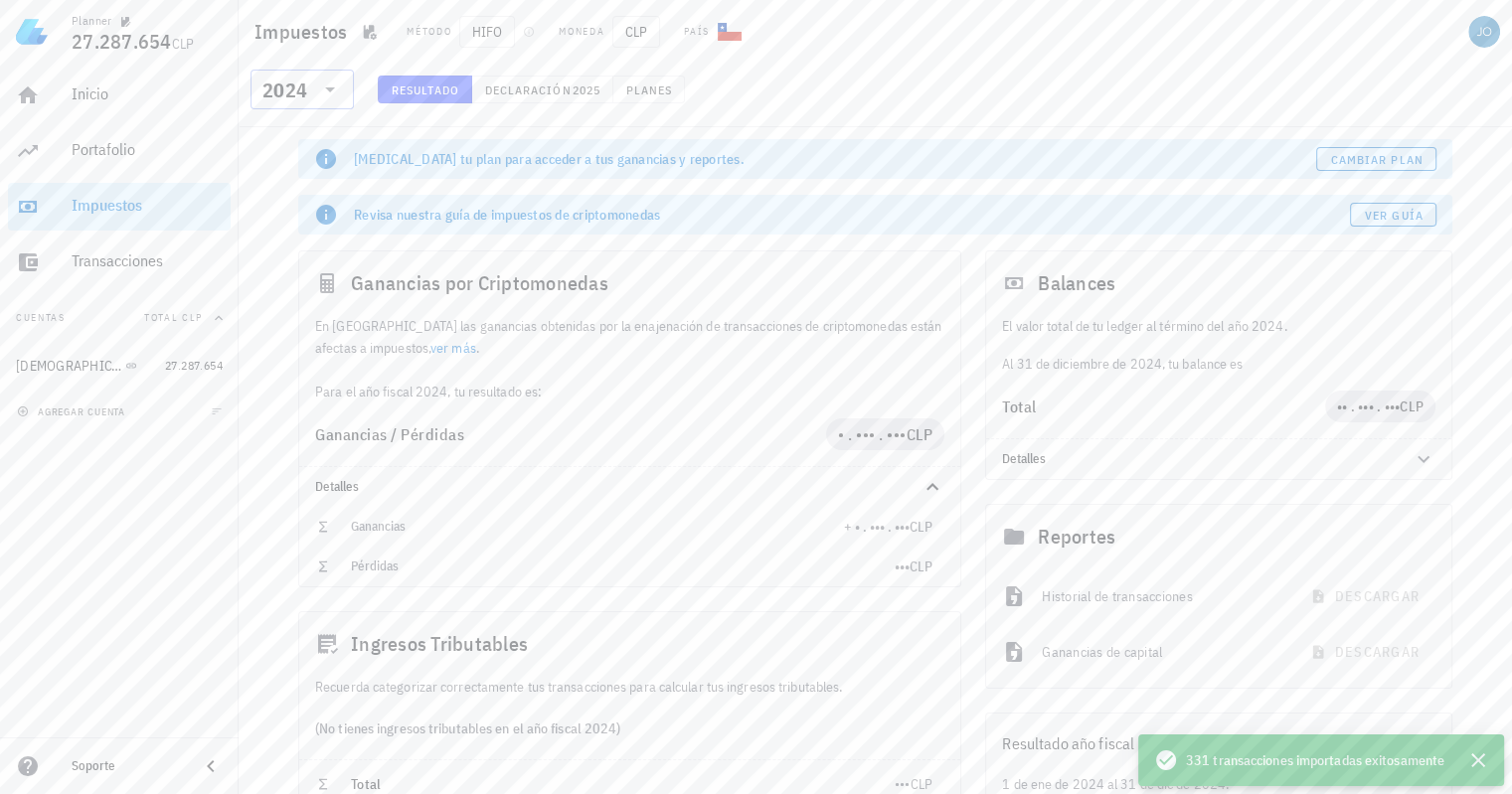 click at bounding box center (328, 89) 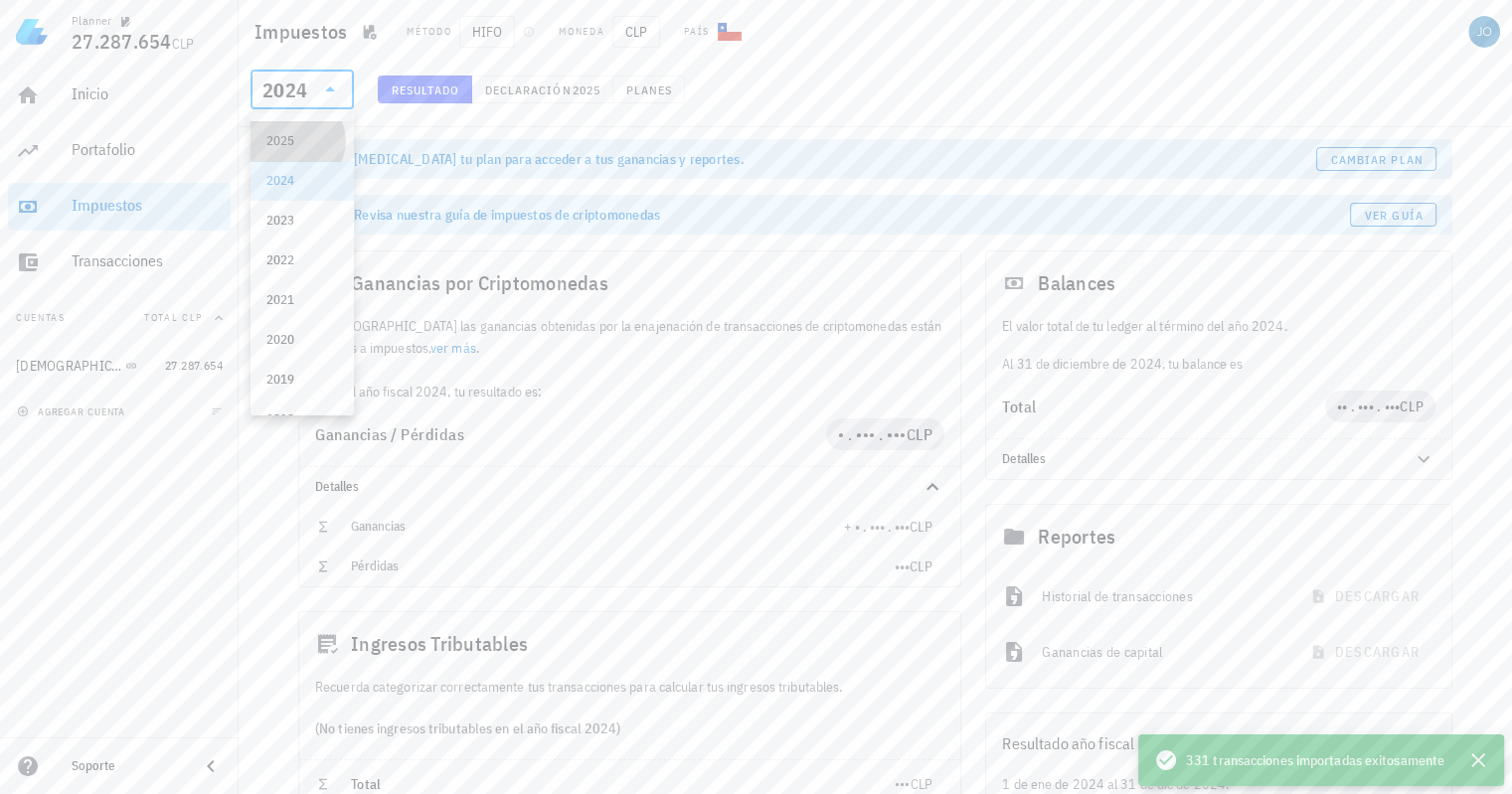 click on "2025" at bounding box center (302, 141) 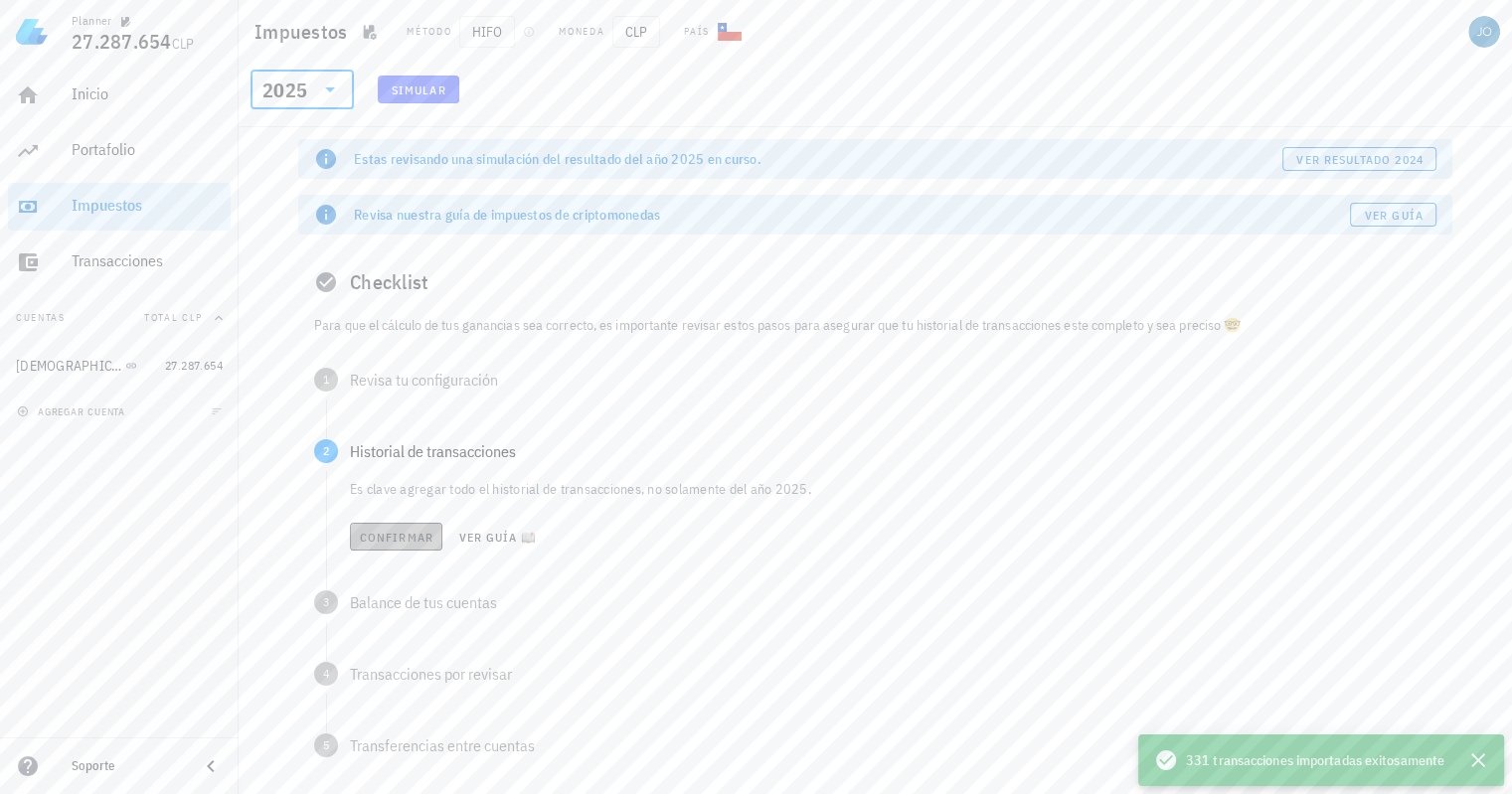 click on "Confirmar" at bounding box center (396, 537) 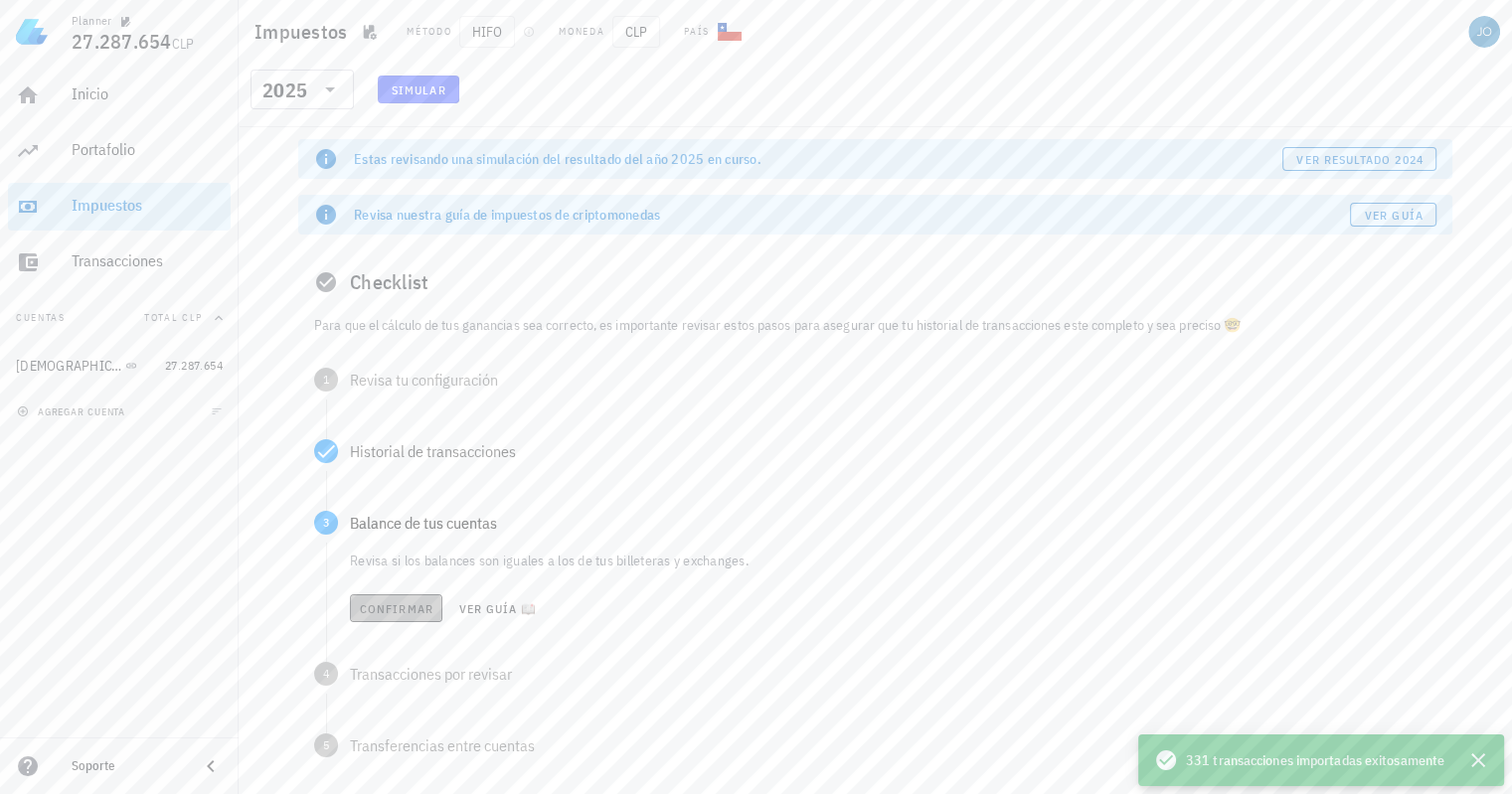 click on "Confirmar" at bounding box center [396, 608] 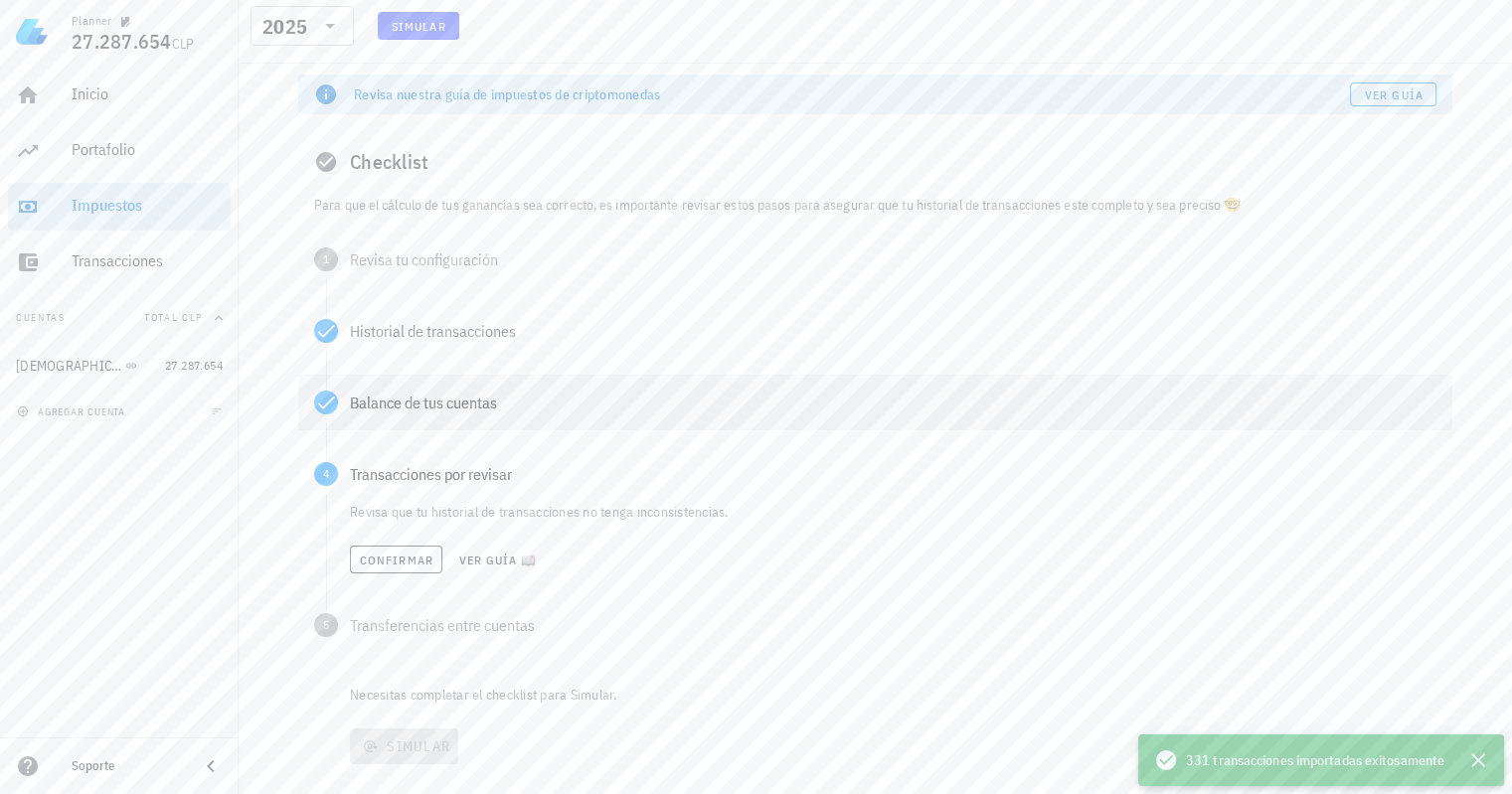 scroll, scrollTop: 158, scrollLeft: 0, axis: vertical 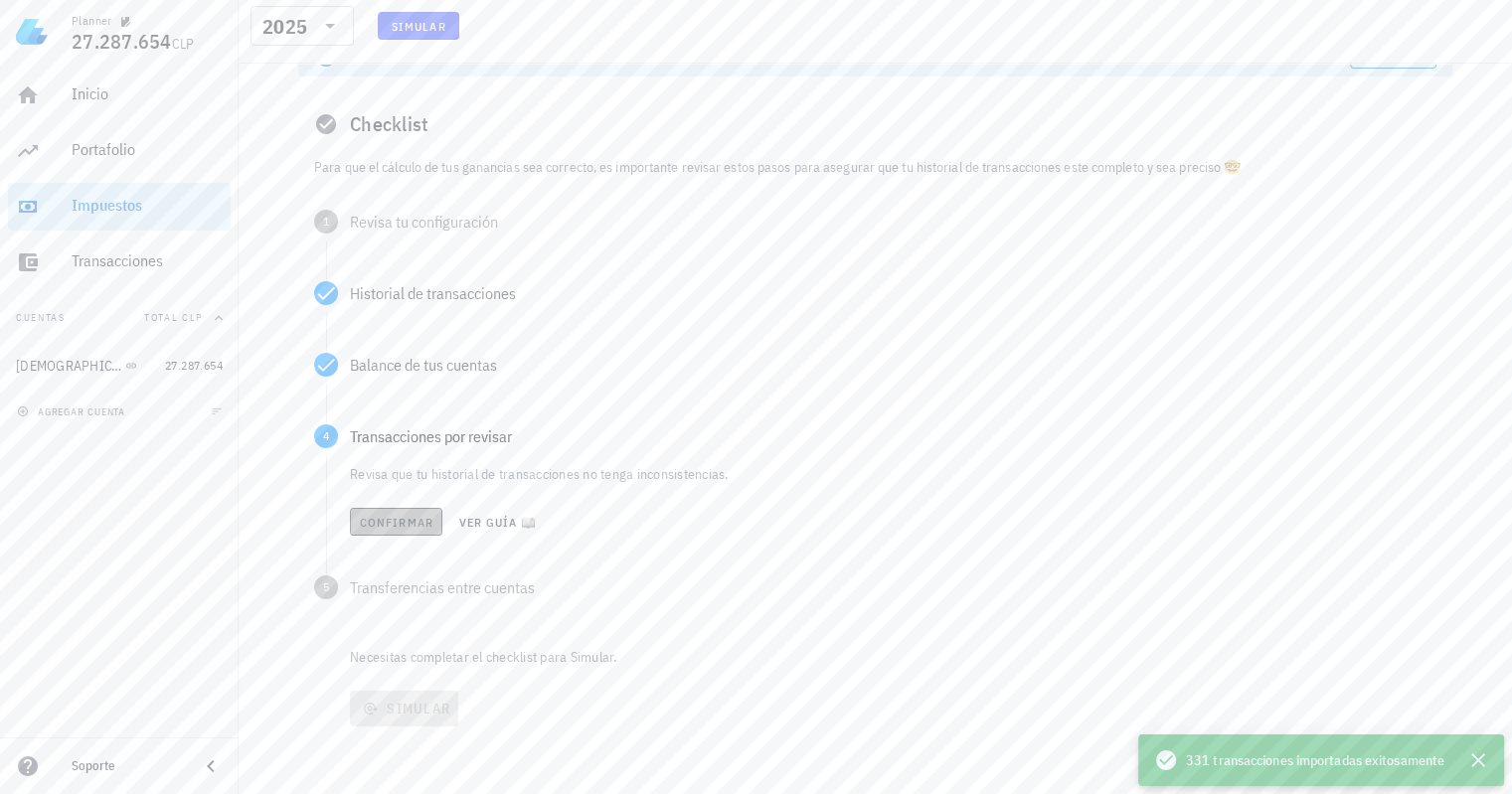 click on "Confirmar" at bounding box center (396, 522) 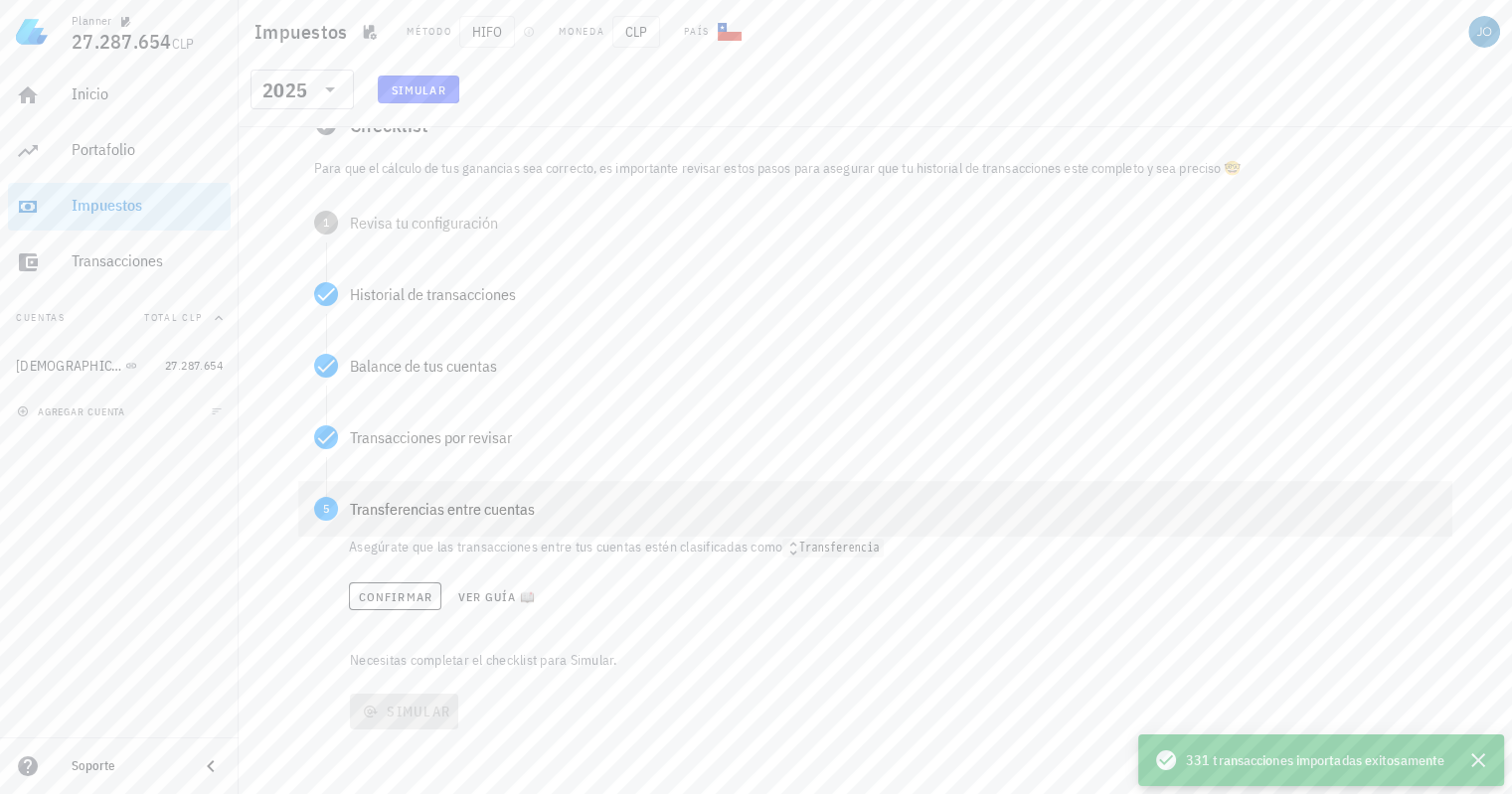 scroll, scrollTop: 158, scrollLeft: 0, axis: vertical 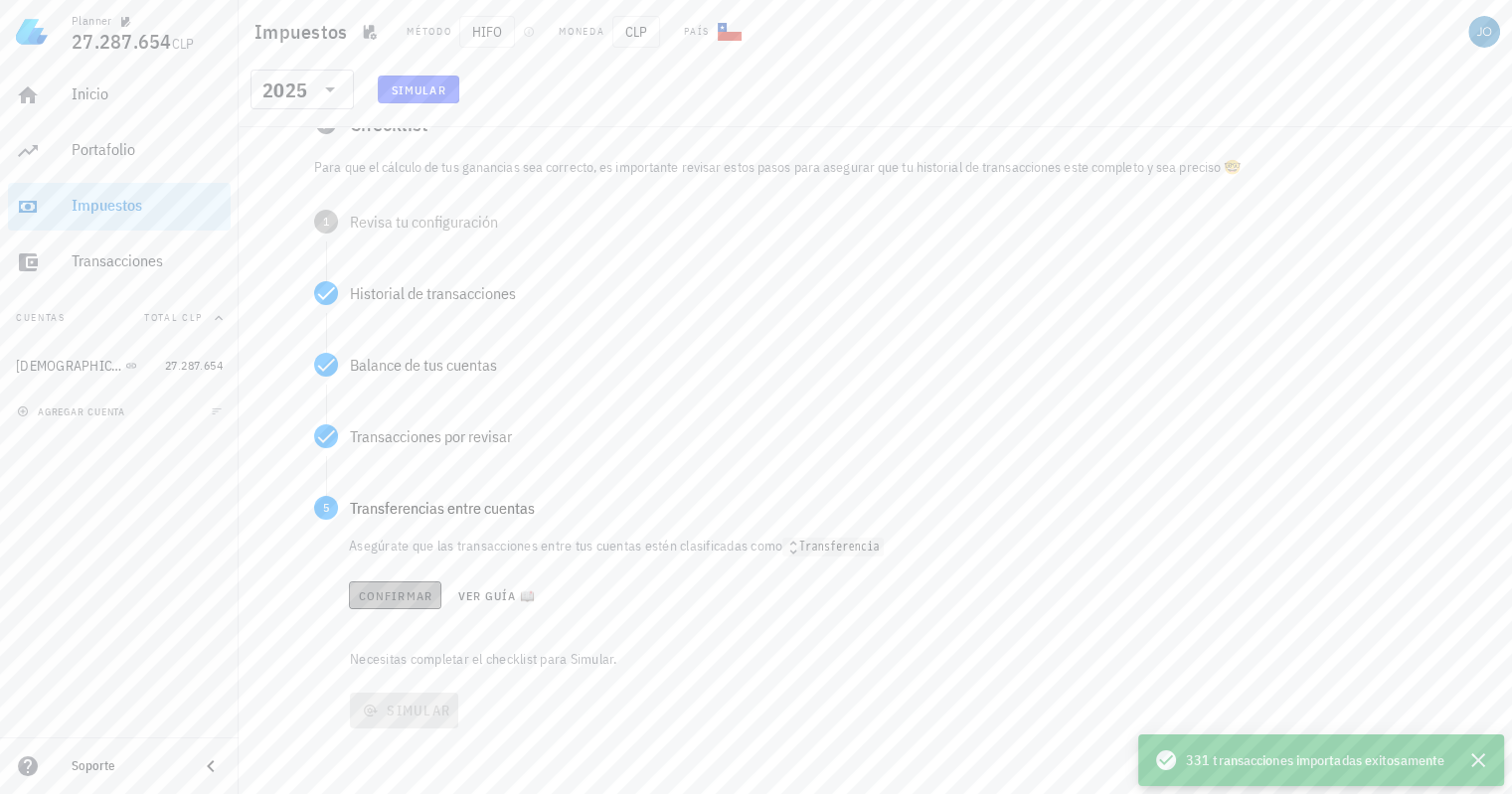 click on "Confirmar" at bounding box center (395, 595) 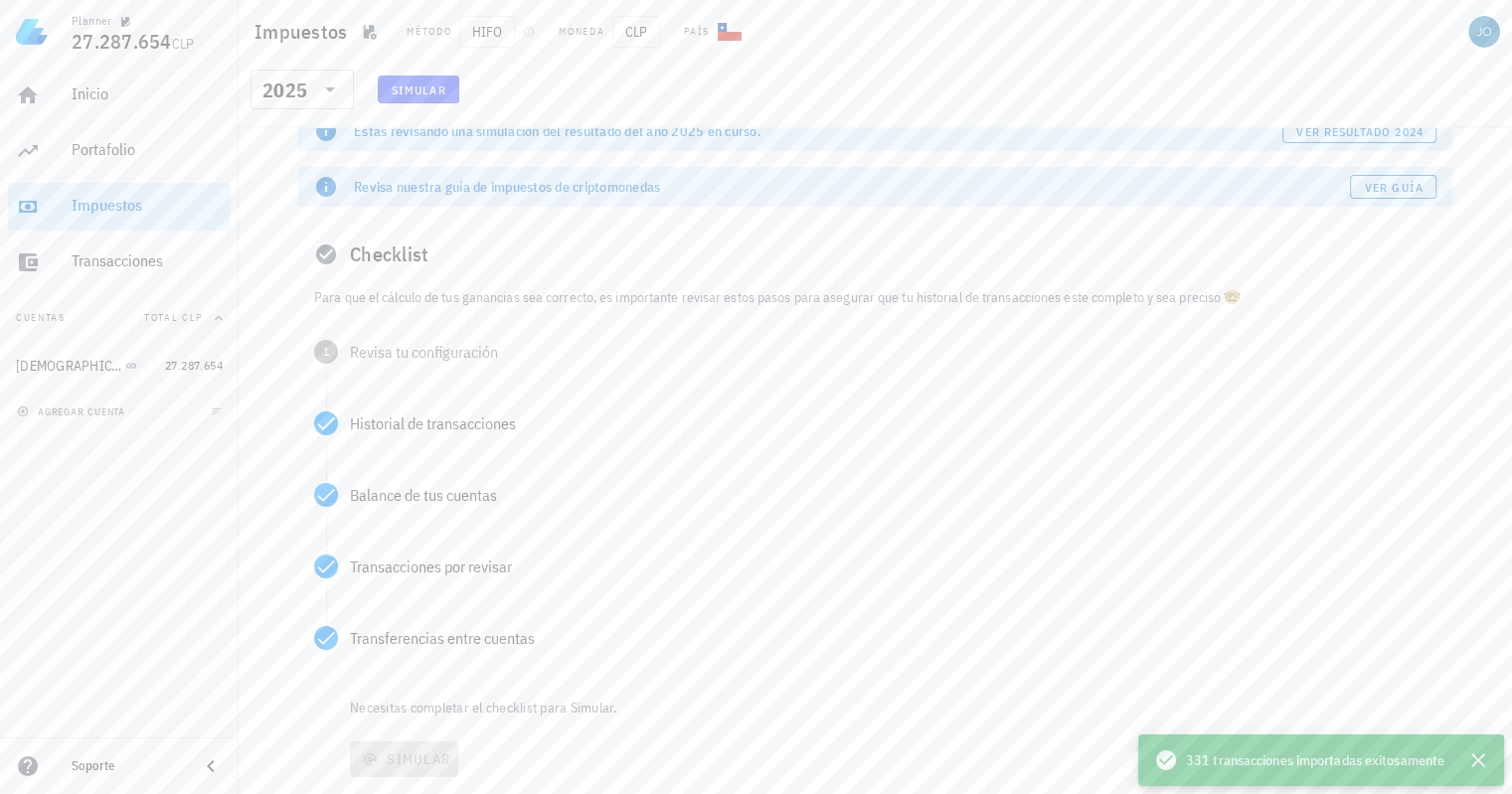 scroll, scrollTop: 0, scrollLeft: 0, axis: both 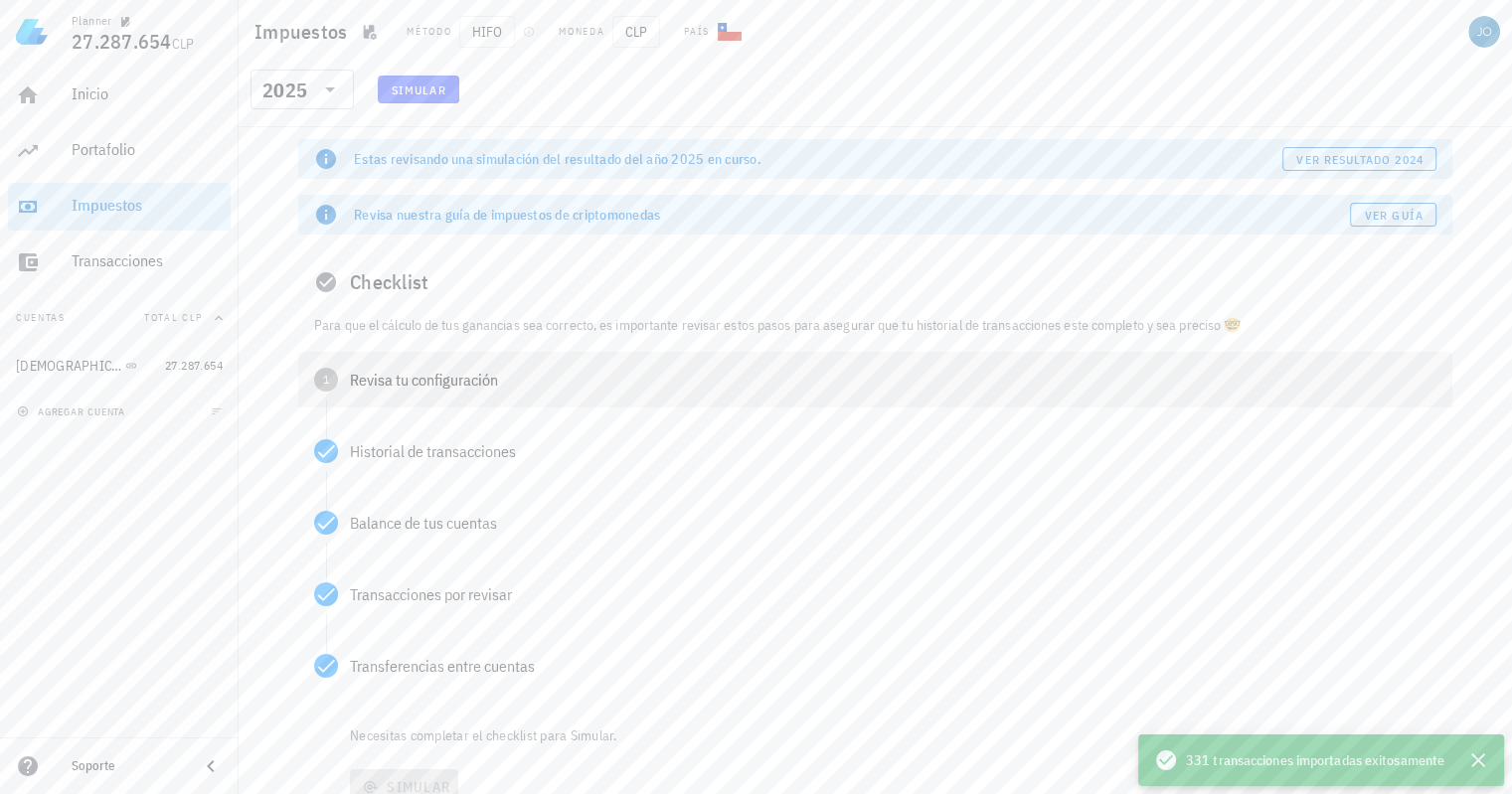 click on "Revisa tu configuración" at bounding box center (893, 380) 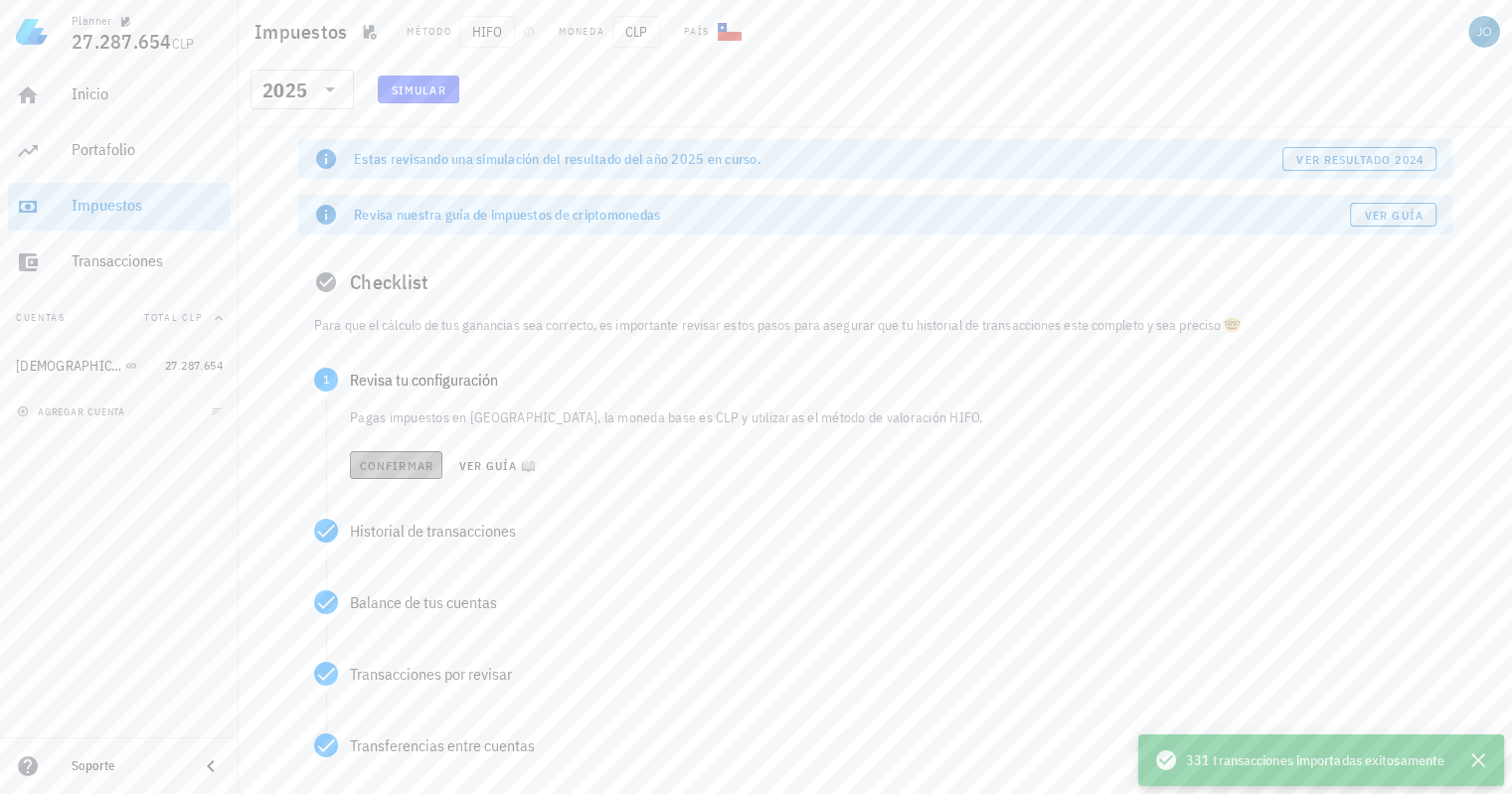 click on "Confirmar" at bounding box center [396, 465] 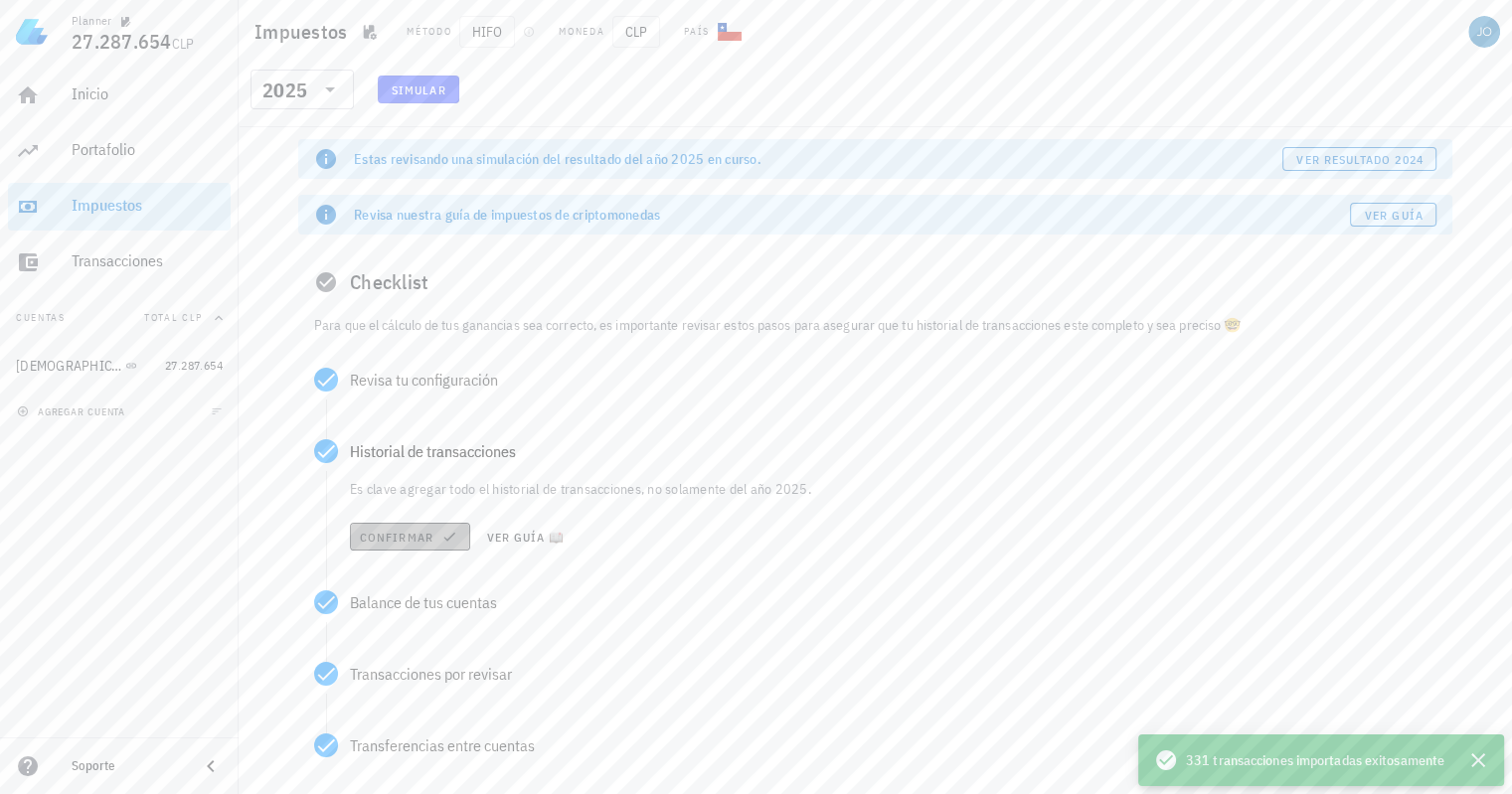 click on "Confirmar" at bounding box center [410, 537] 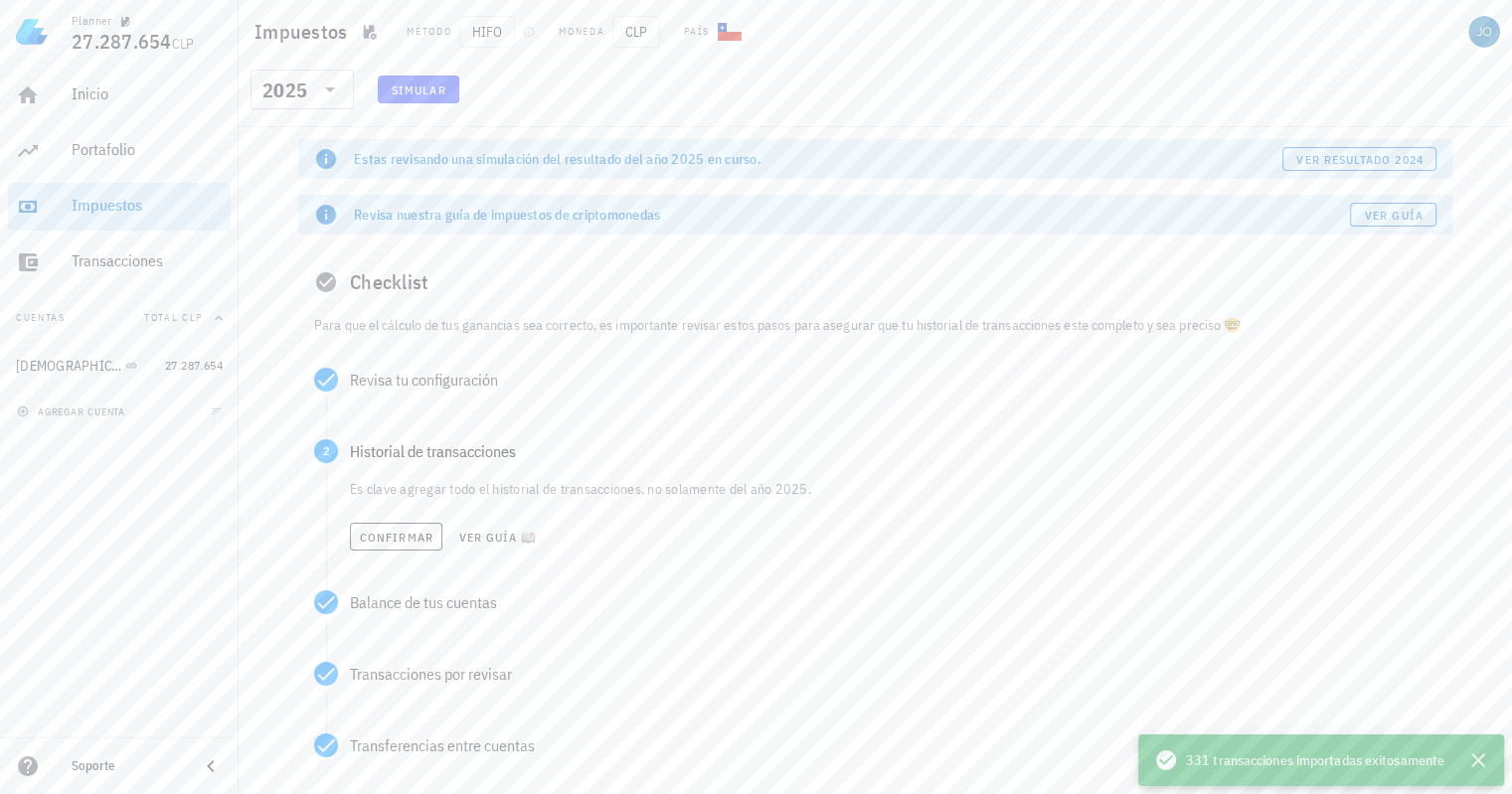 scroll, scrollTop: 0, scrollLeft: 0, axis: both 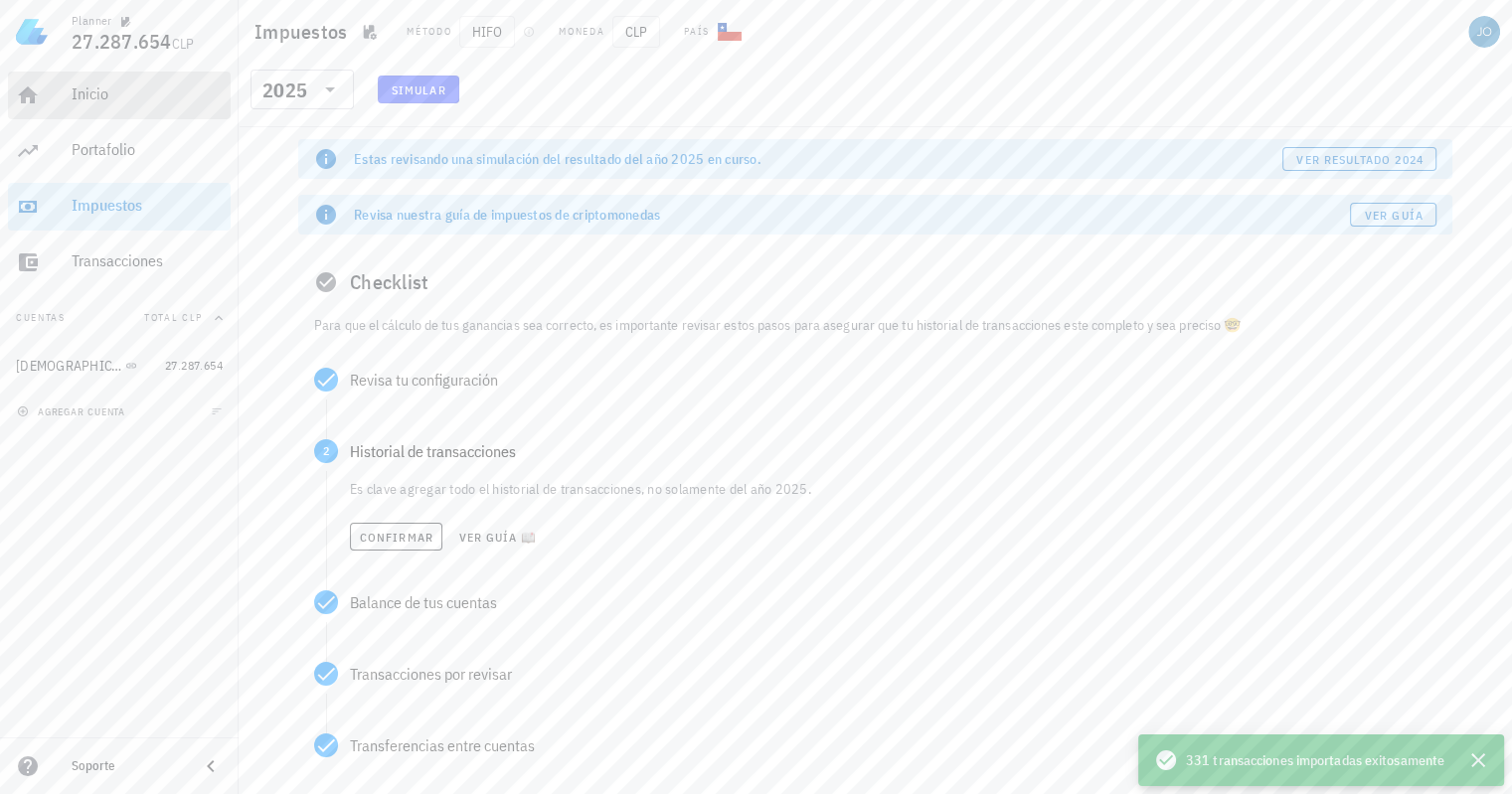 click on "Inicio" at bounding box center [147, 93] 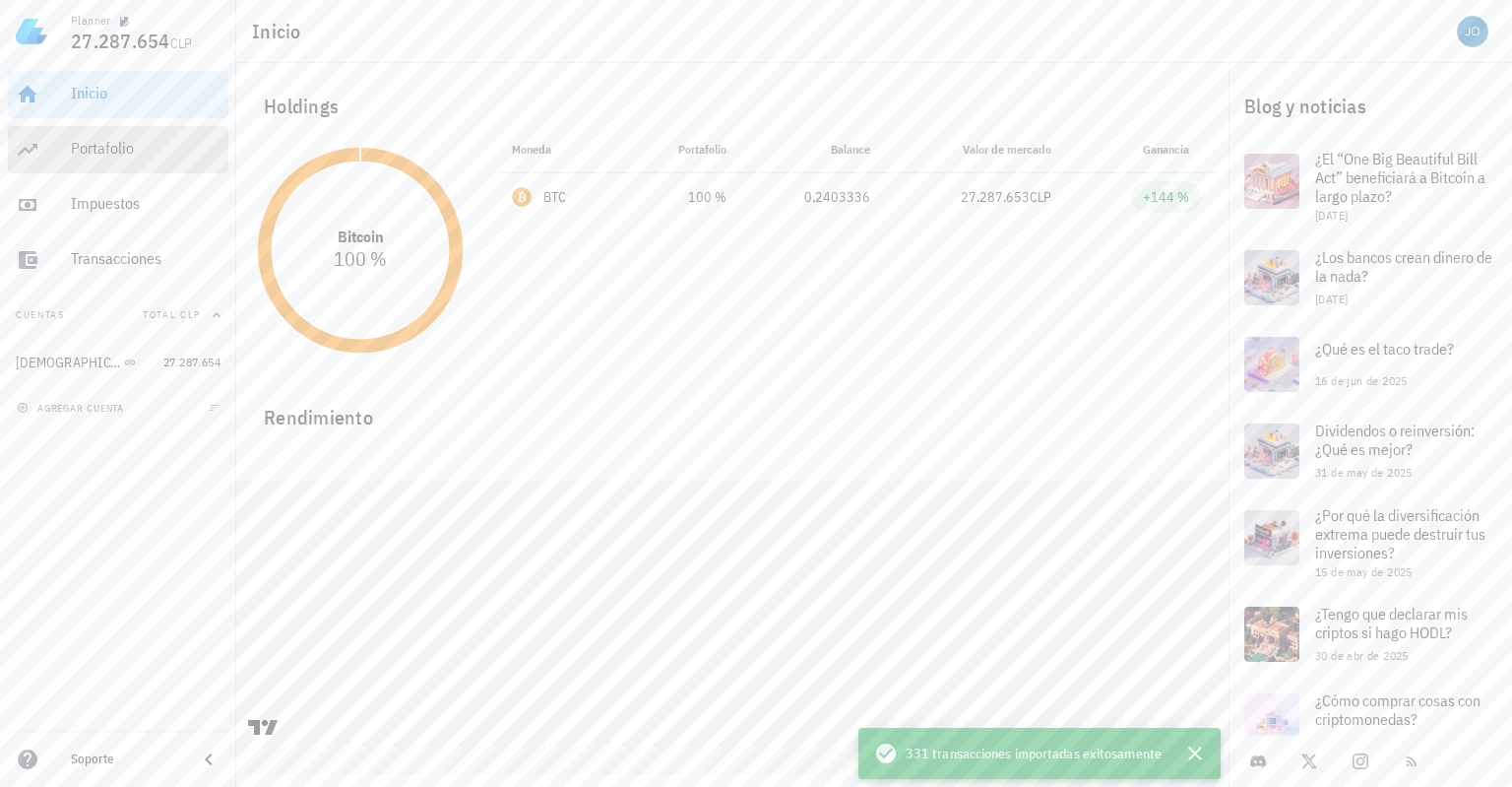 click on "Portafolio" at bounding box center [146, 148] 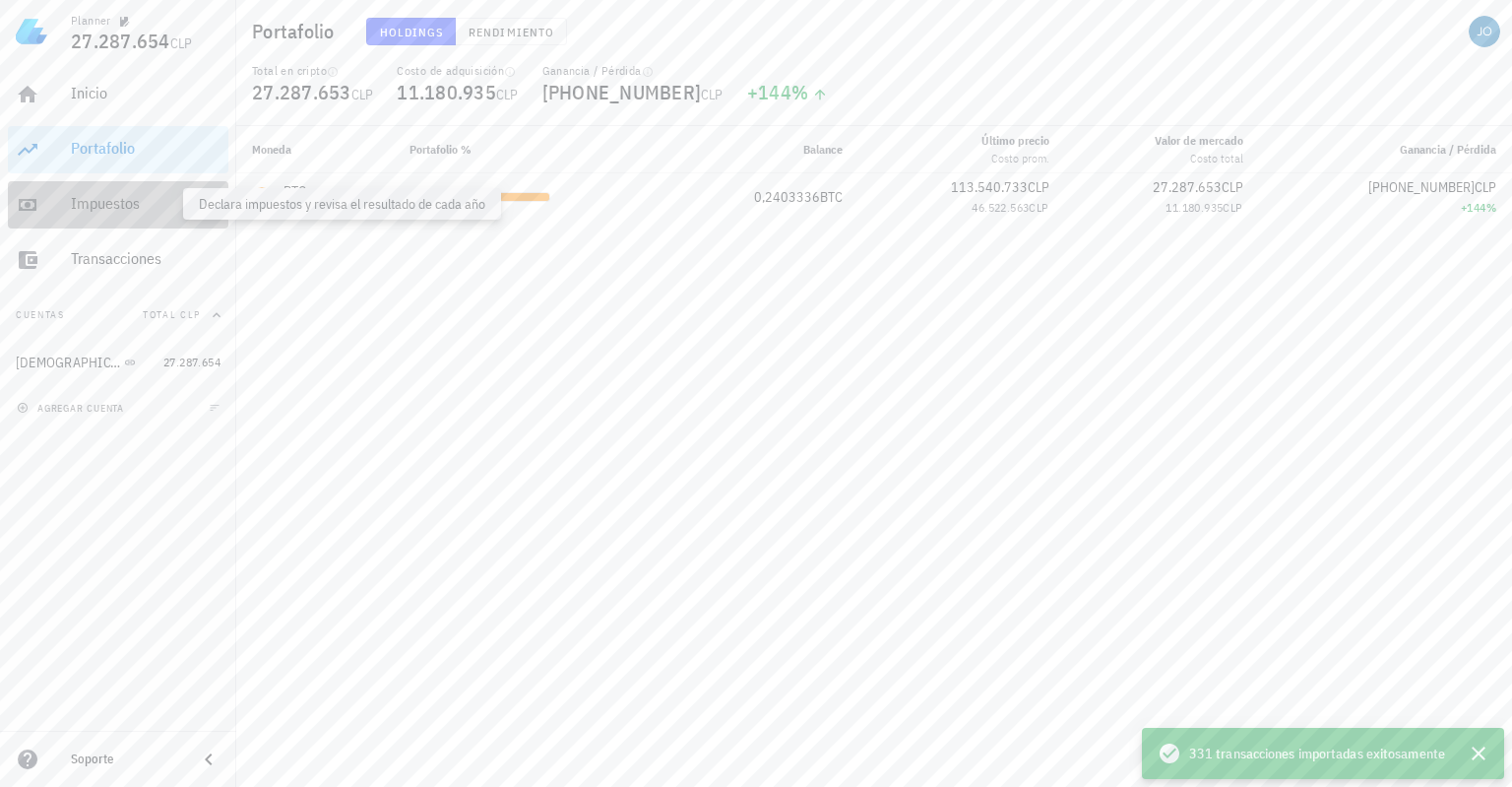 click on "Impuestos" at bounding box center (146, 203) 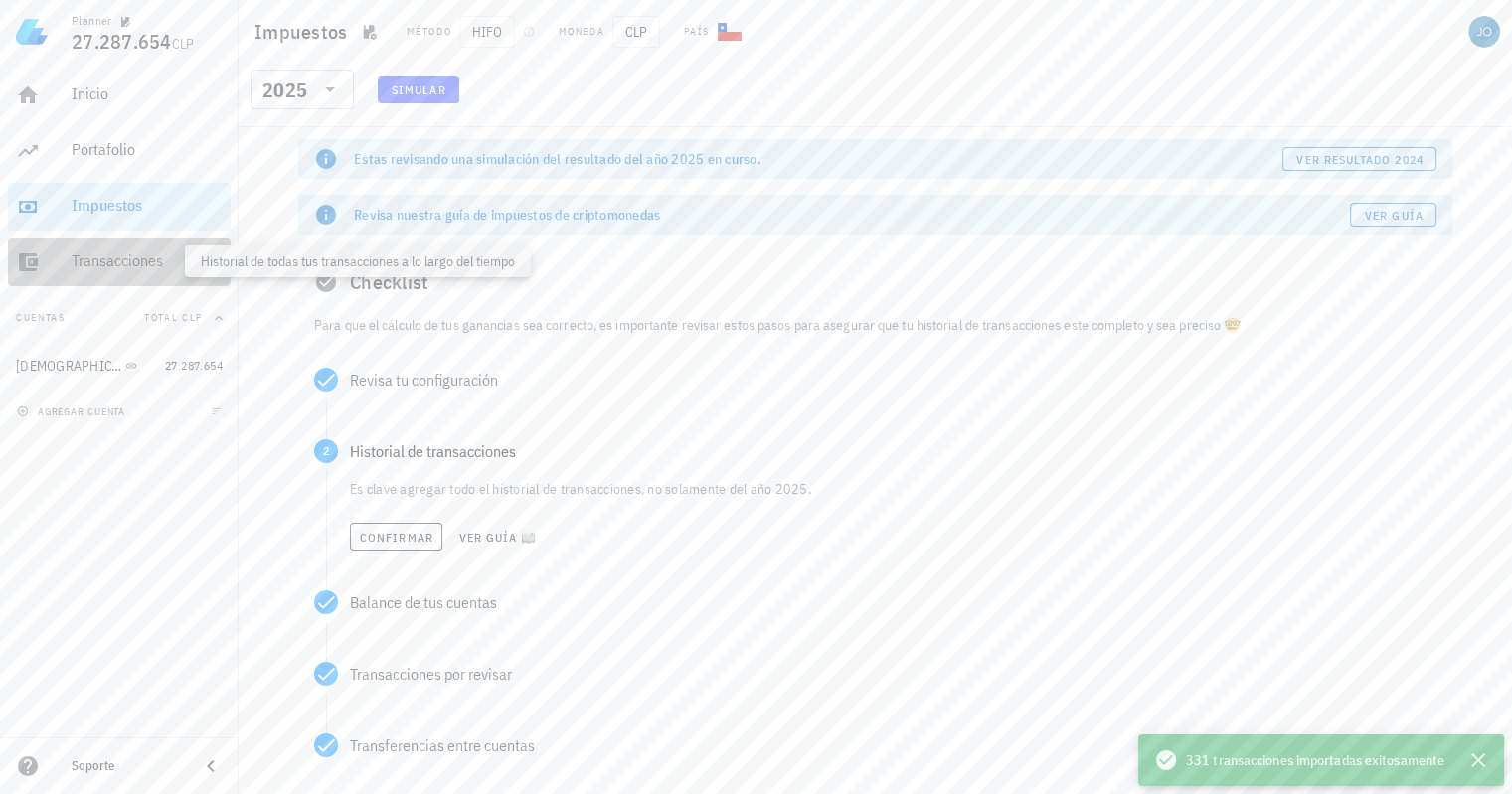 click on "Transacciones" at bounding box center [147, 260] 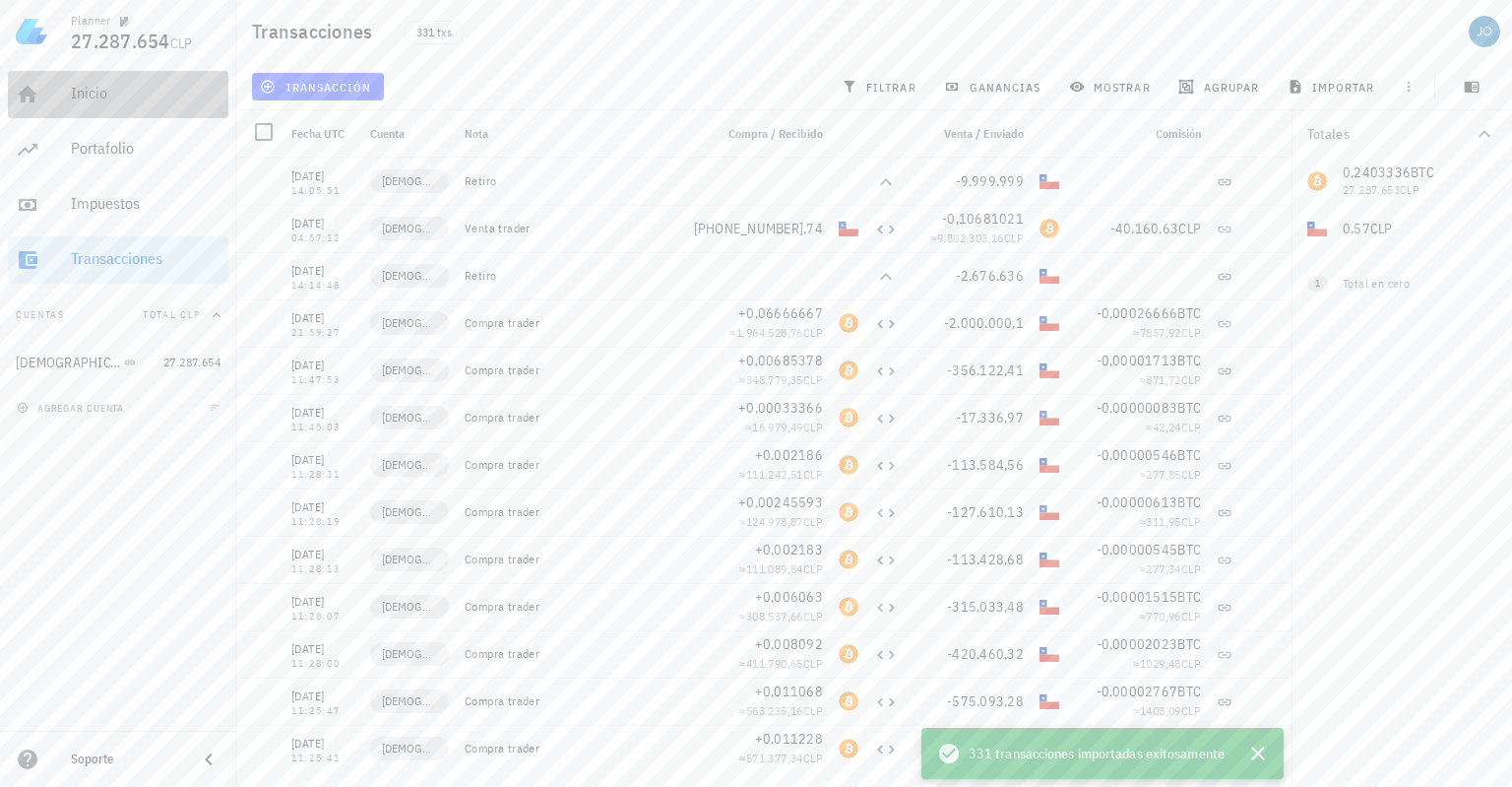 click on "Inicio" at bounding box center [146, 93] 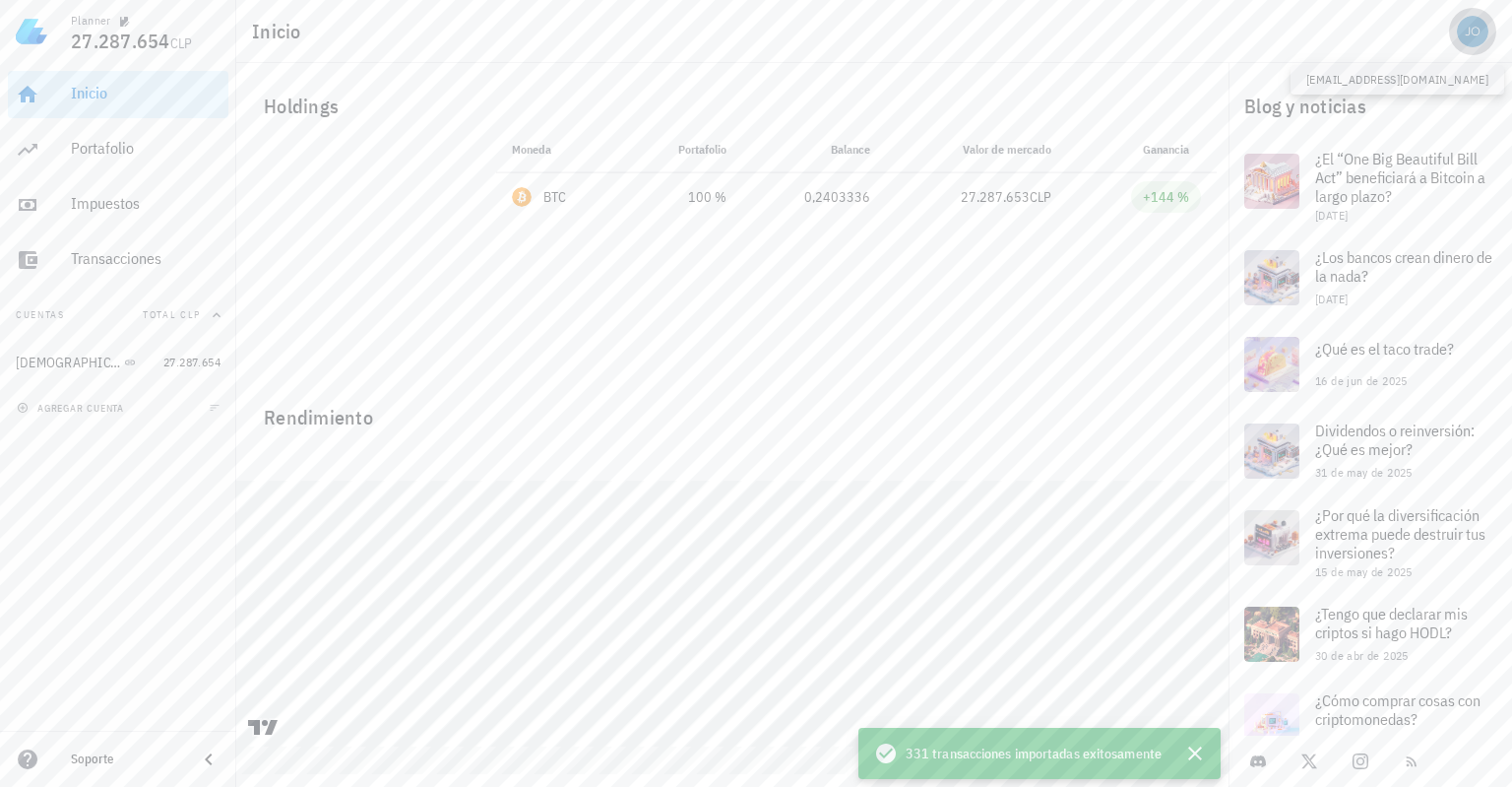click at bounding box center [1473, 32] 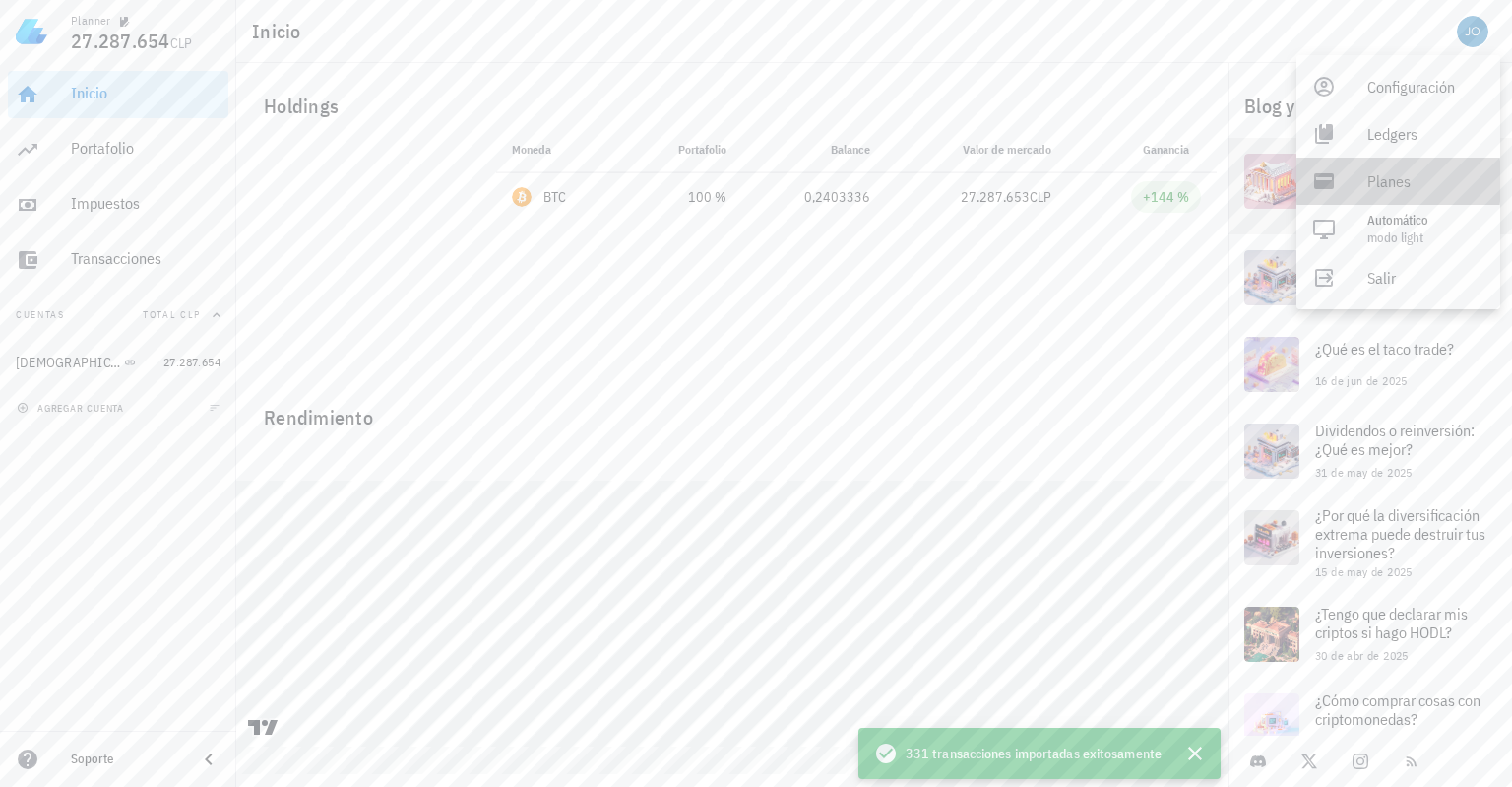 click on "Planes" at bounding box center [1425, 181] 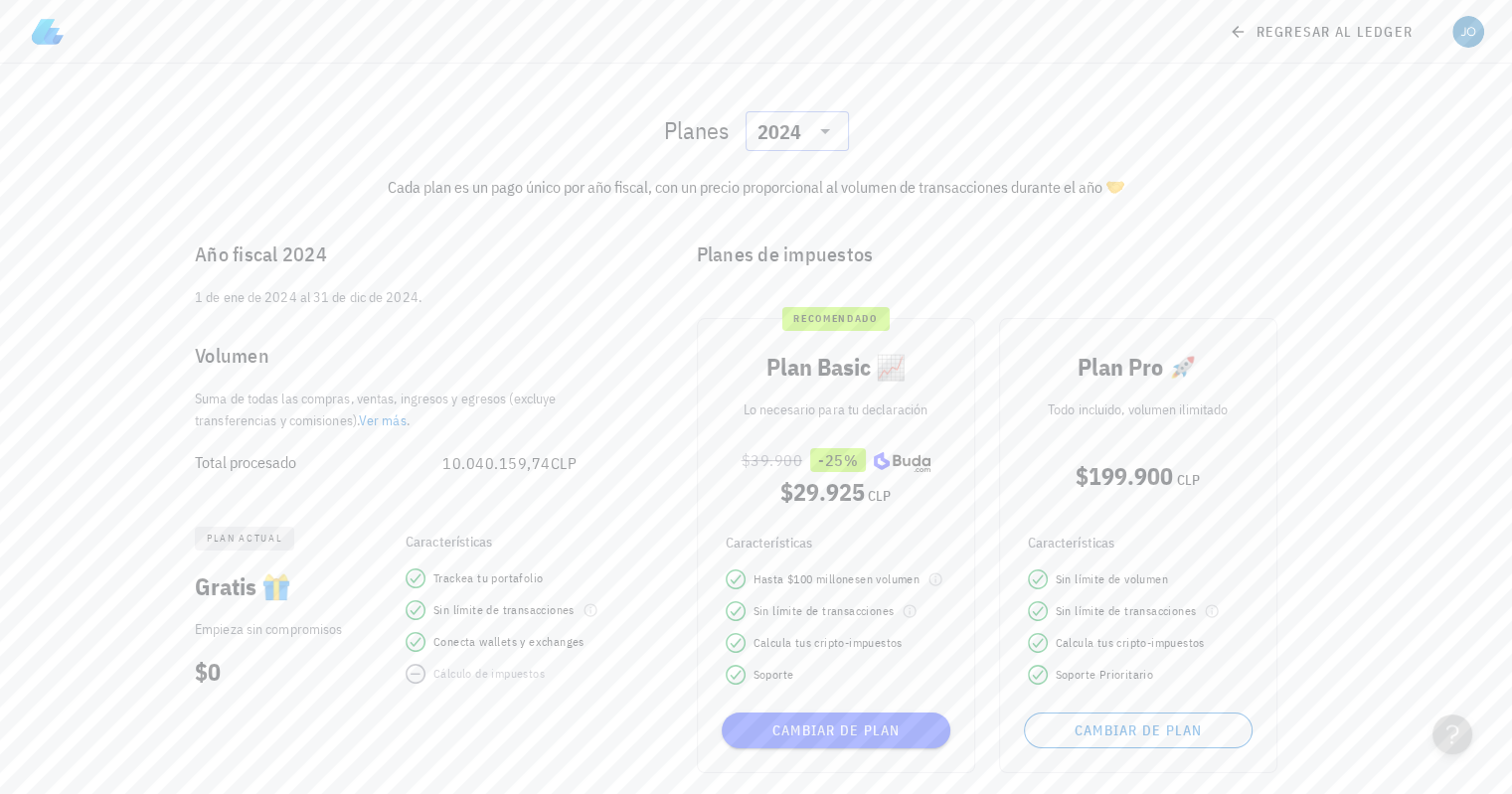 click 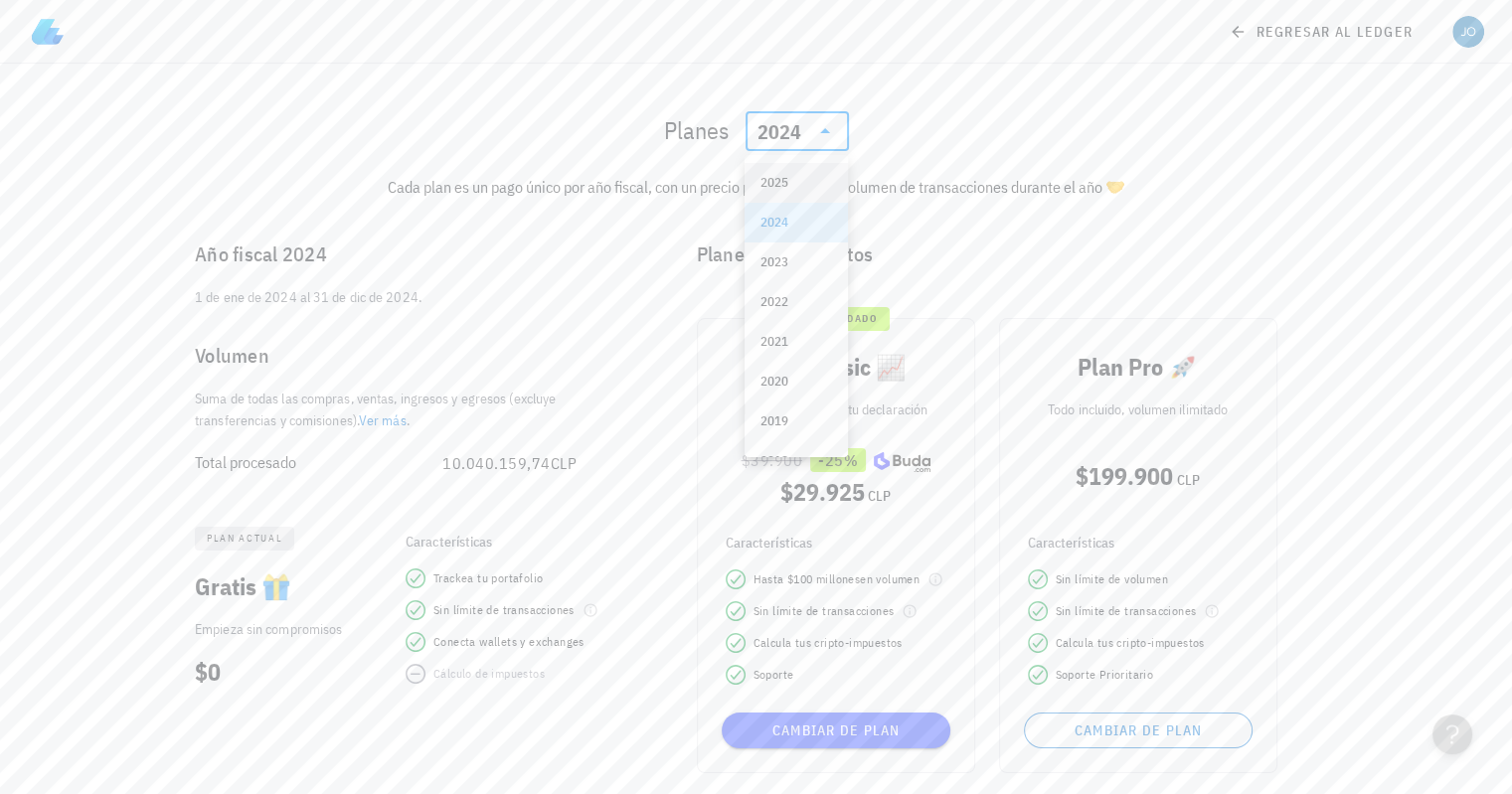 click on "2025" at bounding box center [796, 183] 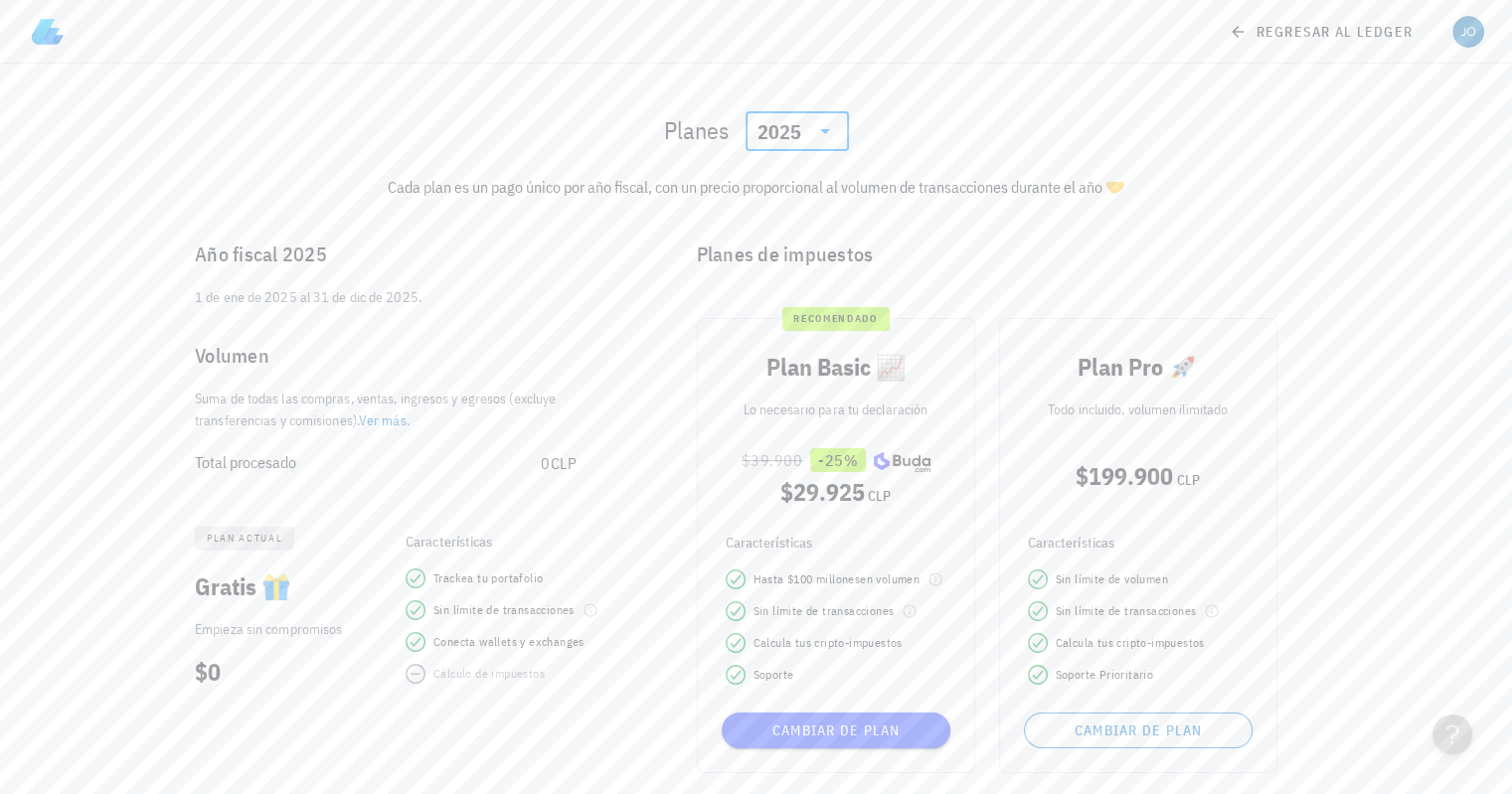 click on "Cada plan es un pago único por año fiscal, con un precio proporcional al volumen de transacciones durante el año 🤝" at bounding box center (756, 187) 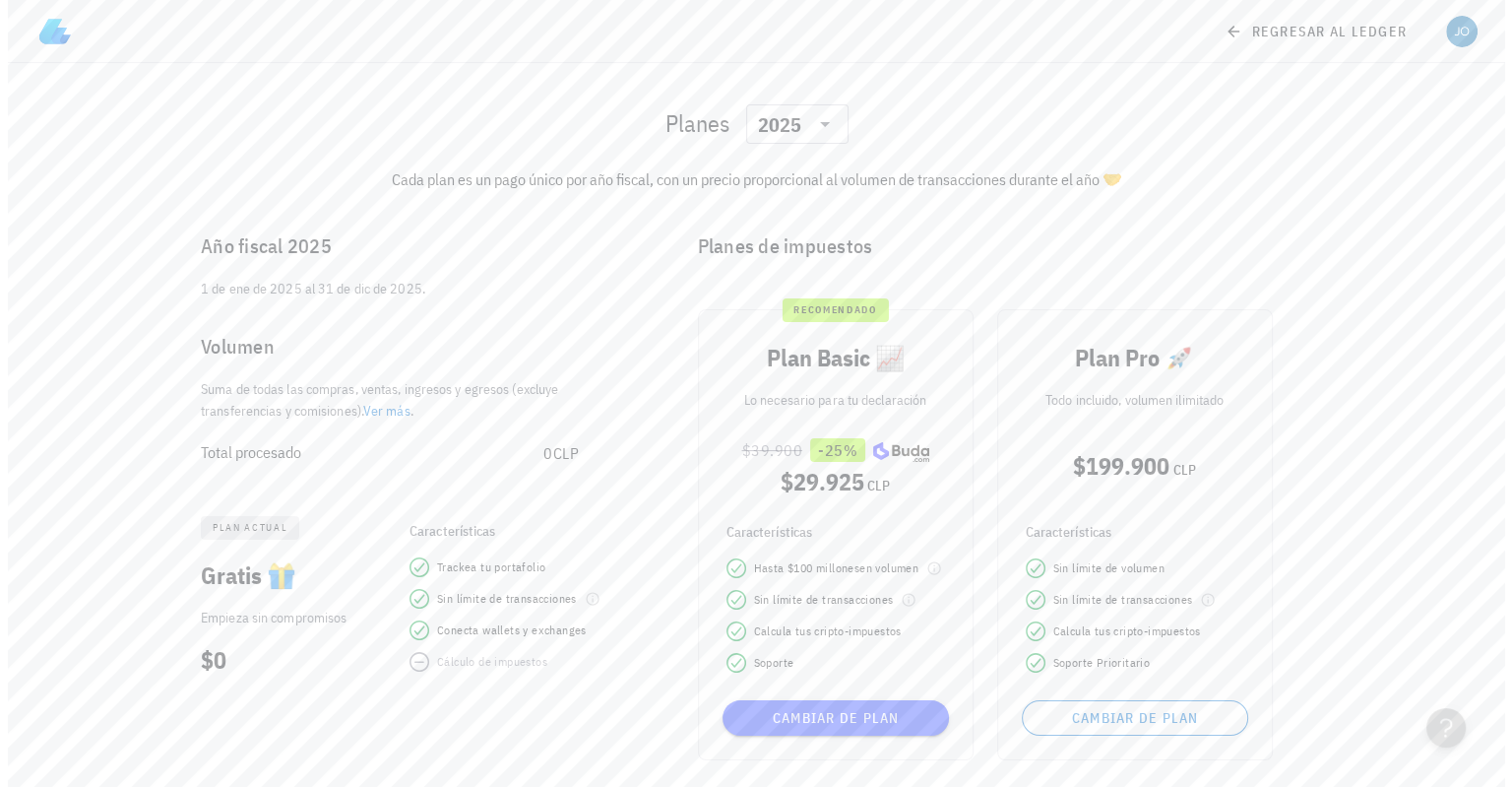 scroll, scrollTop: 0, scrollLeft: 0, axis: both 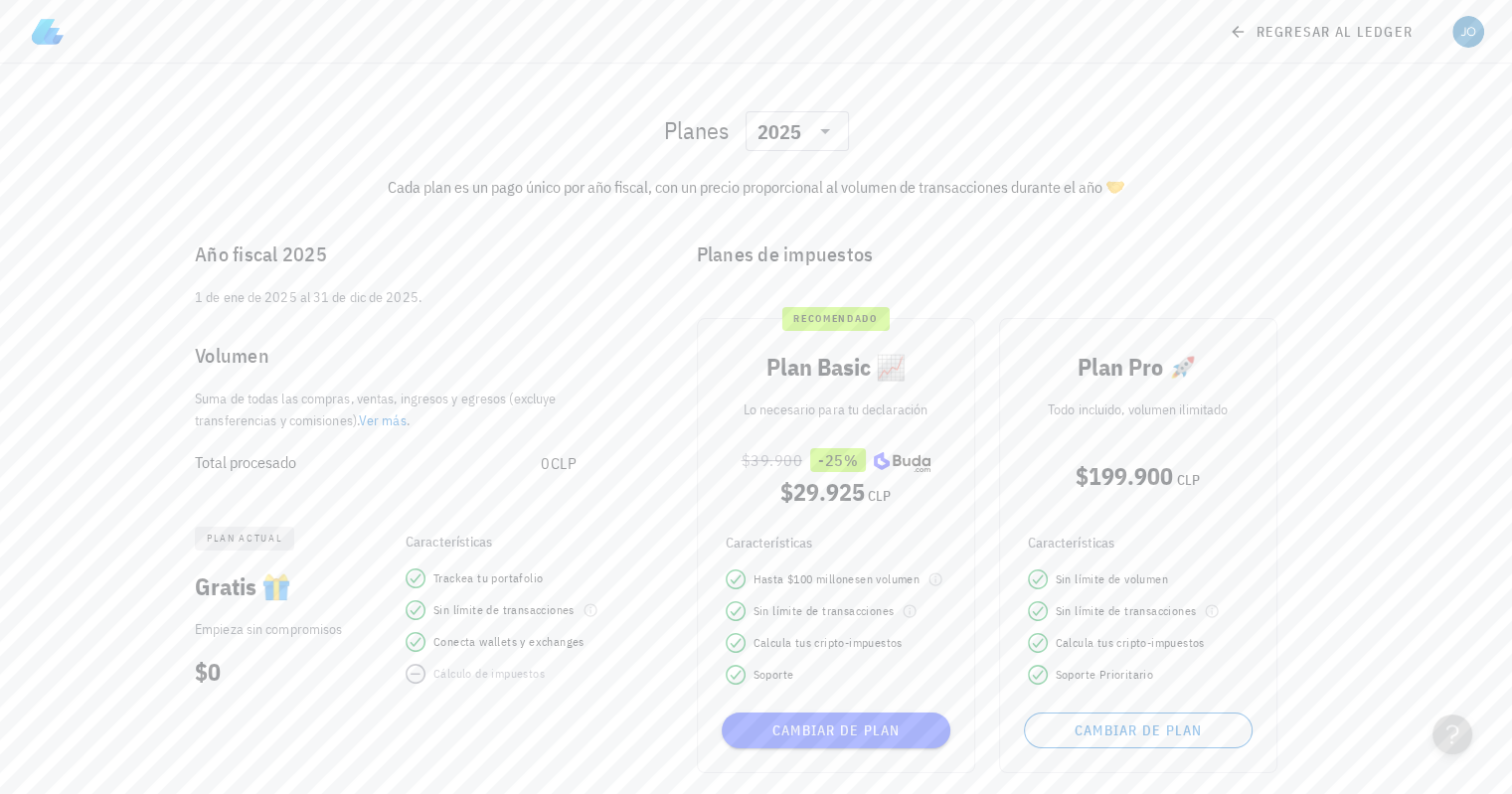 click on "Ver más" at bounding box center [383, 420] 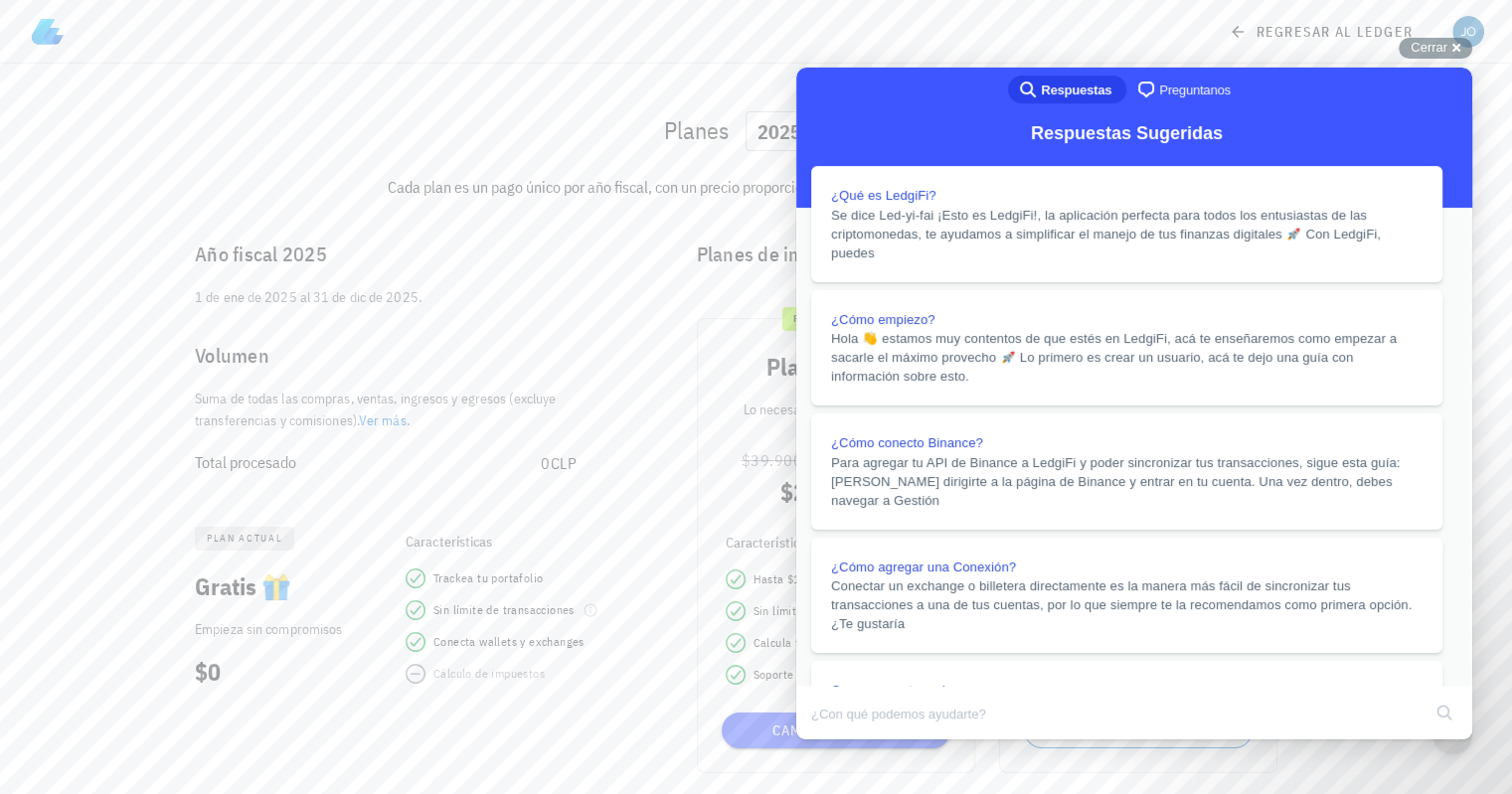 click on "Close" at bounding box center [815, 1850] 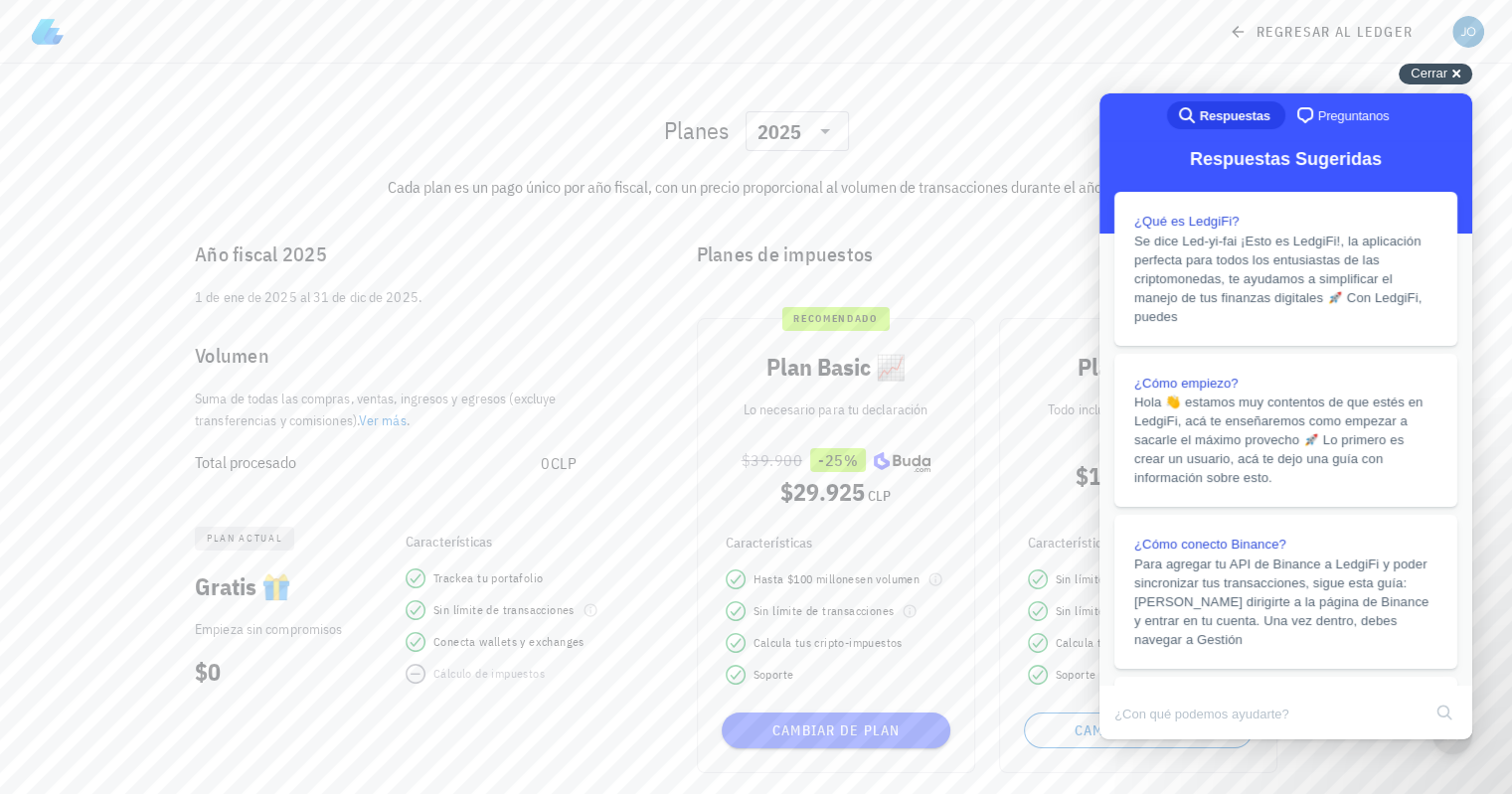 click on "Cerrar cross-small" at bounding box center (1435, 74) 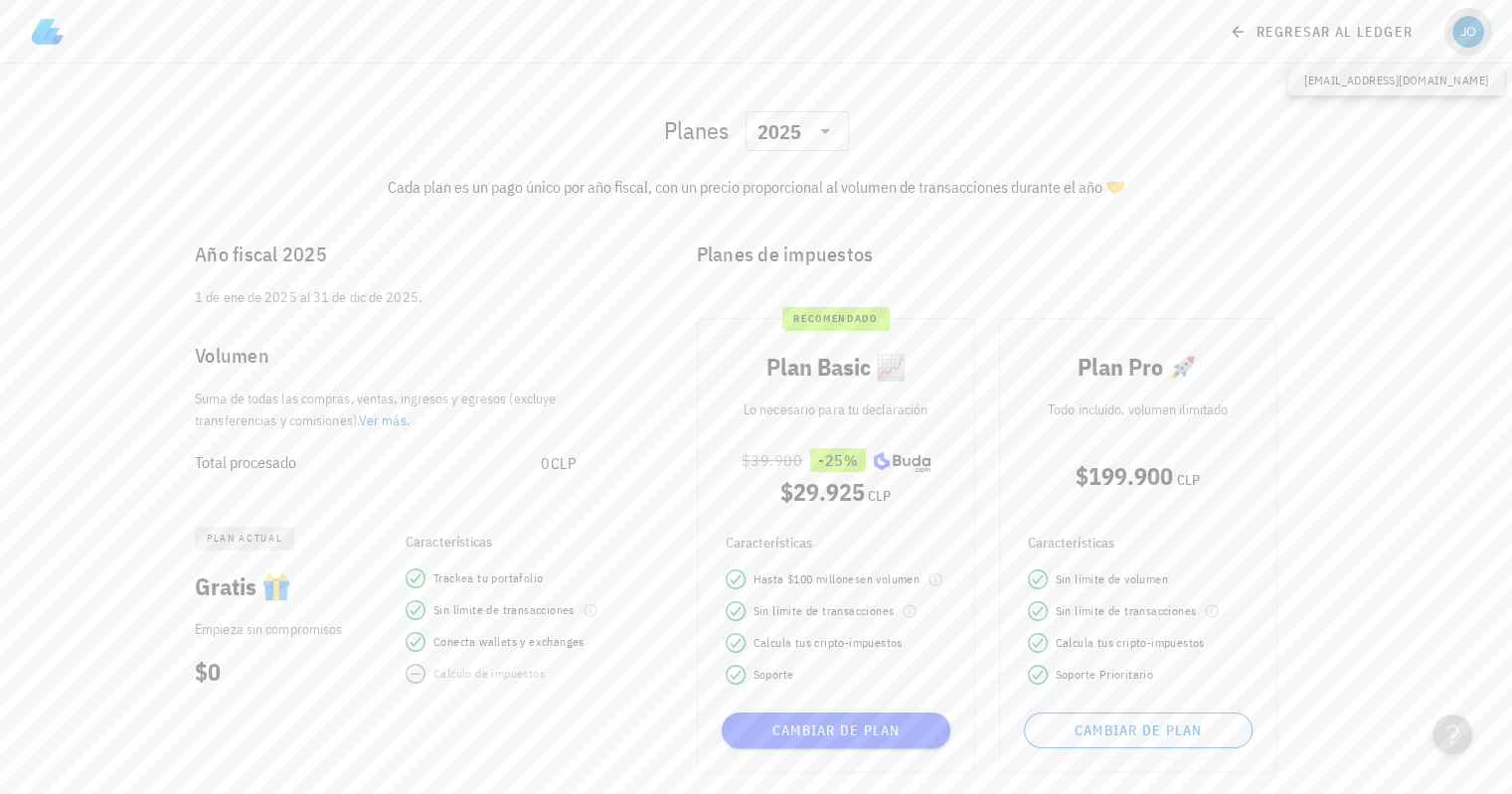 click at bounding box center [1468, 32] 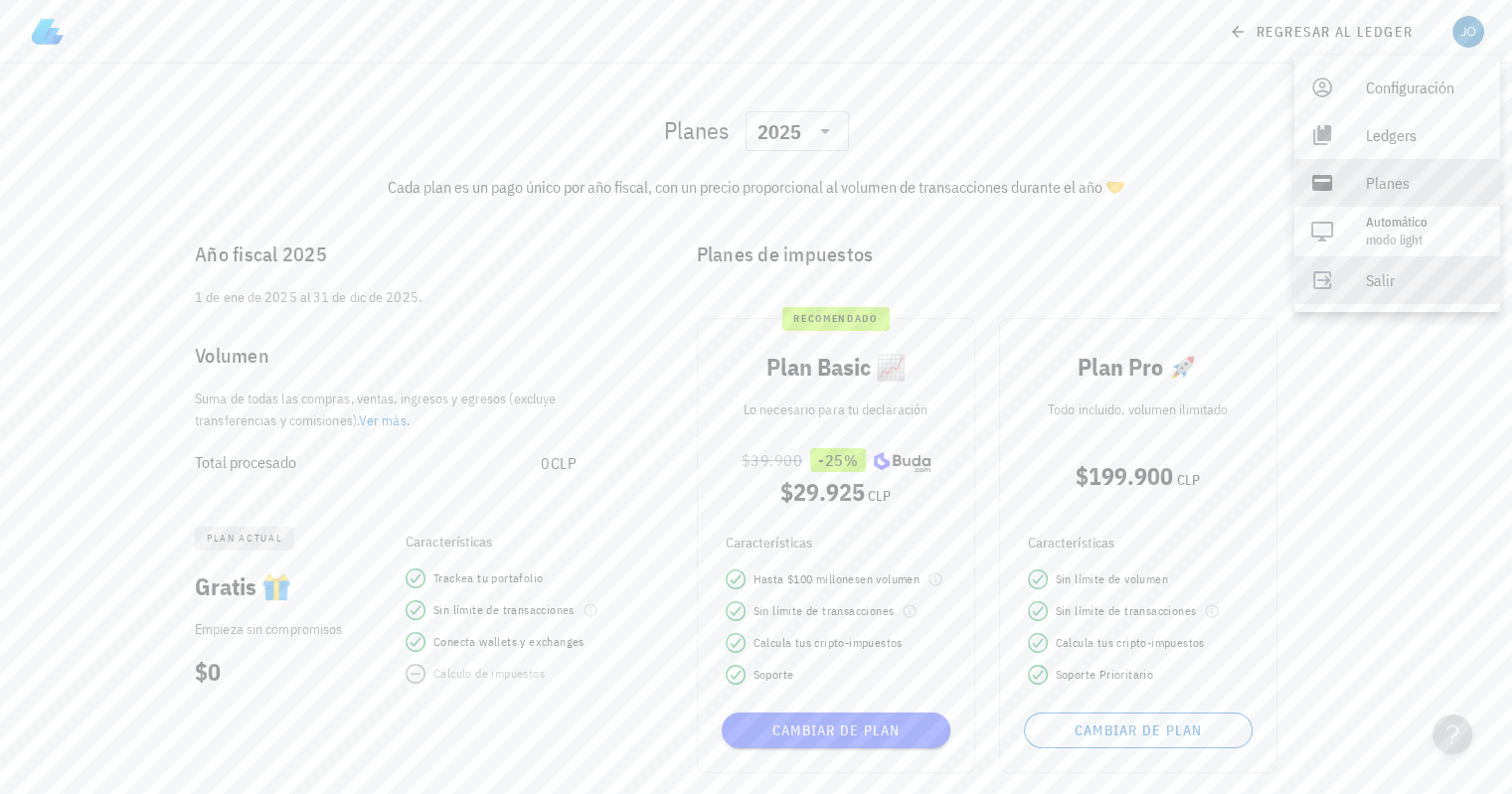click on "Salir" at bounding box center (1425, 280) 